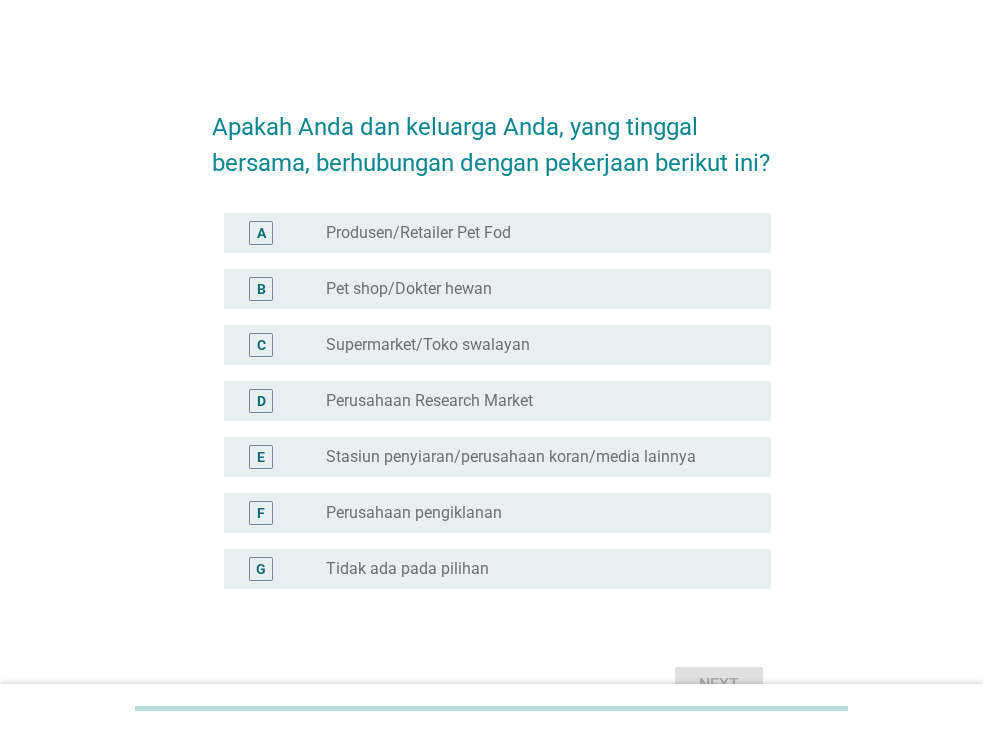 scroll, scrollTop: 0, scrollLeft: 0, axis: both 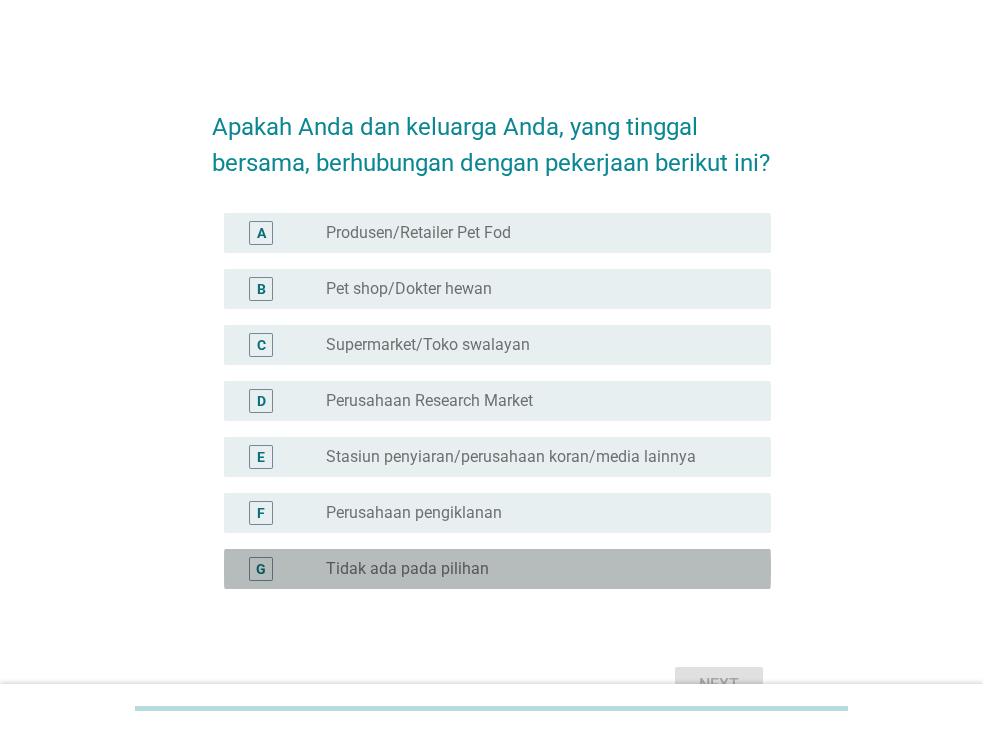 click on "Tidak ada pada pilihan" at bounding box center [407, 569] 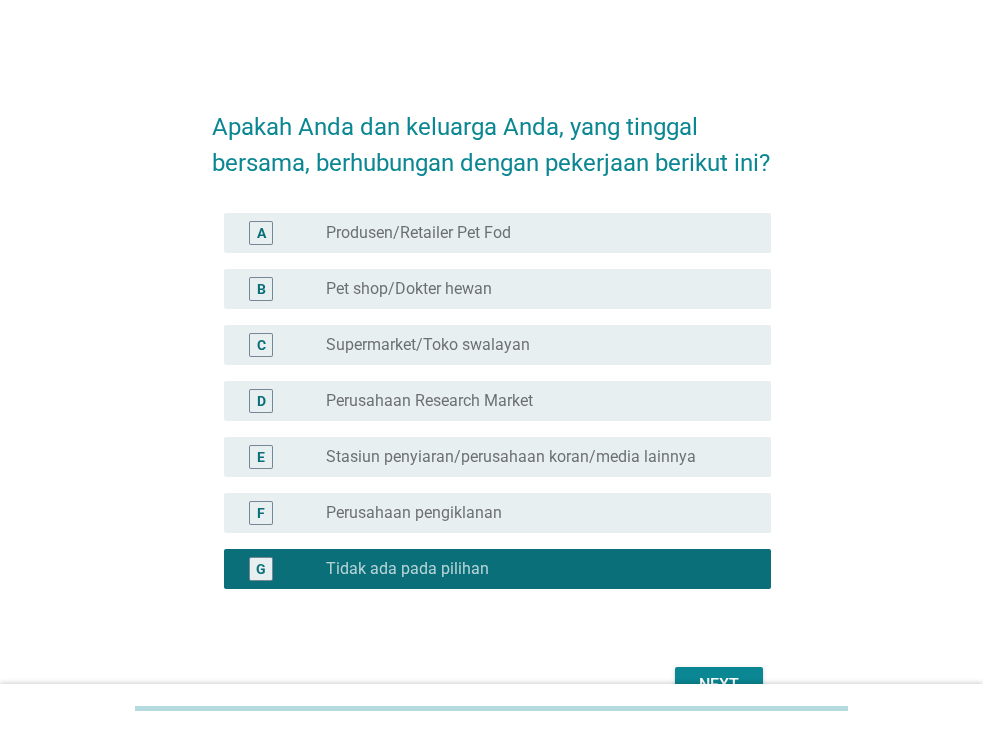 click on "Next" at bounding box center [719, 685] 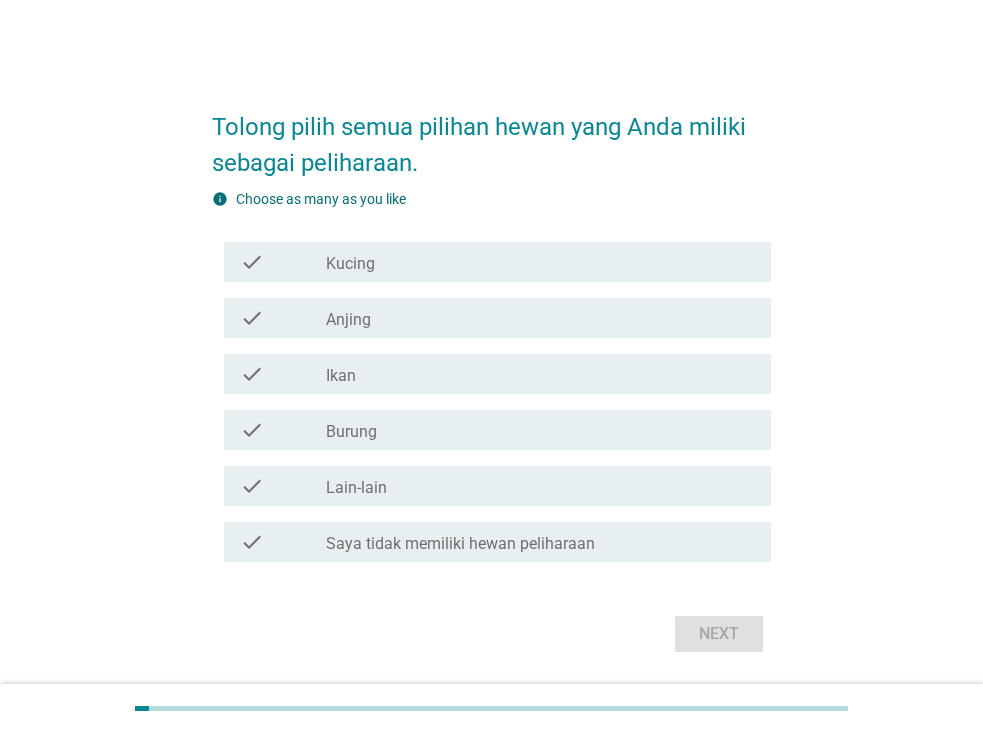 click on "check_box_outline_blank Kucing" at bounding box center (540, 262) 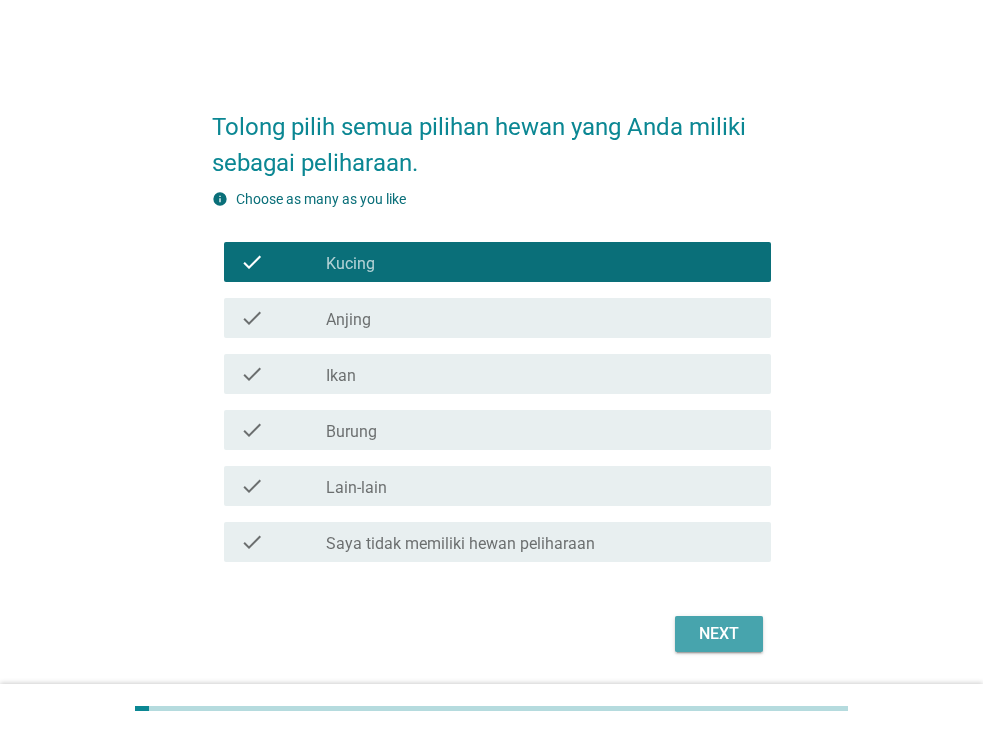 click on "Next" at bounding box center (719, 634) 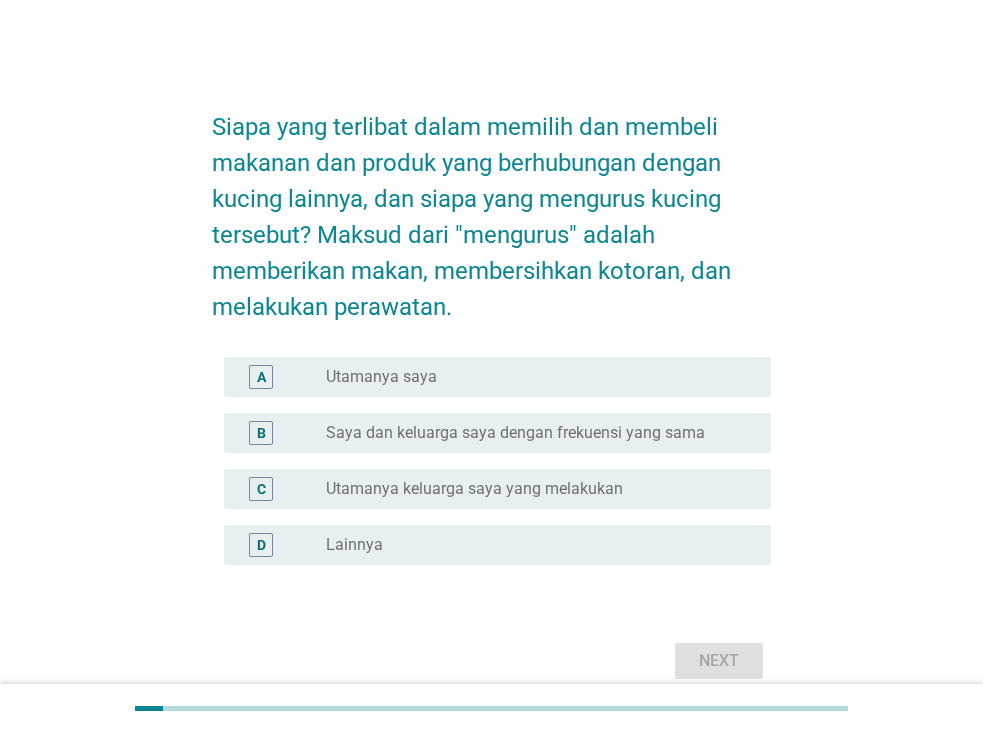click on "A     radio_button_unchecked Utamanya saya" at bounding box center (497, 377) 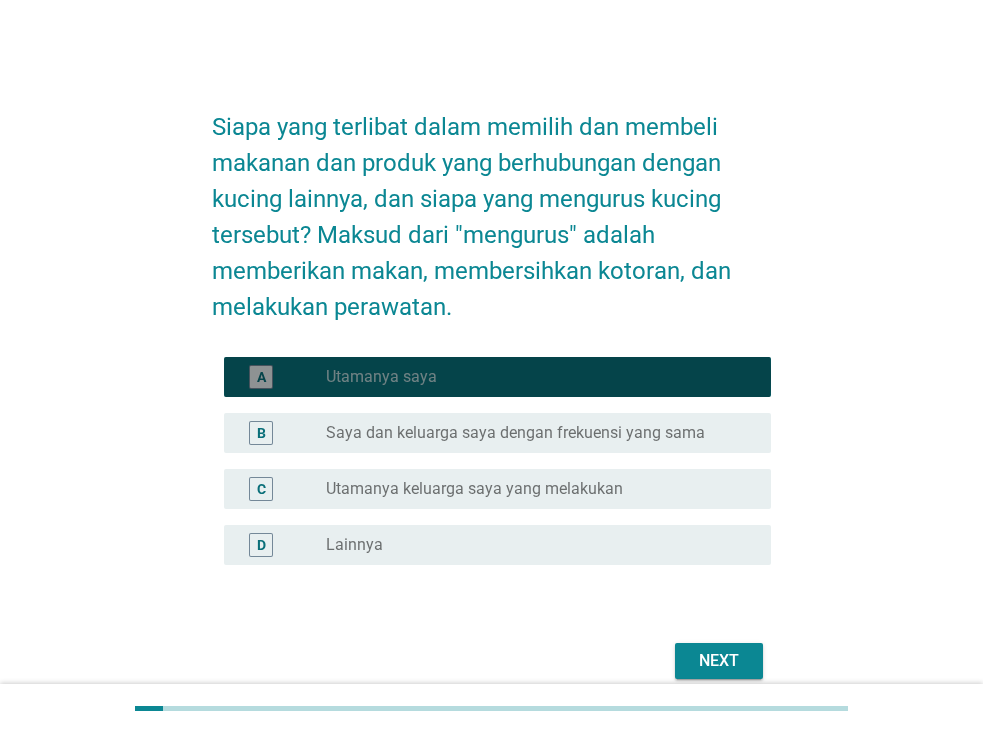 click on "A     radio_button_checked Utamanya saya" at bounding box center [497, 377] 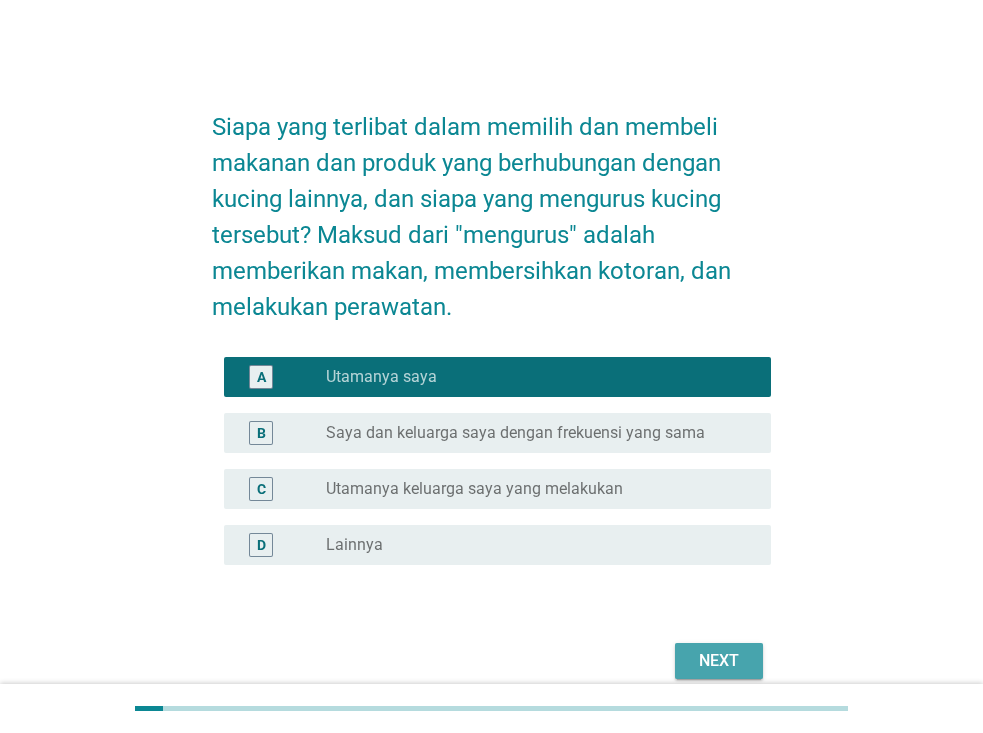 click on "Next" at bounding box center (719, 661) 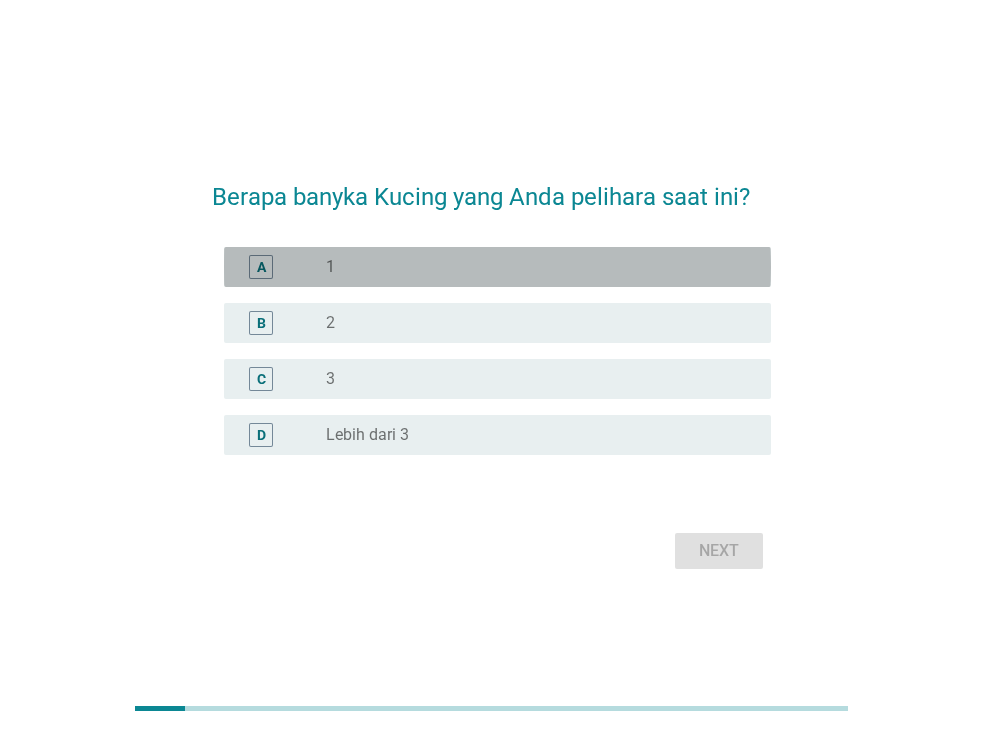 click on "radio_button_unchecked 1" at bounding box center (532, 267) 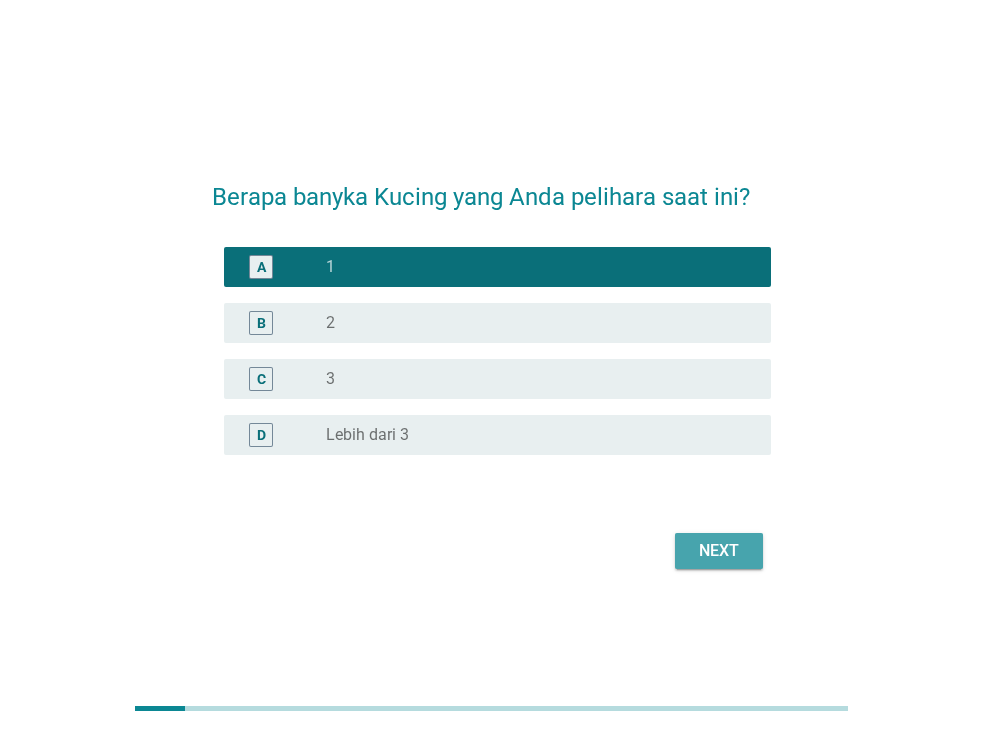 click on "Next" at bounding box center (719, 551) 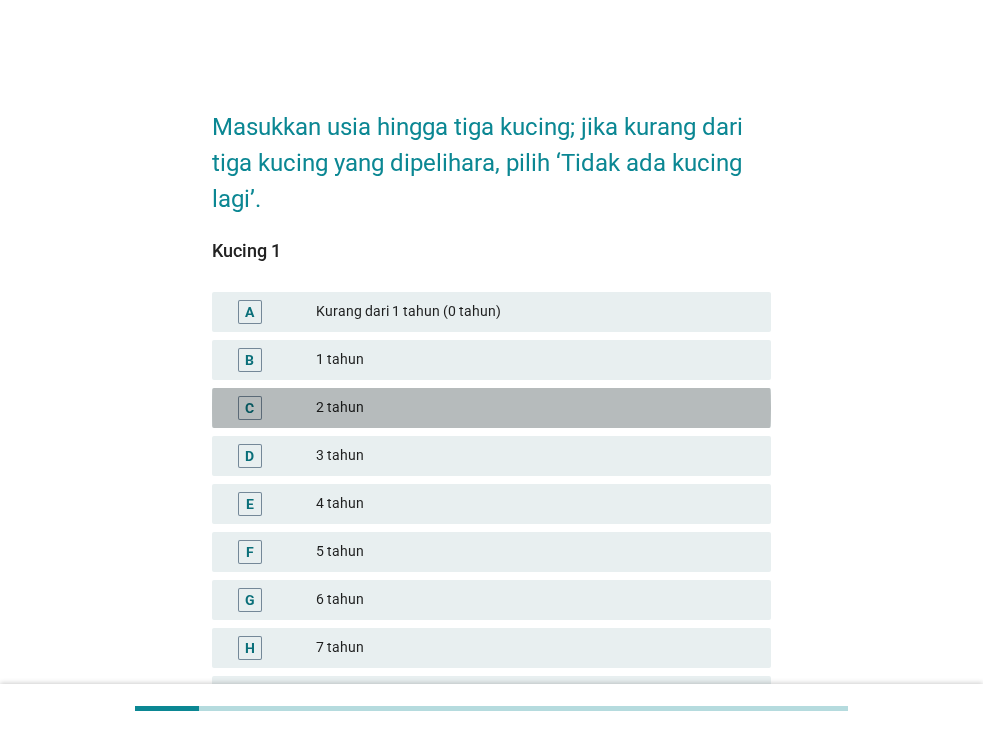 click on "2 tahun" at bounding box center [535, 408] 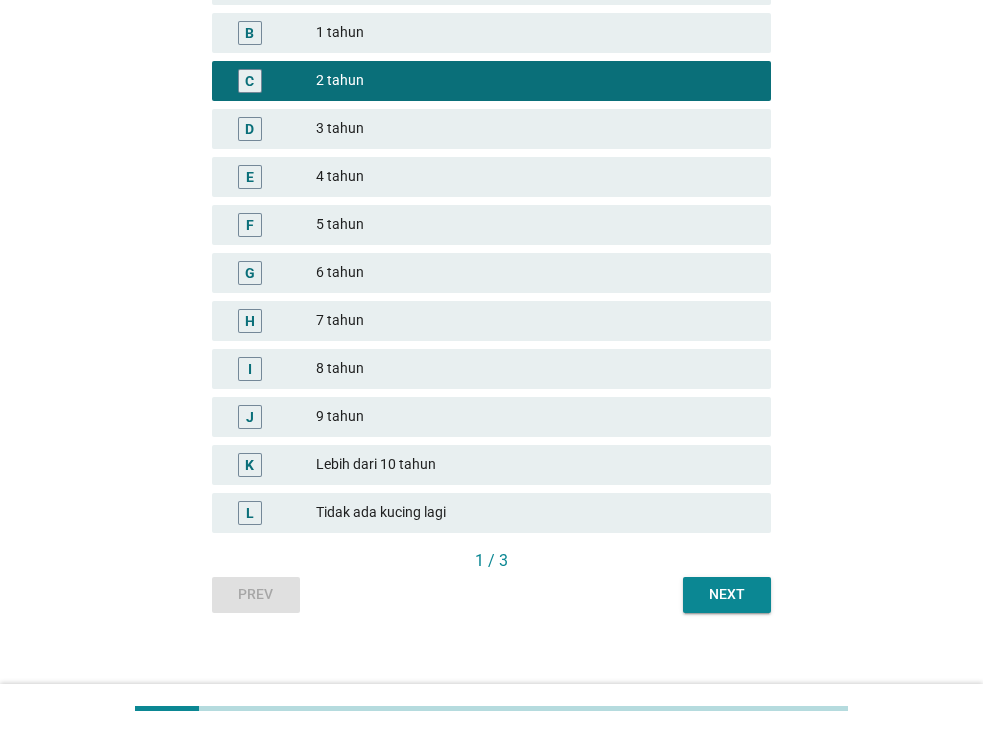 scroll, scrollTop: 344, scrollLeft: 0, axis: vertical 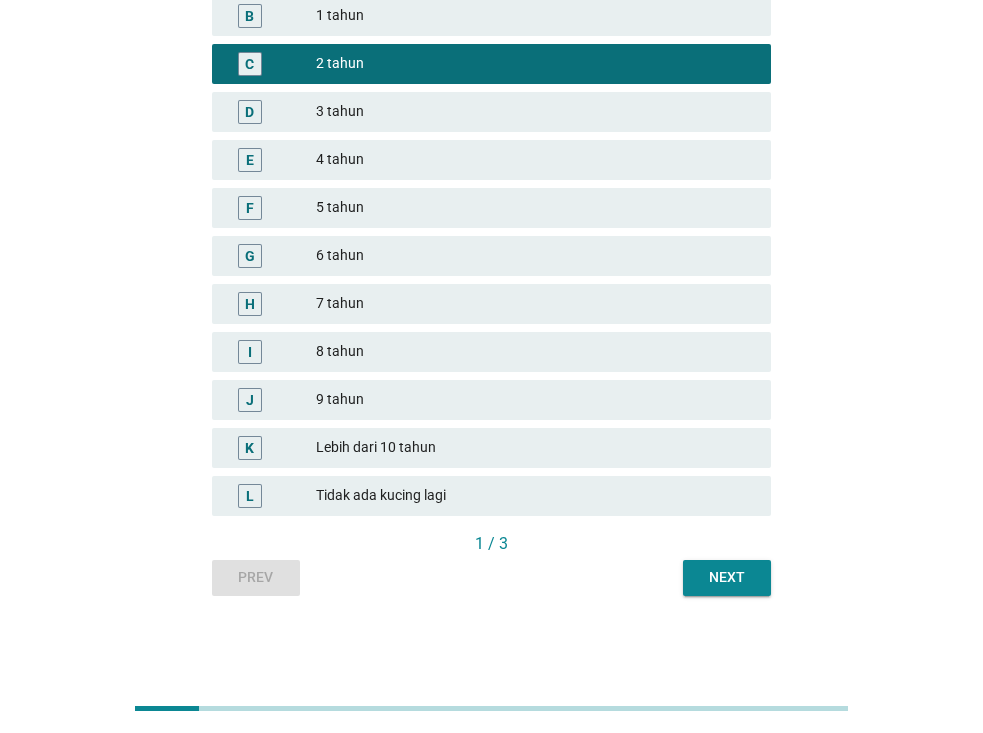 click on "Next" at bounding box center [727, 577] 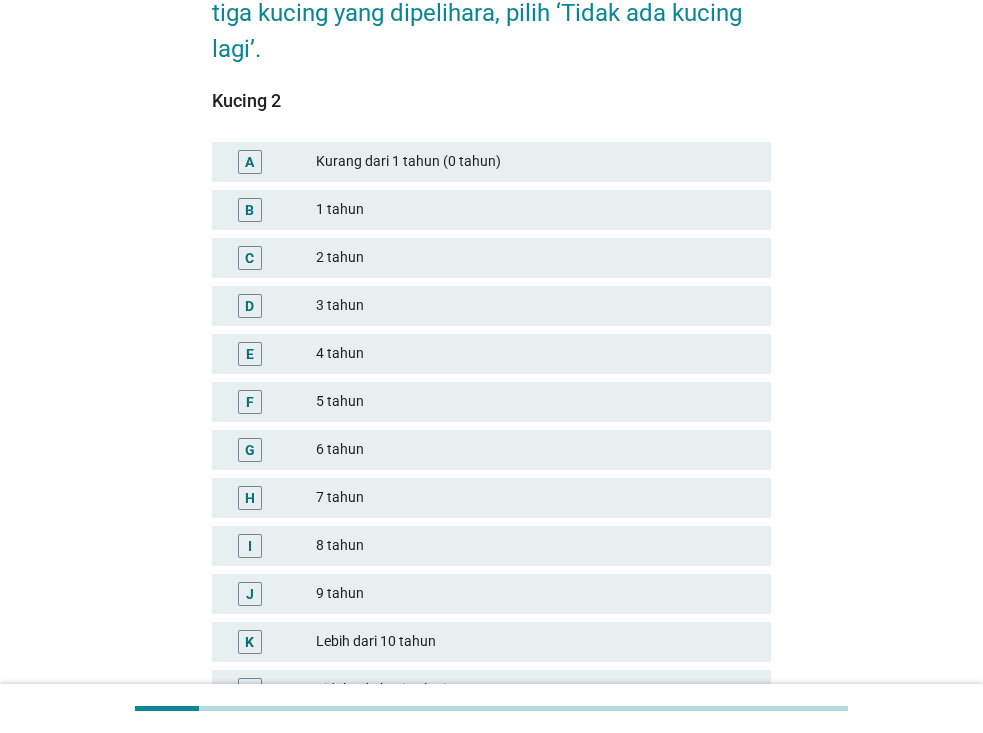scroll, scrollTop: 200, scrollLeft: 0, axis: vertical 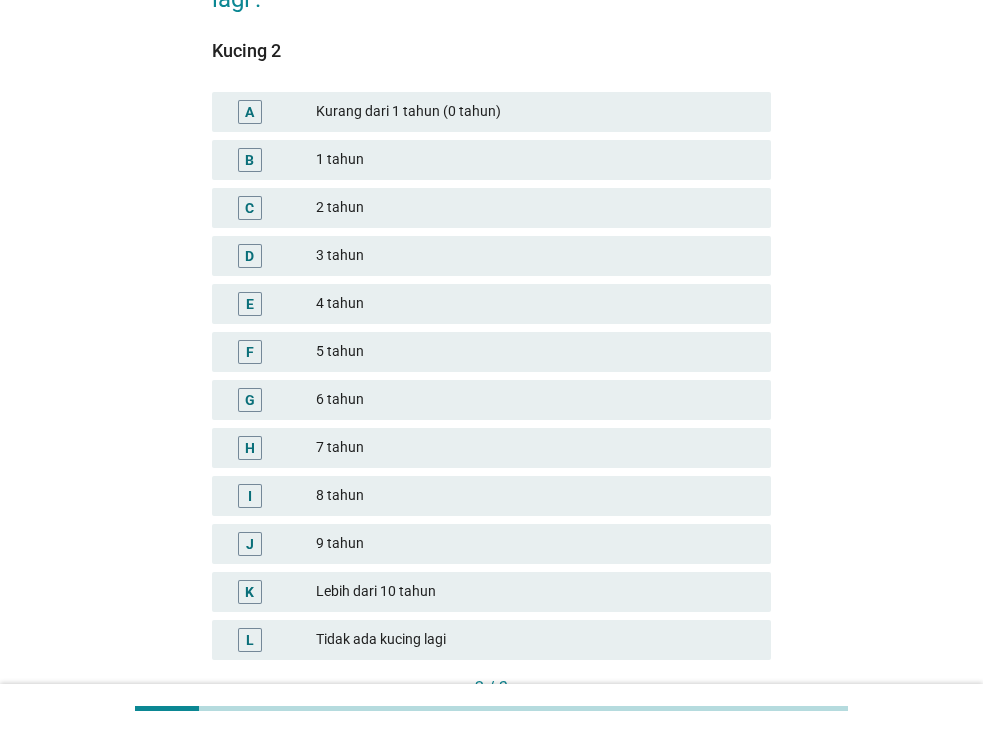 click on "Tidak ada kucing lagi" at bounding box center [535, 640] 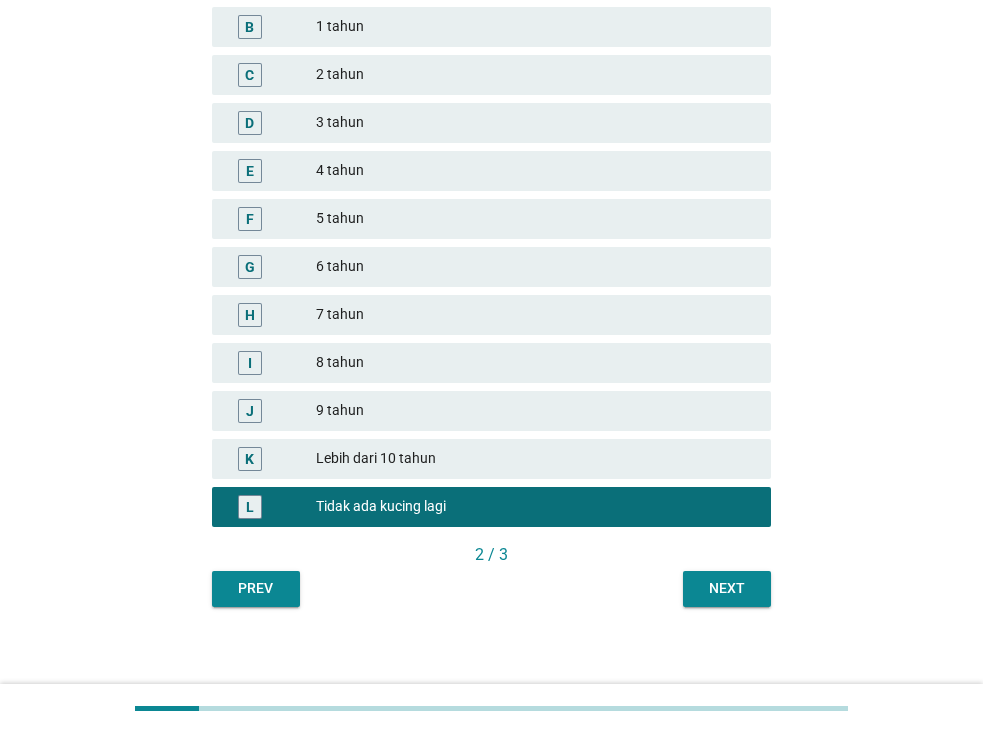 scroll, scrollTop: 344, scrollLeft: 0, axis: vertical 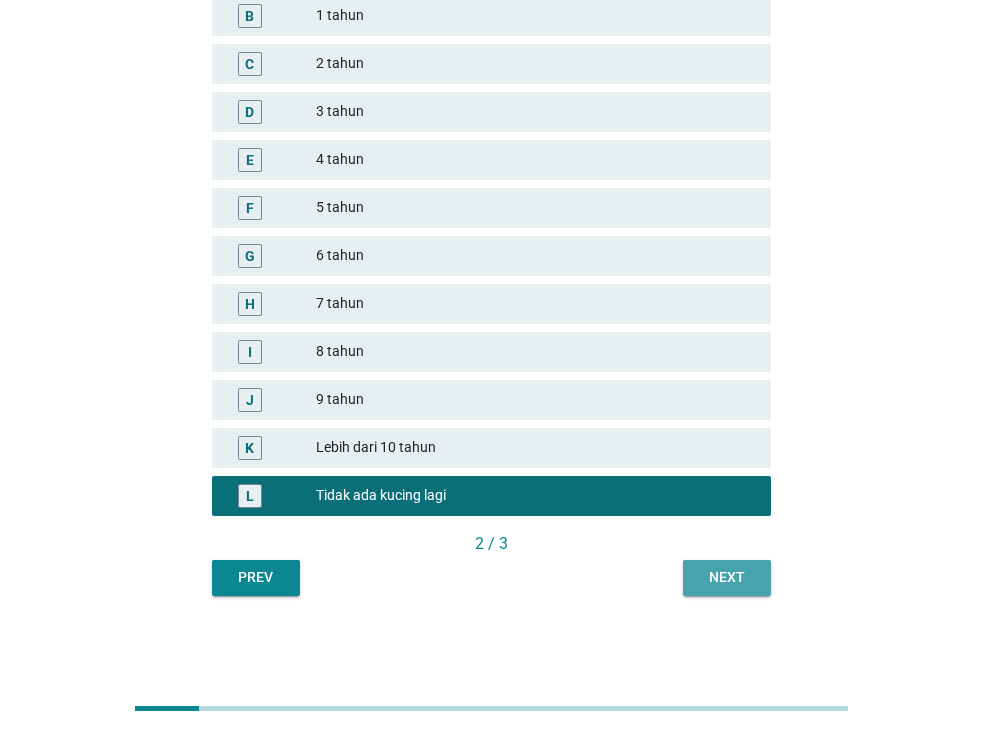 click on "Next" at bounding box center (727, 577) 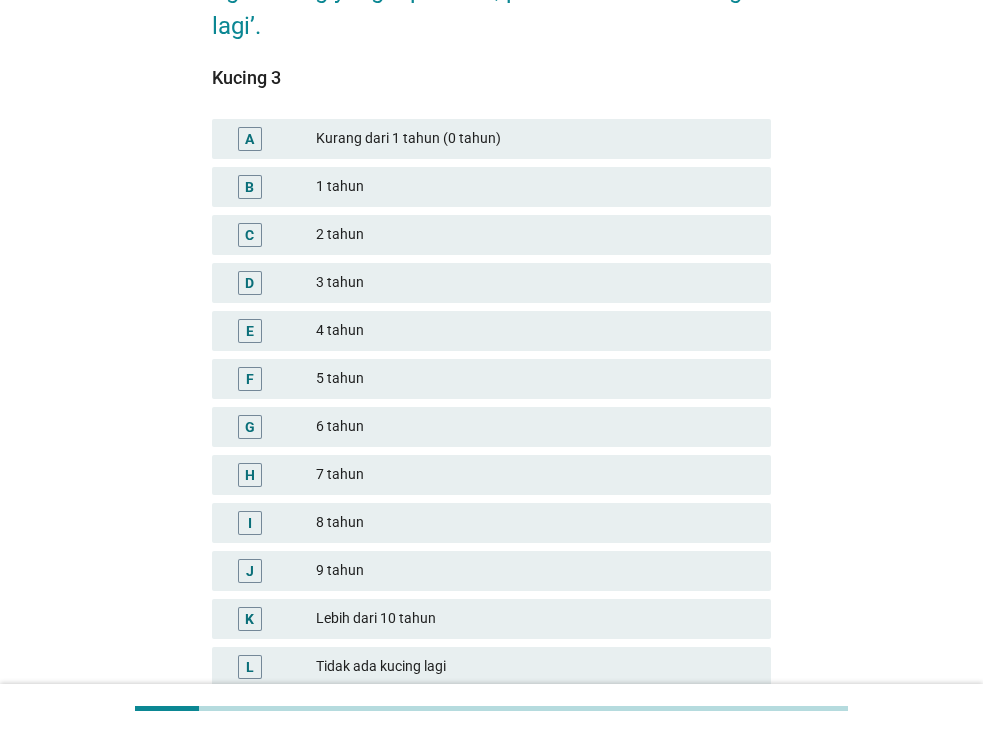scroll, scrollTop: 344, scrollLeft: 0, axis: vertical 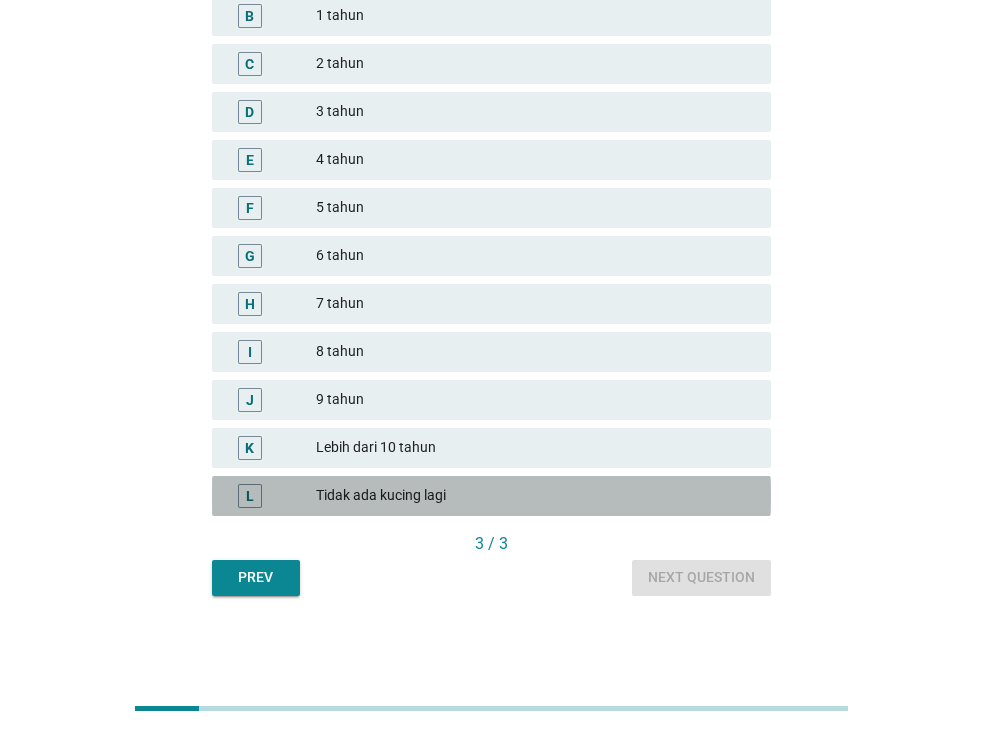 click on "Tidak ada kucing lagi" at bounding box center (535, 496) 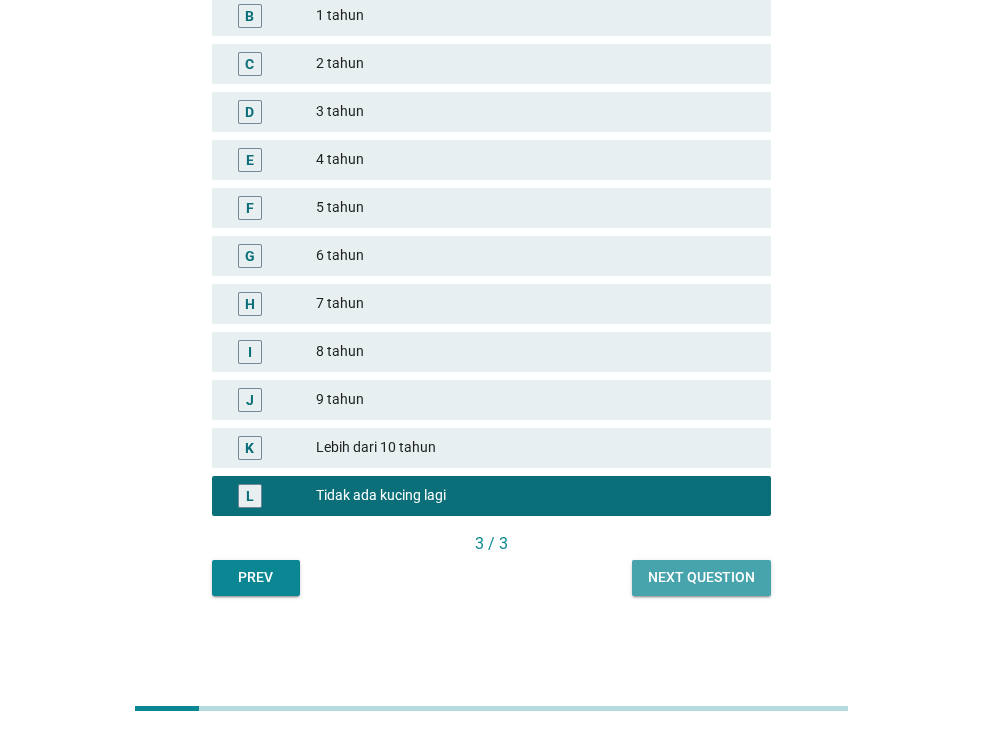 click on "Next question" at bounding box center [701, 577] 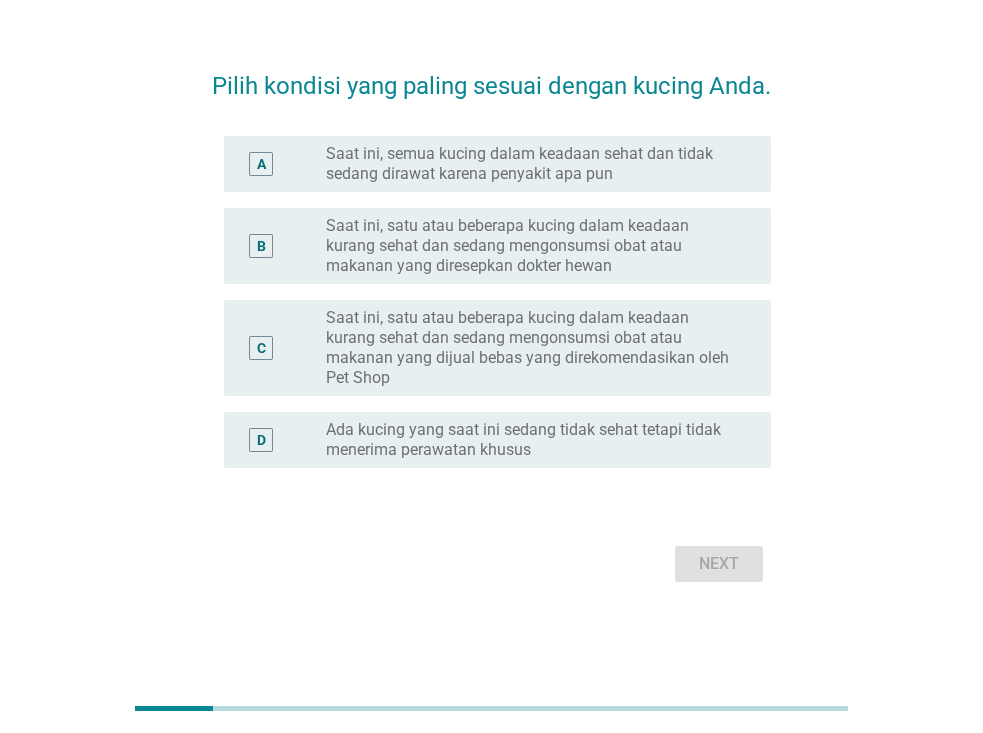 scroll, scrollTop: 0, scrollLeft: 0, axis: both 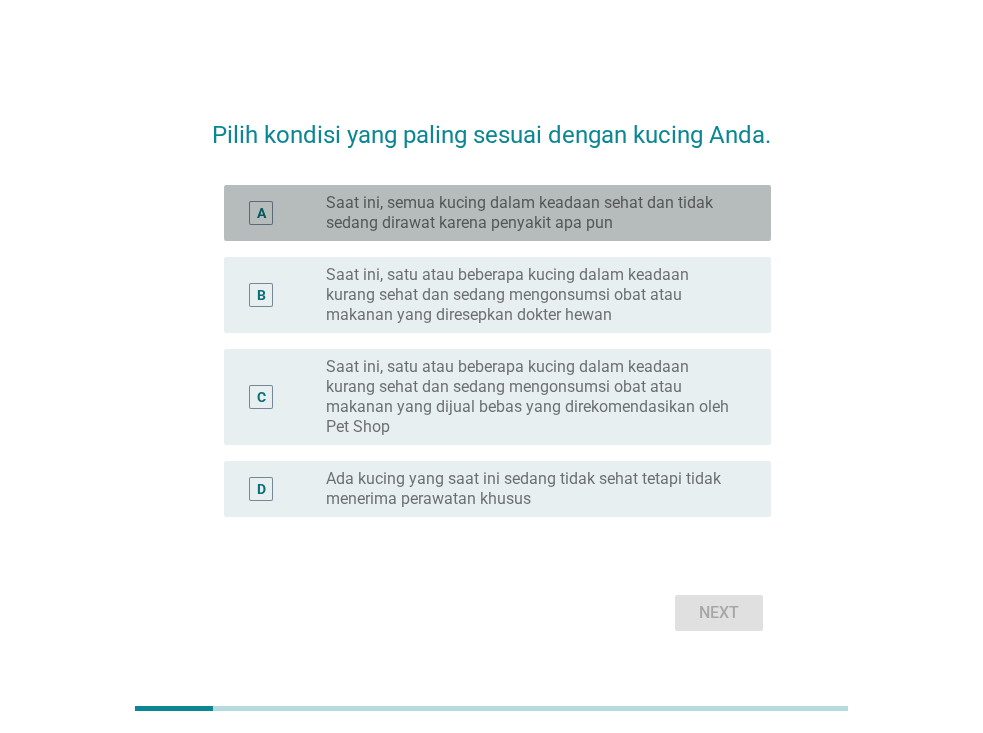 click on "Saat ini, semua kucing dalam keadaan sehat dan tidak sedang dirawat karena penyakit apa pun" at bounding box center (532, 213) 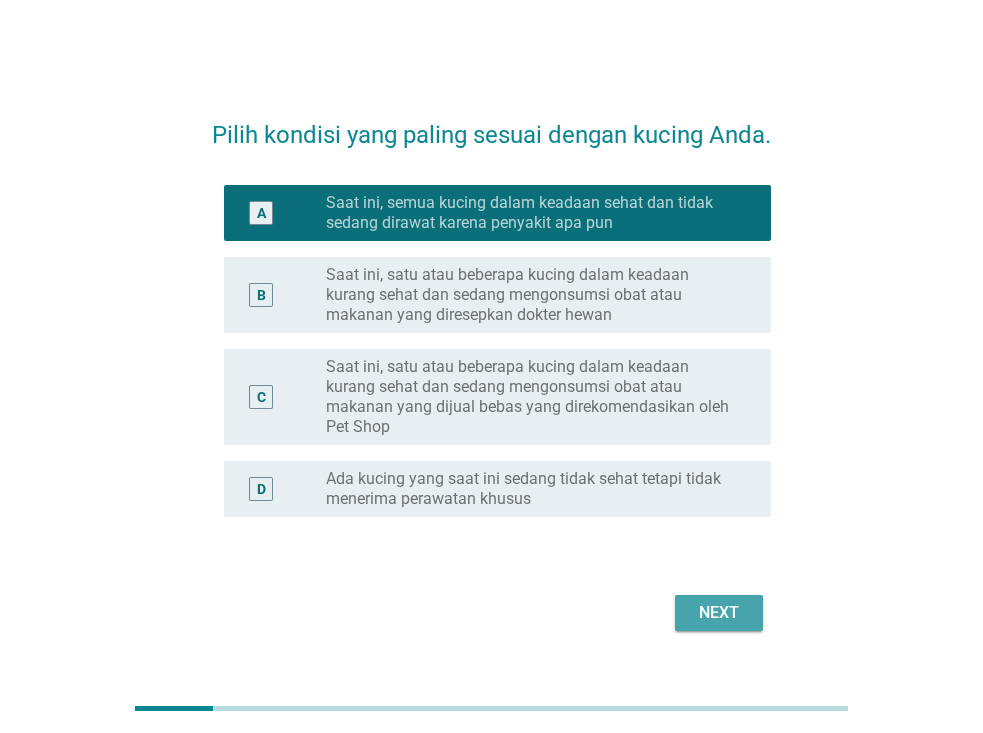 click on "Next" at bounding box center (719, 613) 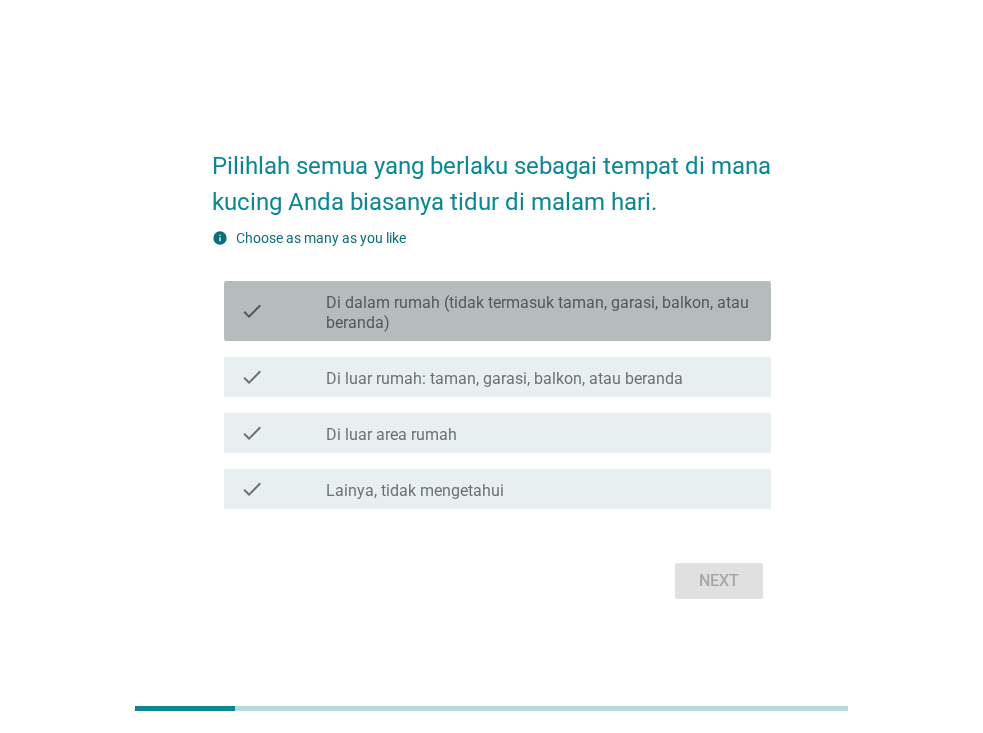 drag, startPoint x: 580, startPoint y: 317, endPoint x: 461, endPoint y: 310, distance: 119.2057 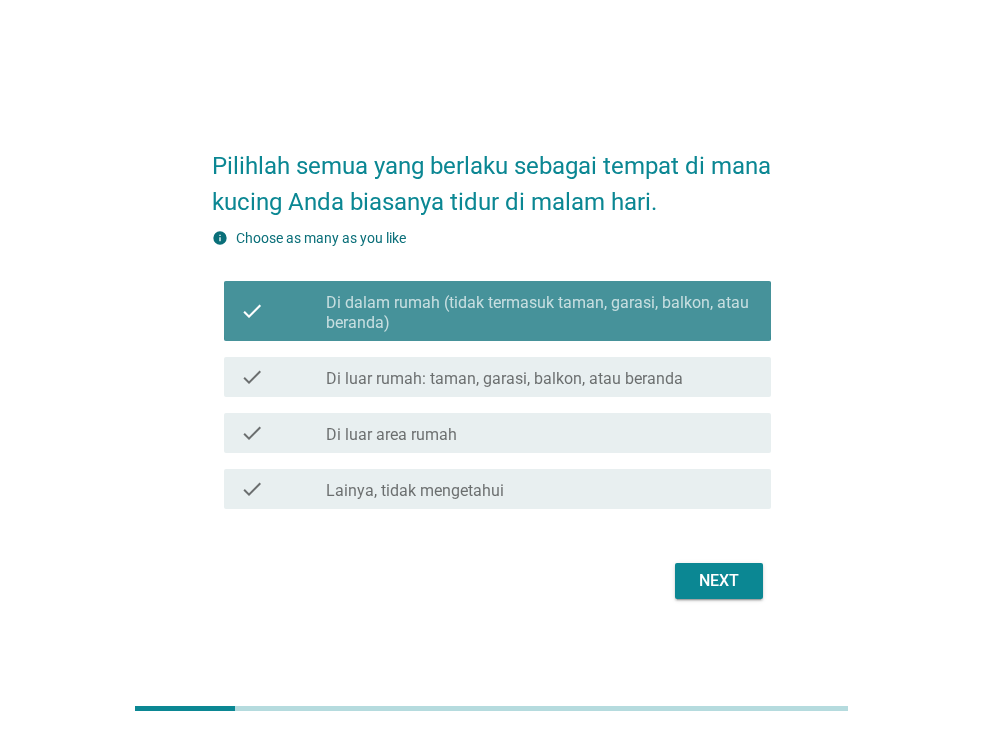 click on "Next" at bounding box center [719, 581] 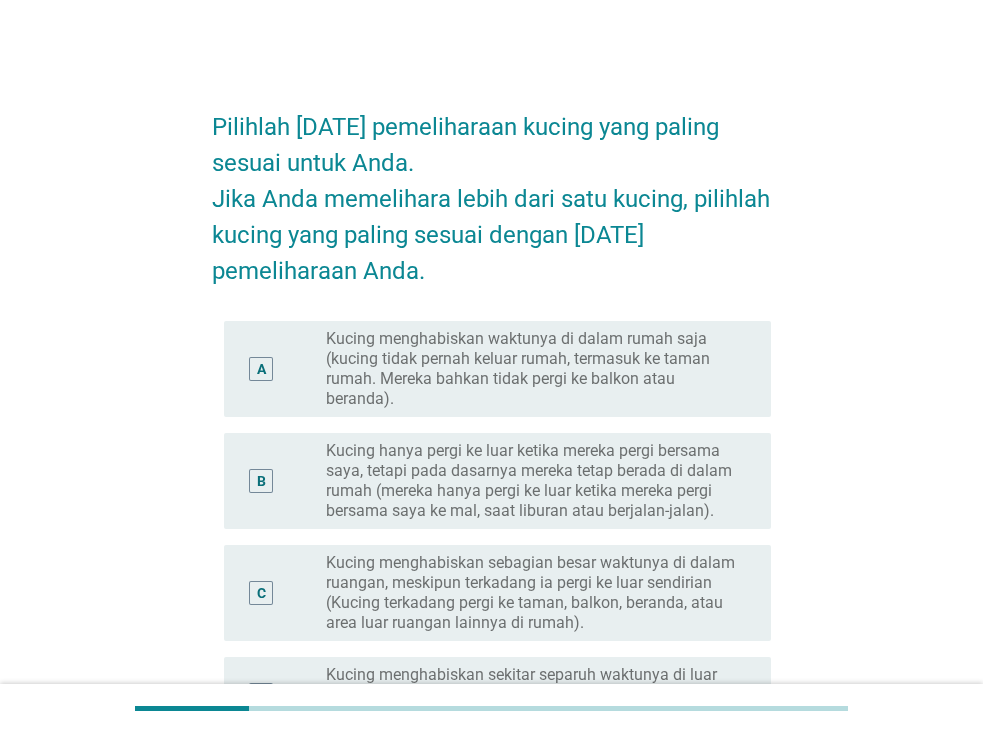 scroll, scrollTop: 100, scrollLeft: 0, axis: vertical 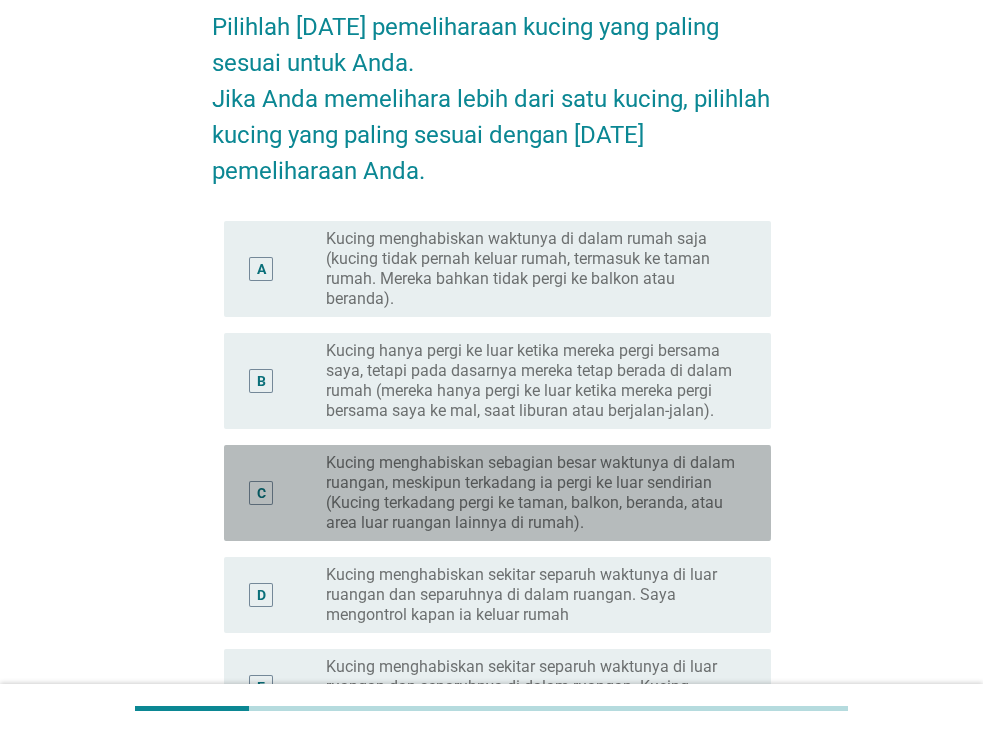click on "Kucing menghabiskan sebagian besar waktunya di dalam ruangan, meskipun terkadang ia pergi ke luar sendirian (Kucing terkadang pergi ke taman, balkon, beranda, atau area luar ruangan lainnya di rumah)." at bounding box center (532, 493) 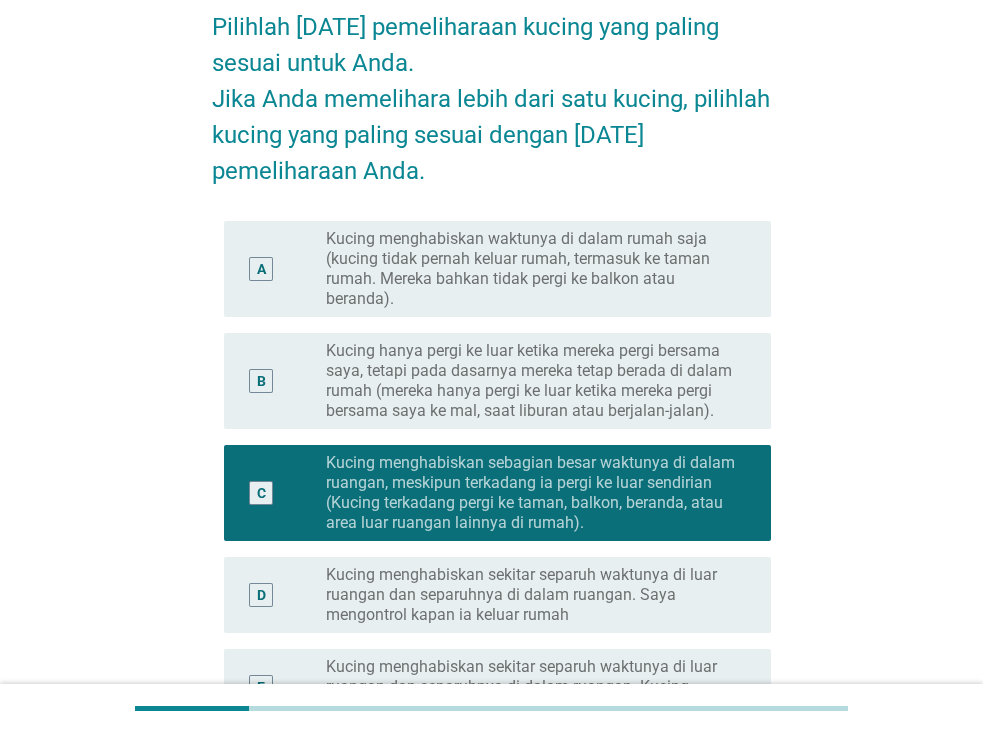 scroll, scrollTop: 200, scrollLeft: 0, axis: vertical 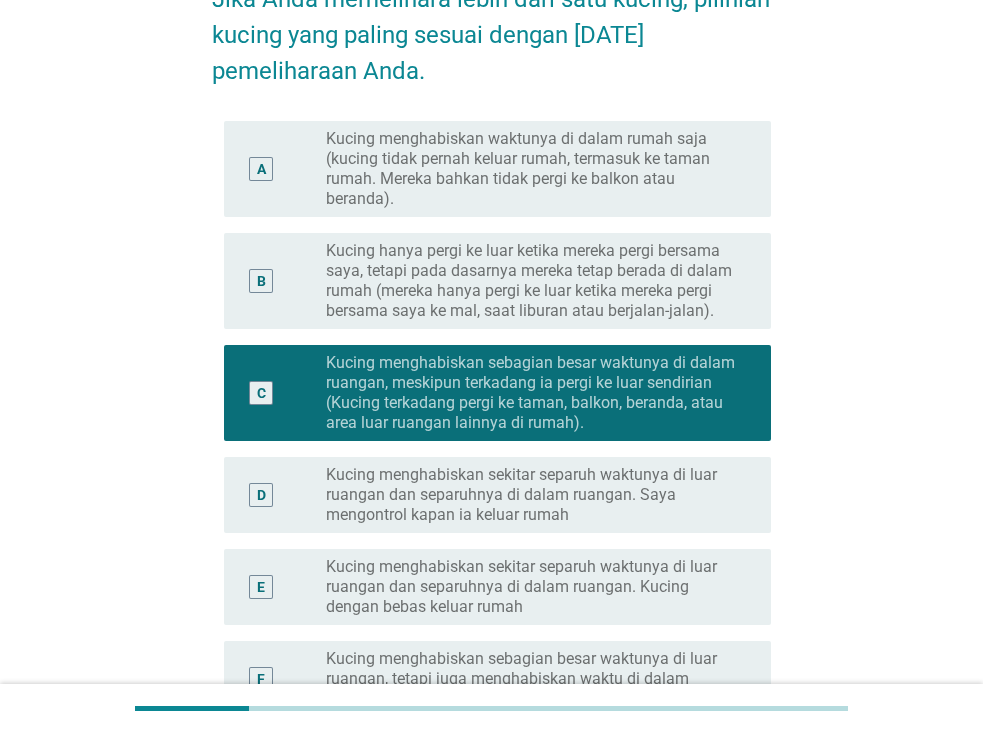 click on "Kucing menghabiskan sekitar separuh waktunya di luar ruangan dan separuhnya di dalam ruangan. Saya mengontrol kapan ia keluar rumah" at bounding box center [532, 495] 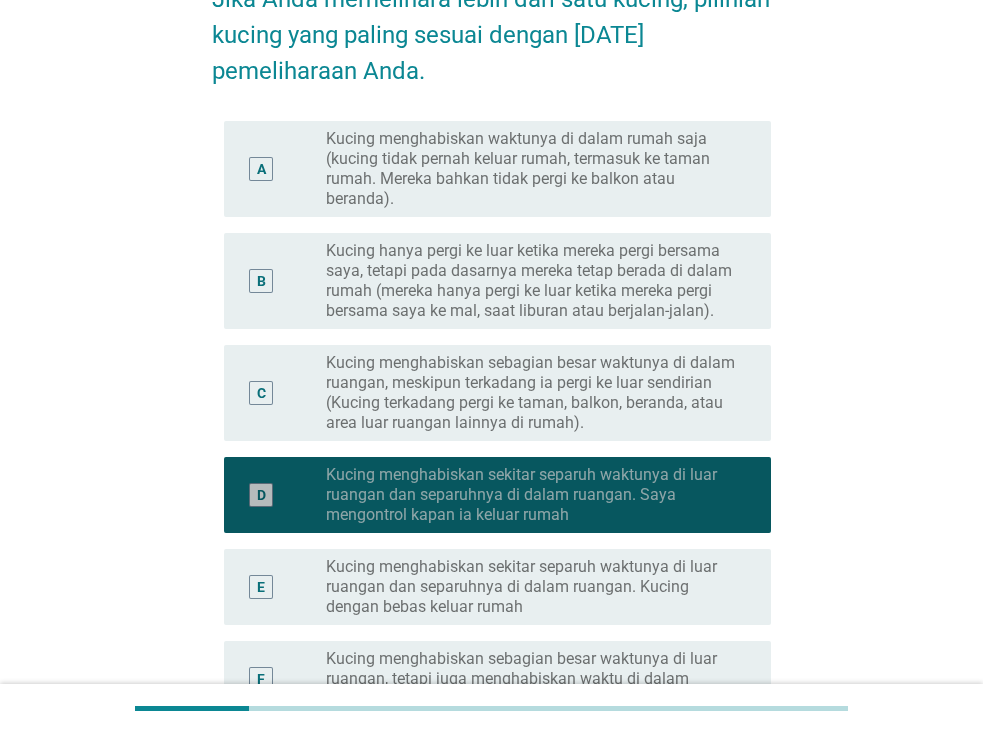 drag, startPoint x: 703, startPoint y: 494, endPoint x: 499, endPoint y: 381, distance: 233.20592 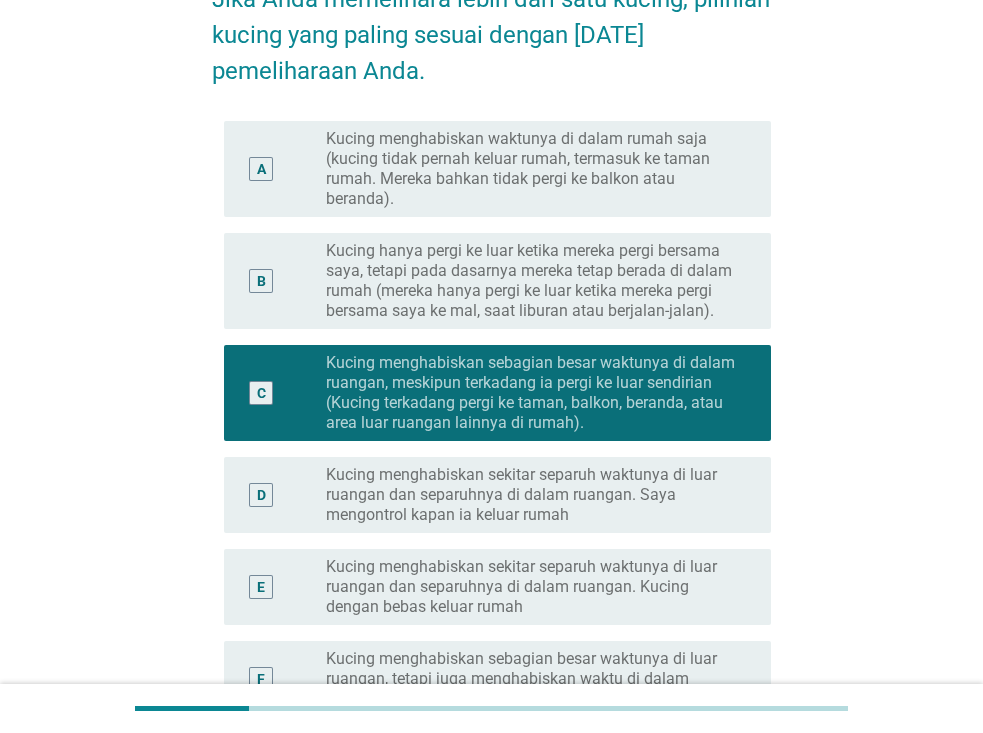 scroll, scrollTop: 300, scrollLeft: 0, axis: vertical 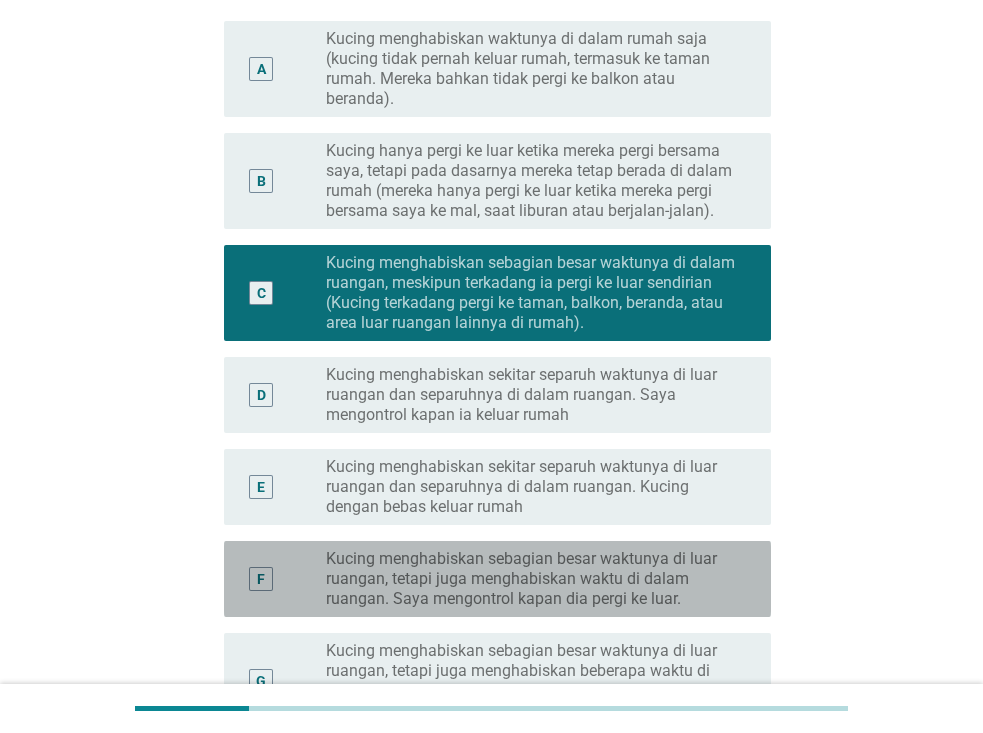 click on "Kucing menghabiskan sebagian besar waktunya di luar ruangan, tetapi juga menghabiskan waktu di dalam ruangan. Saya mengontrol kapan dia pergi ke luar." at bounding box center (532, 579) 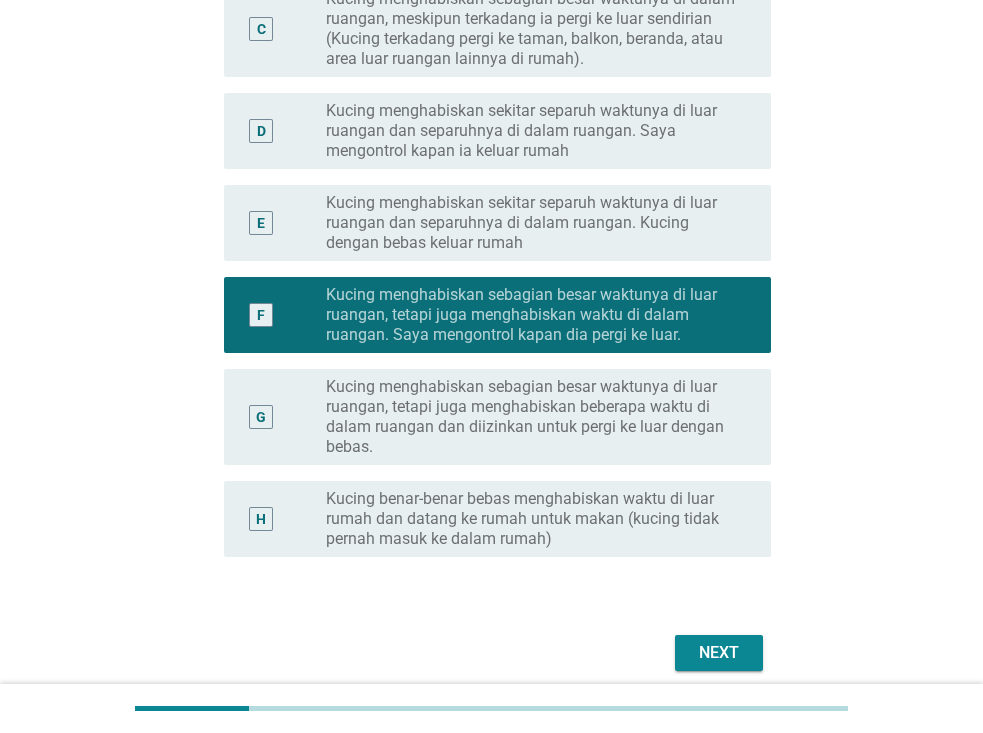 scroll, scrollTop: 600, scrollLeft: 0, axis: vertical 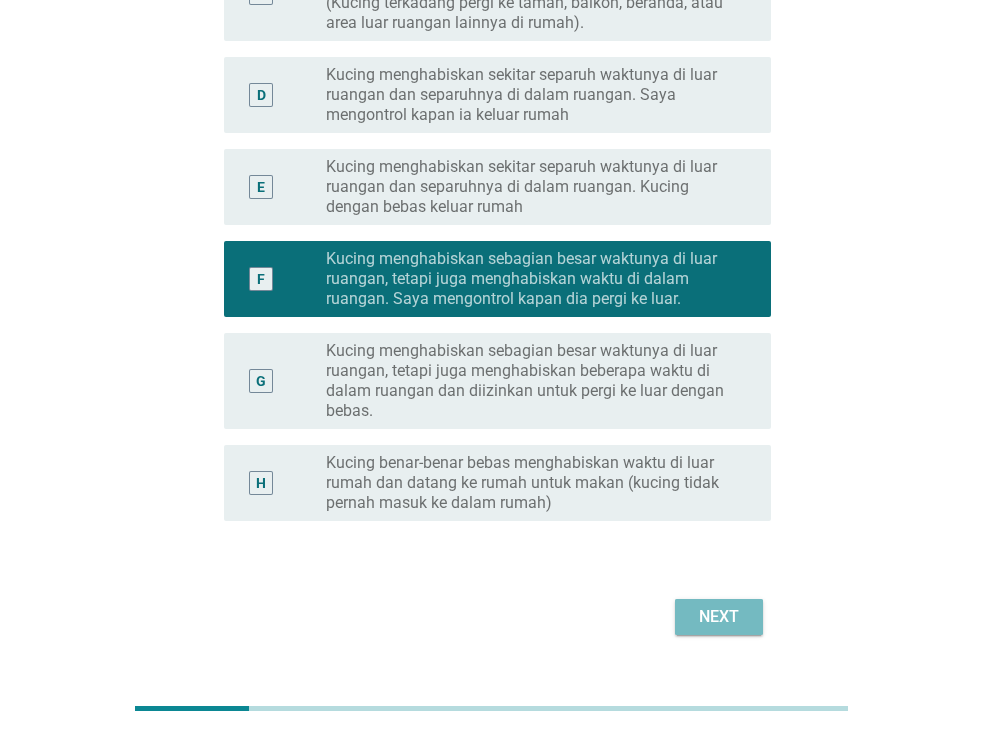 drag, startPoint x: 702, startPoint y: 613, endPoint x: 686, endPoint y: 628, distance: 21.931713 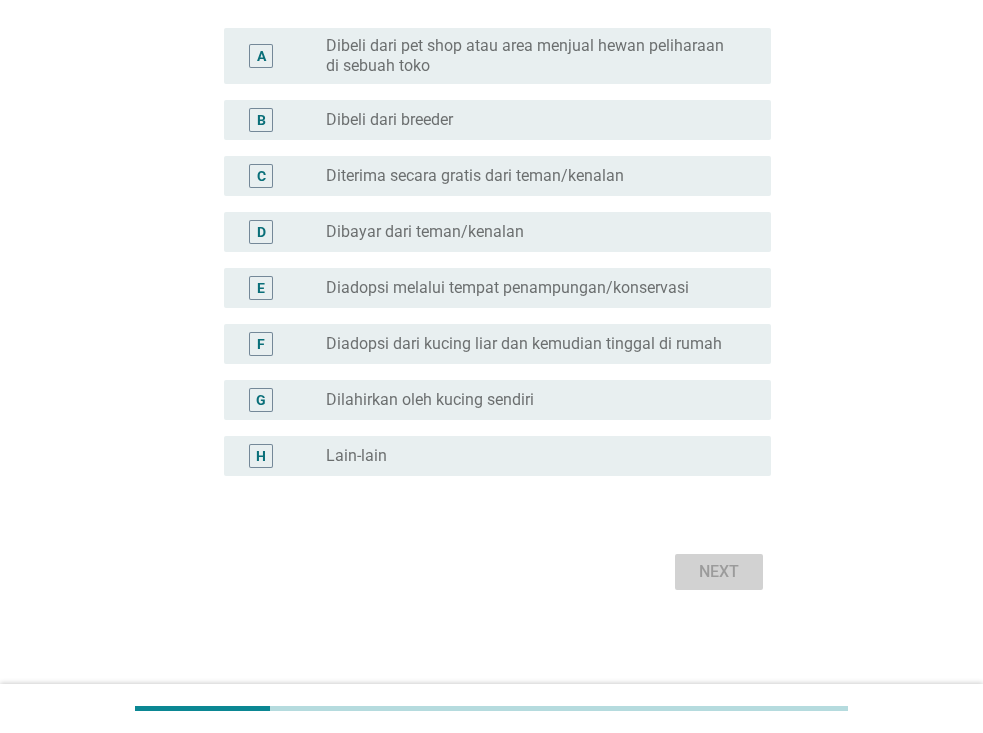 scroll, scrollTop: 0, scrollLeft: 0, axis: both 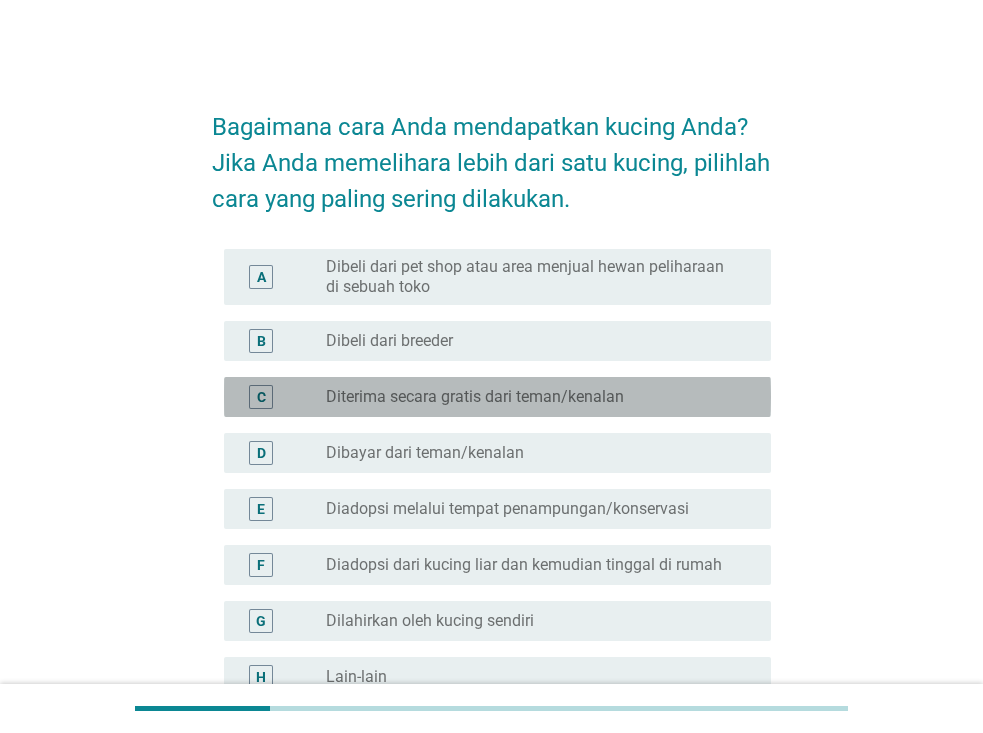 click on "radio_button_unchecked Diterima secara gratis dari teman/kenalan" at bounding box center [532, 397] 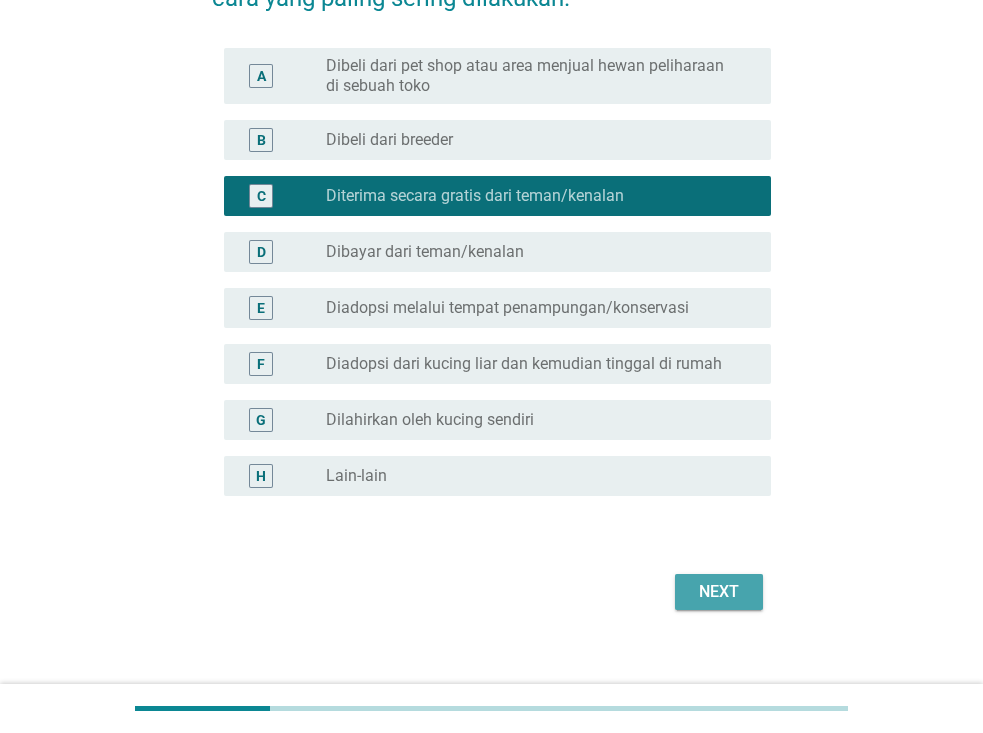 scroll, scrollTop: 221, scrollLeft: 0, axis: vertical 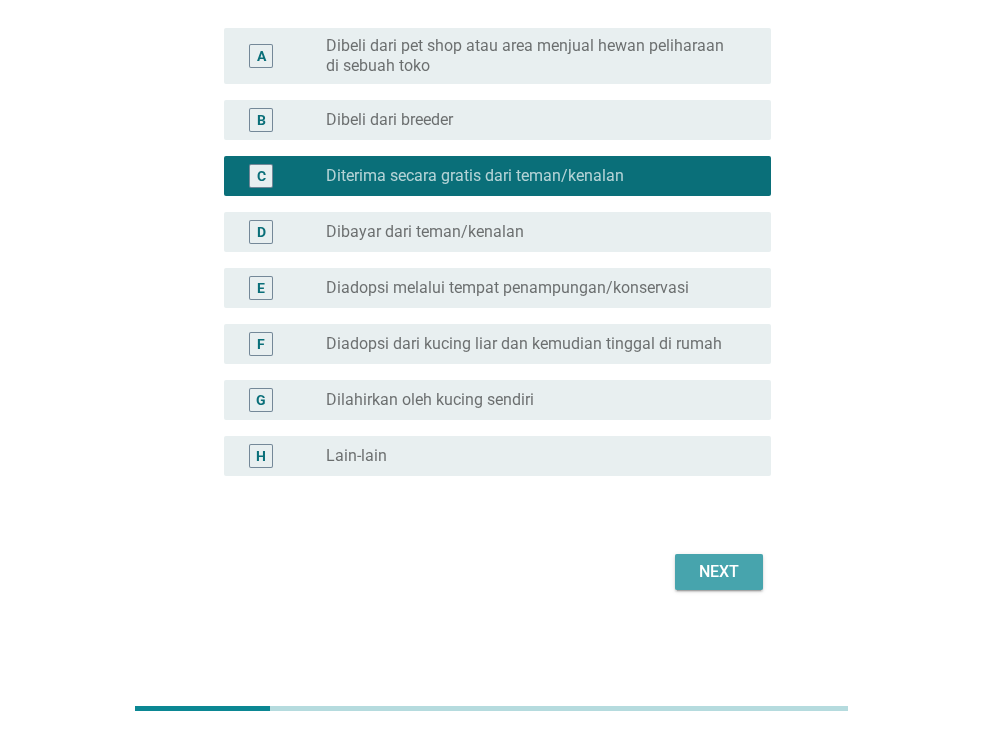 click on "Next" at bounding box center [719, 572] 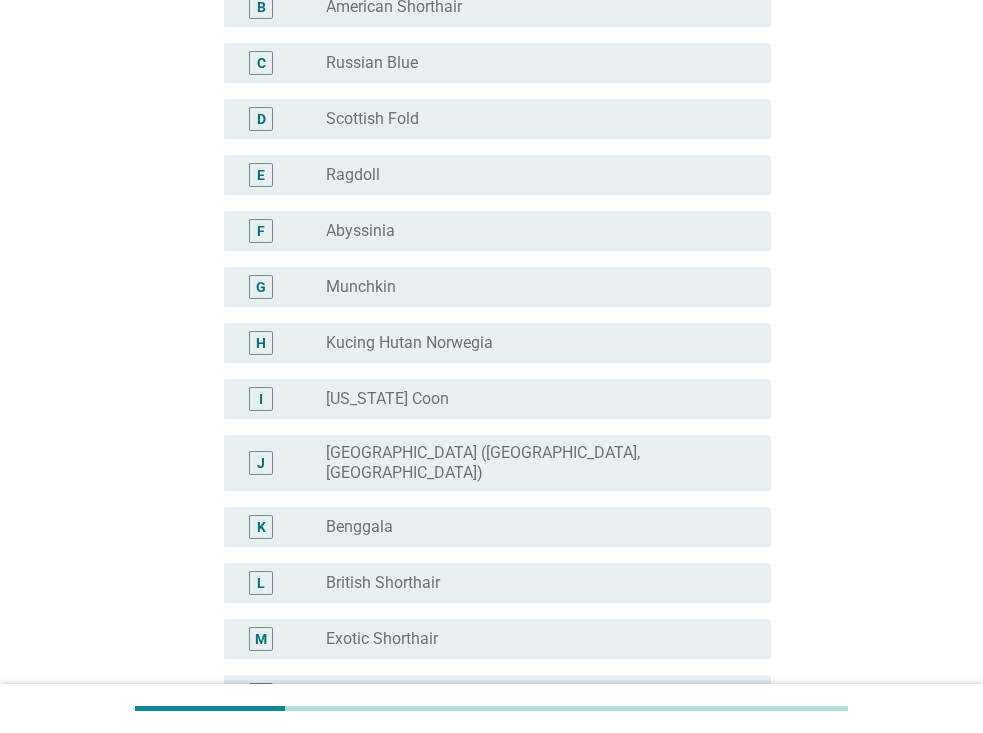 scroll, scrollTop: 300, scrollLeft: 0, axis: vertical 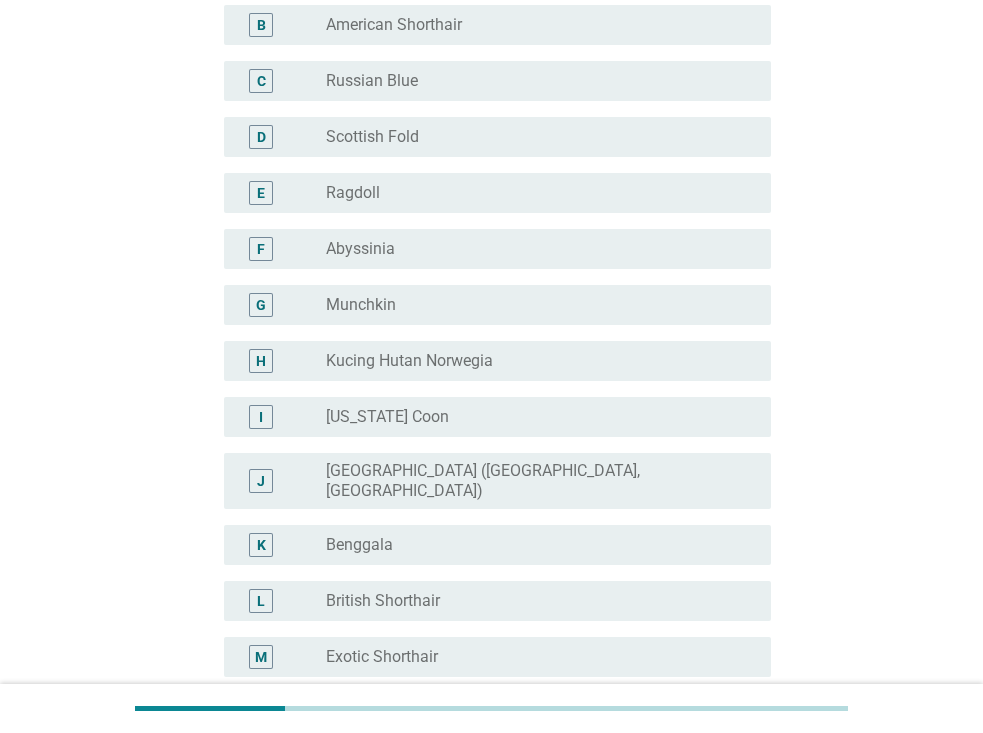 click on "radio_button_unchecked [US_STATE] Coon" at bounding box center [532, 417] 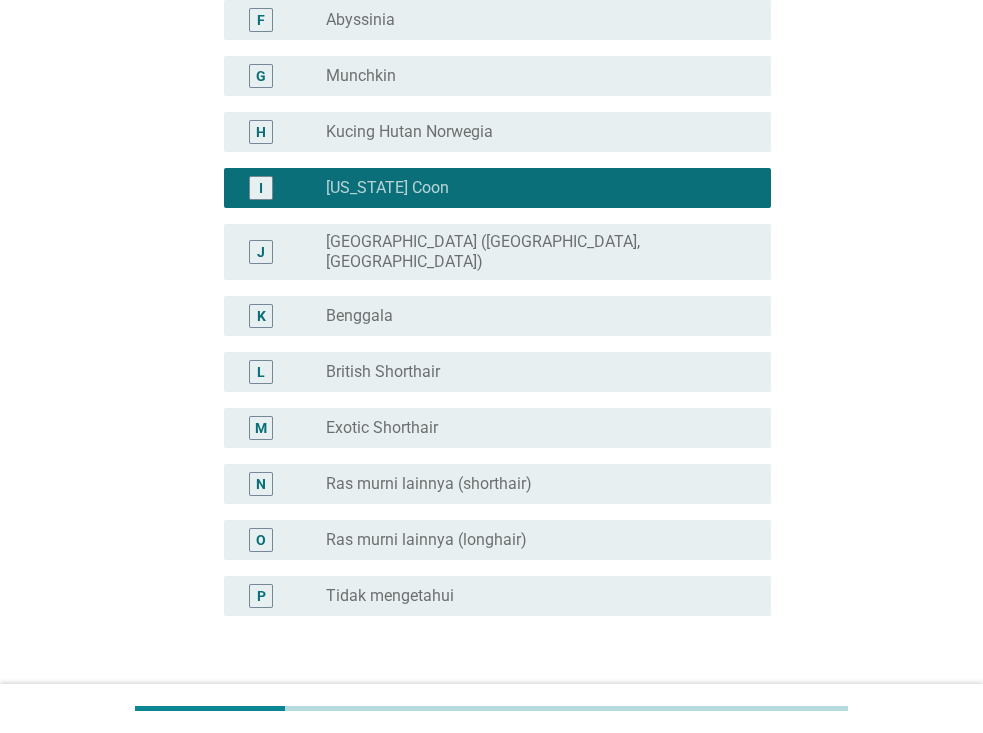 scroll, scrollTop: 600, scrollLeft: 0, axis: vertical 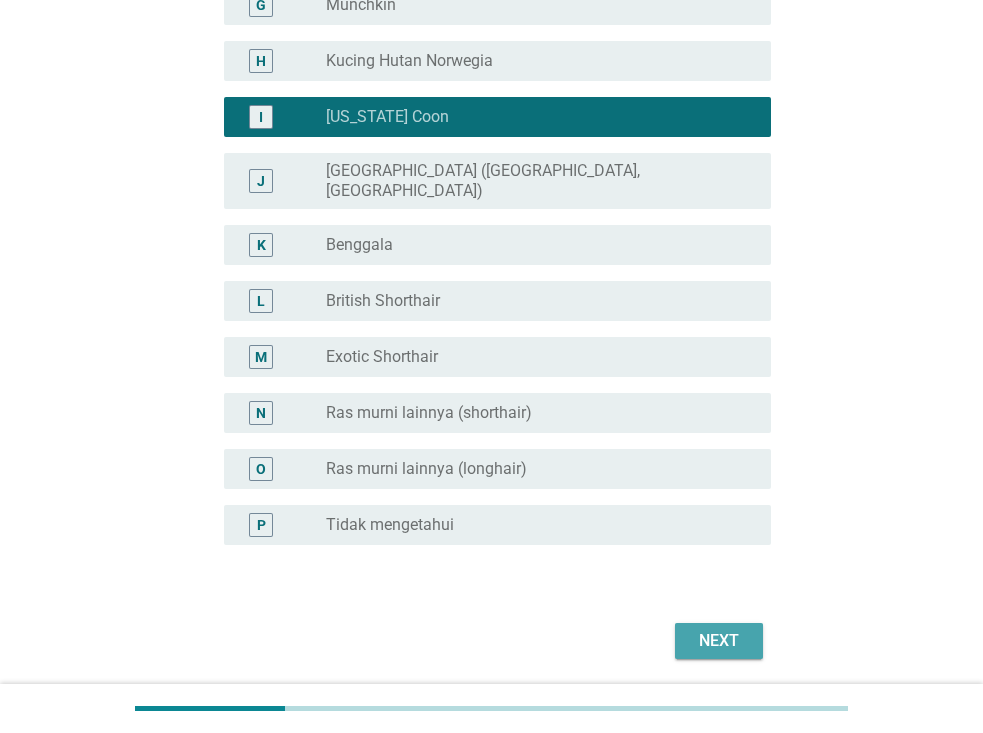 click on "Next" at bounding box center [719, 641] 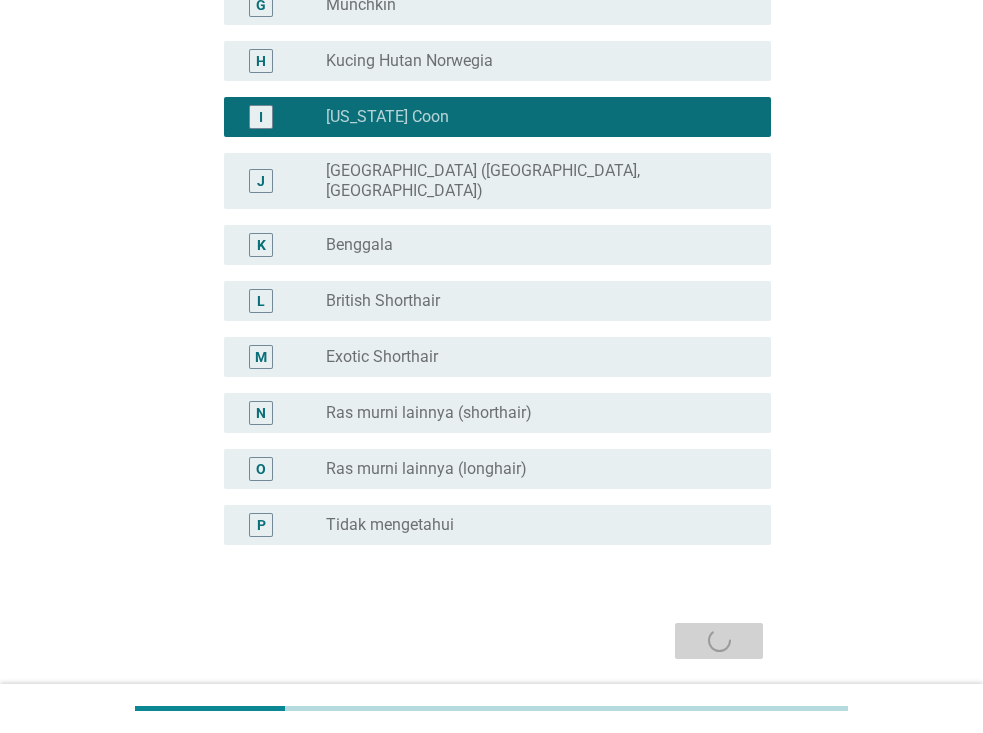 scroll, scrollTop: 0, scrollLeft: 0, axis: both 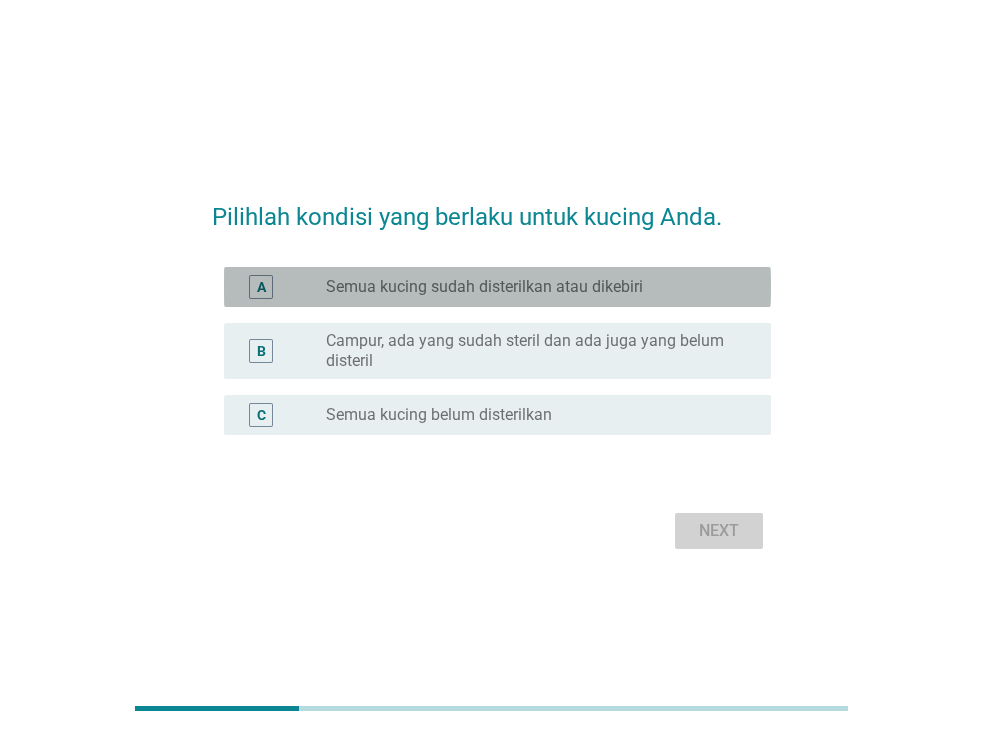 click on "radio_button_unchecked Semua kucing sudah disterilkan atau dikebiri" at bounding box center (532, 287) 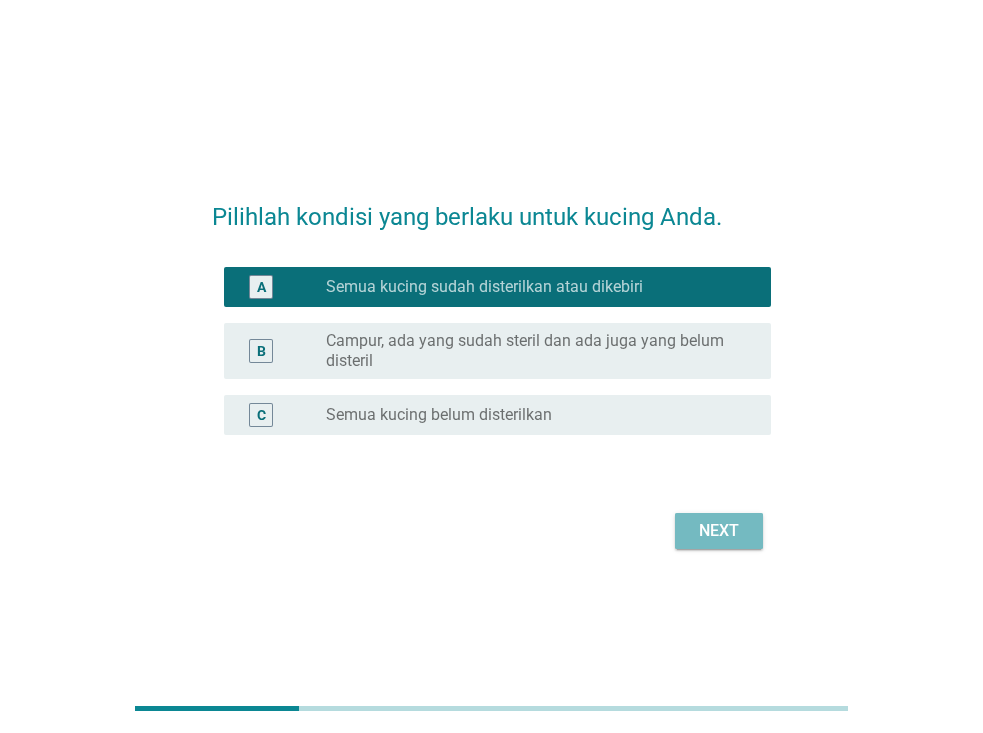 click on "Next" at bounding box center (719, 531) 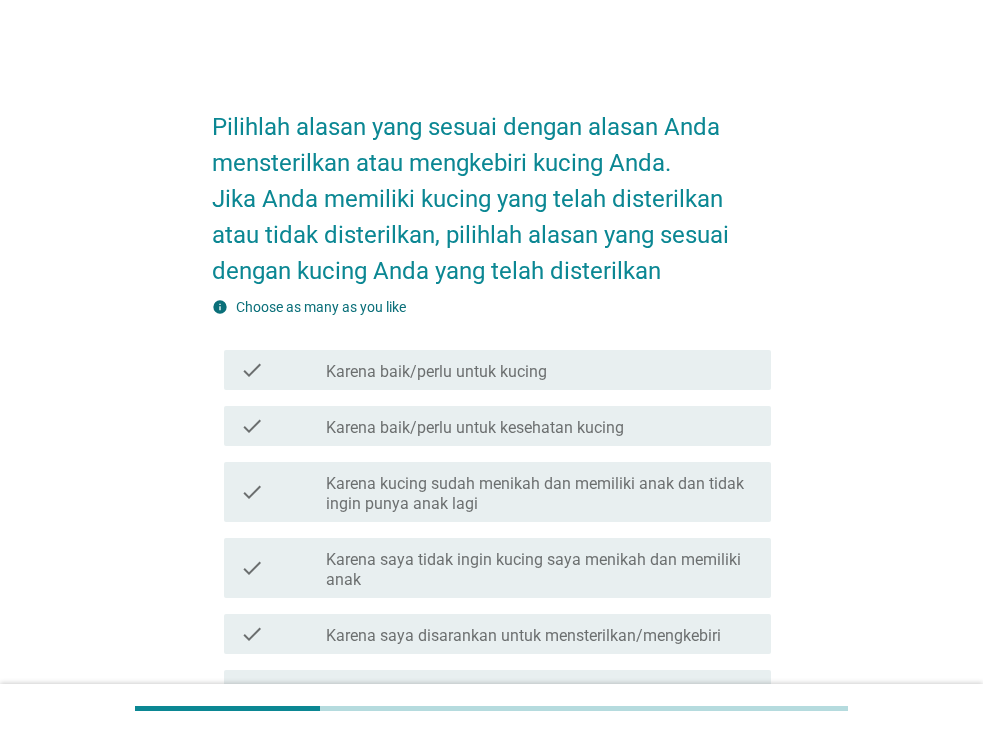 click on "check     check_box_outline_blank Karena baik/perlu untuk kucing" at bounding box center (491, 370) 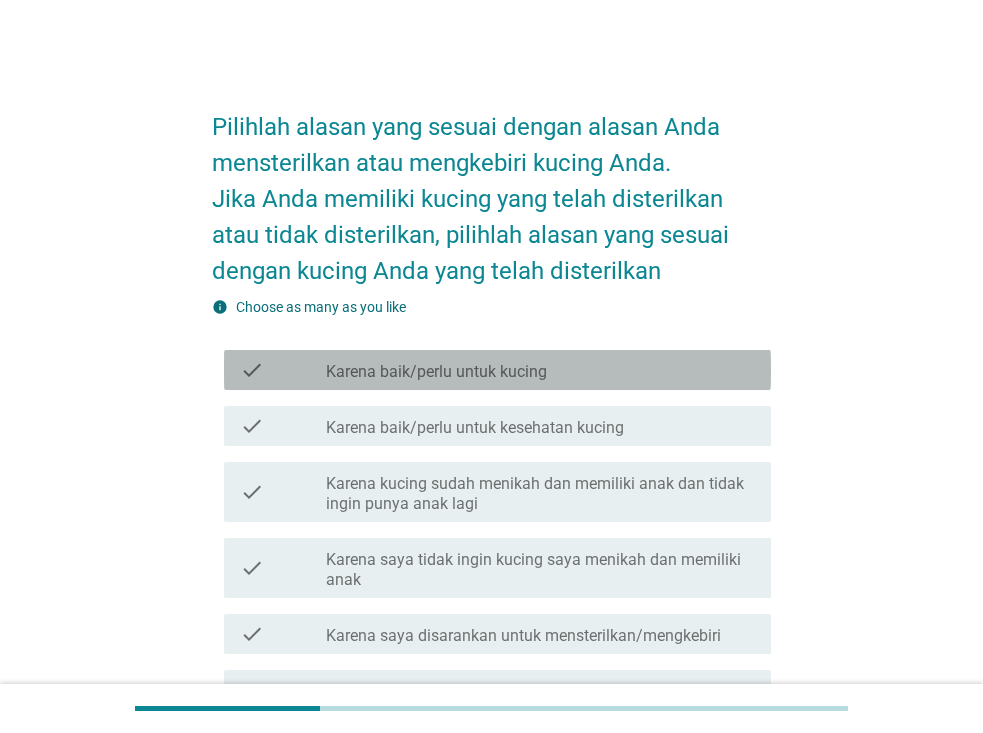 click on "check     check_box_outline_blank Karena baik/perlu untuk kucing" at bounding box center (497, 370) 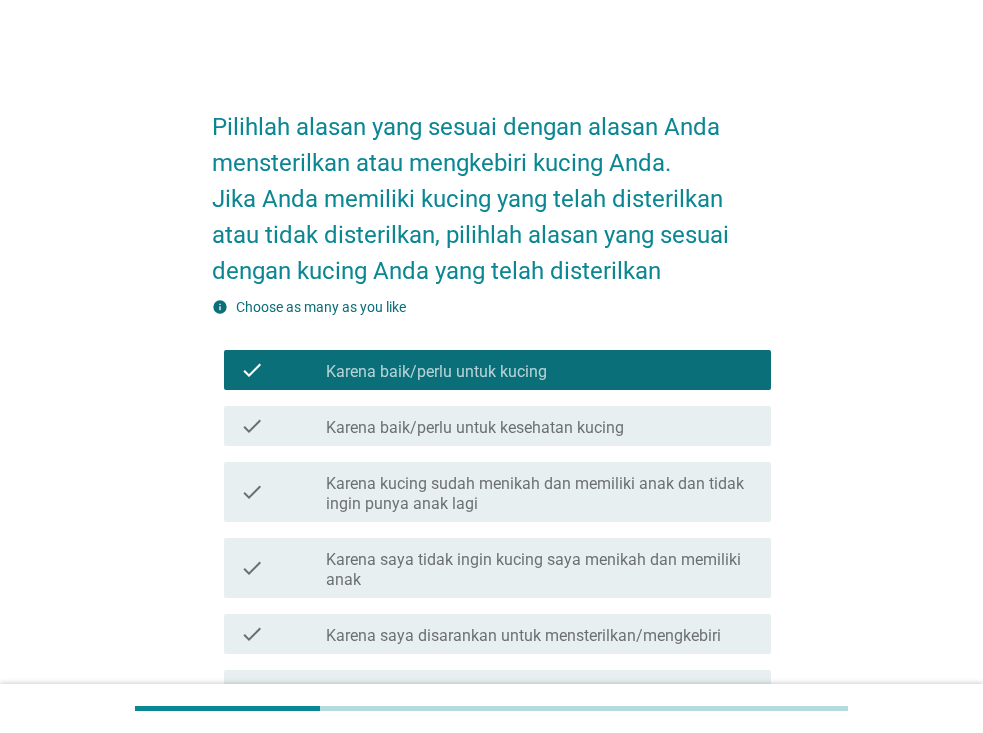 click on "Karena baik/perlu untuk kesehatan kucing" at bounding box center [475, 428] 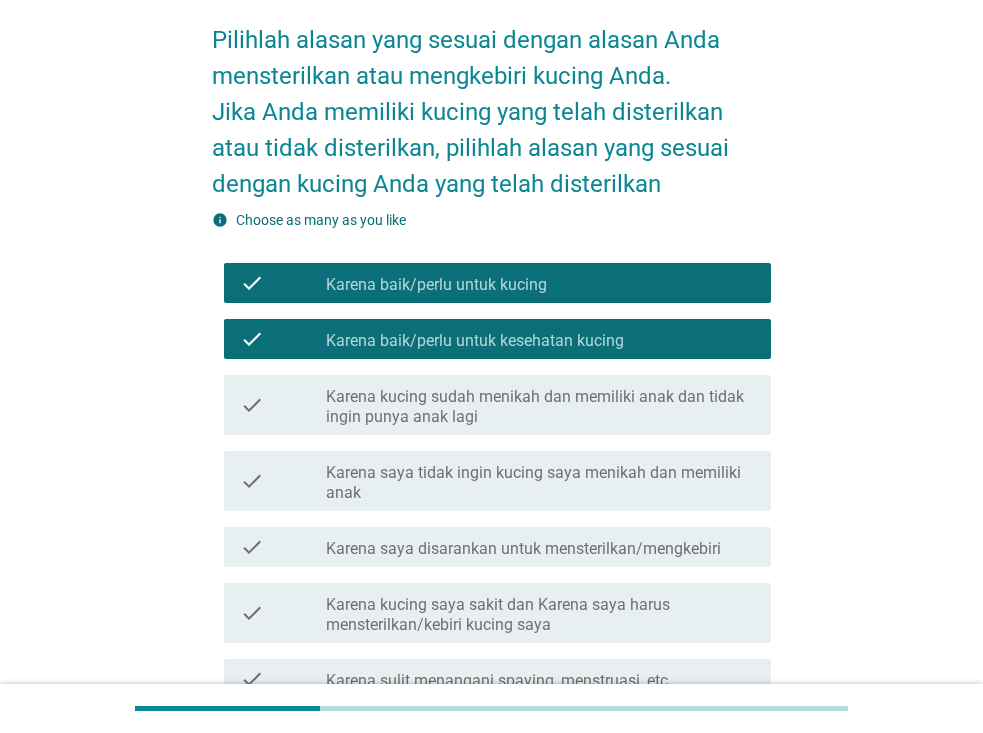 scroll, scrollTop: 100, scrollLeft: 0, axis: vertical 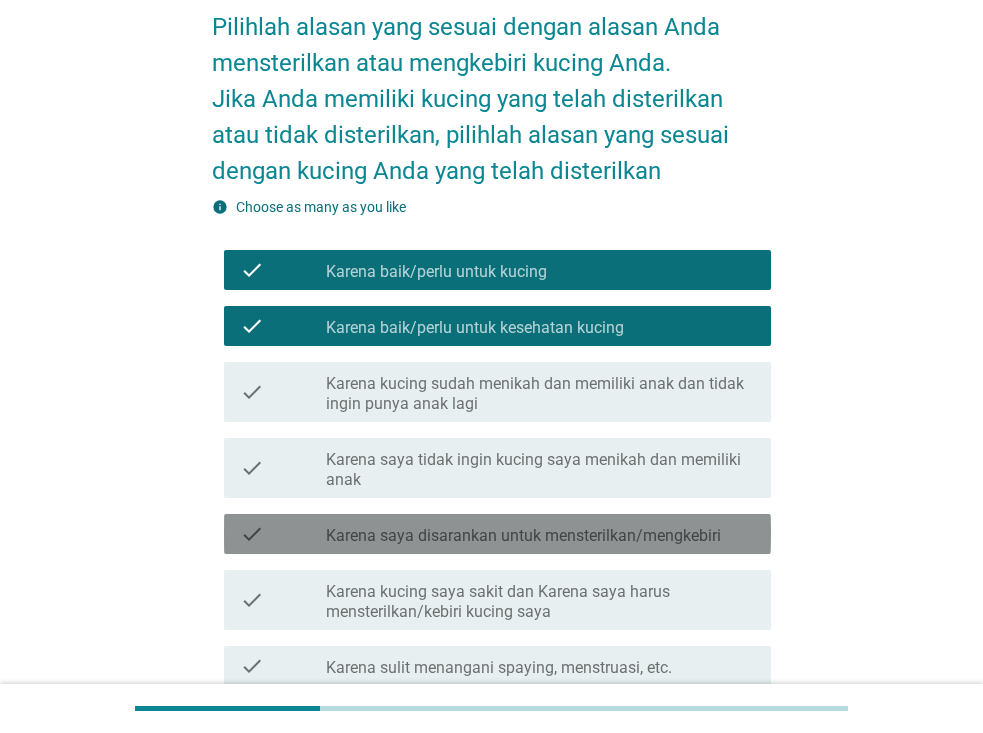 drag, startPoint x: 537, startPoint y: 527, endPoint x: 510, endPoint y: 537, distance: 28.79236 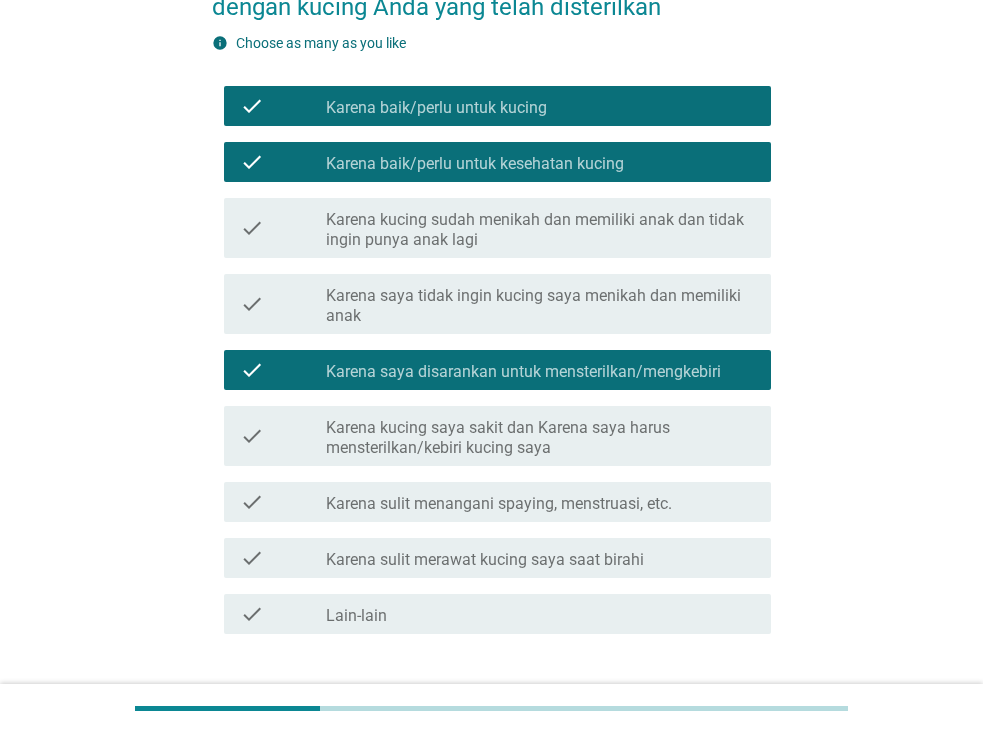 scroll, scrollTop: 300, scrollLeft: 0, axis: vertical 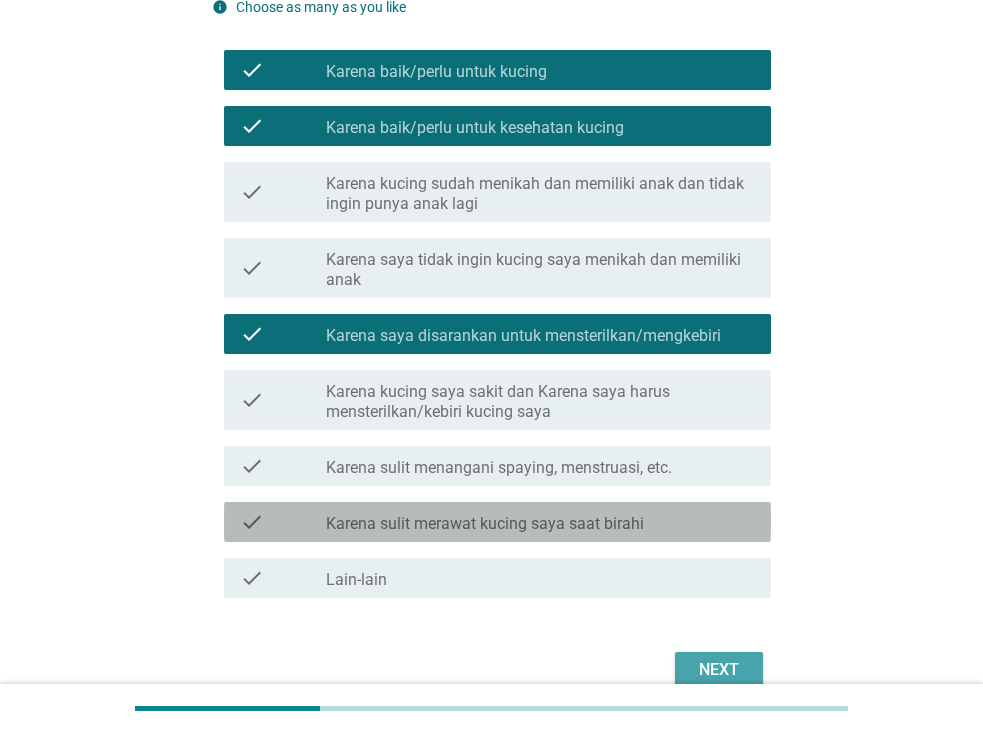 click on "Karena sulit merawat kucing saya saat birahi" at bounding box center [485, 524] 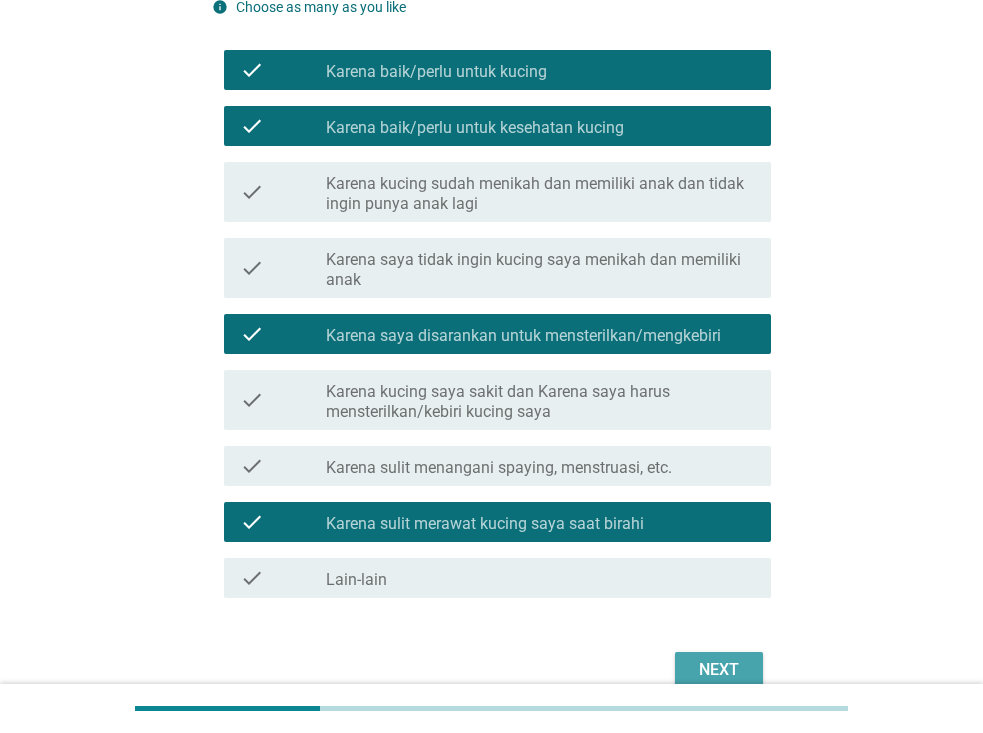 click on "Next" at bounding box center (719, 670) 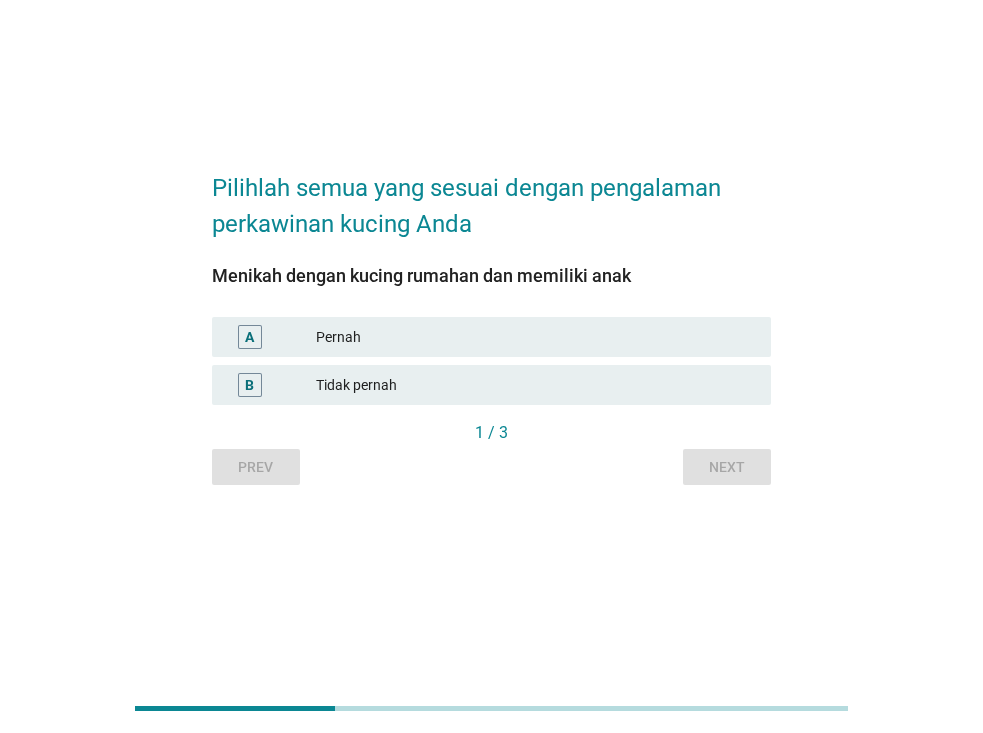 scroll, scrollTop: 0, scrollLeft: 0, axis: both 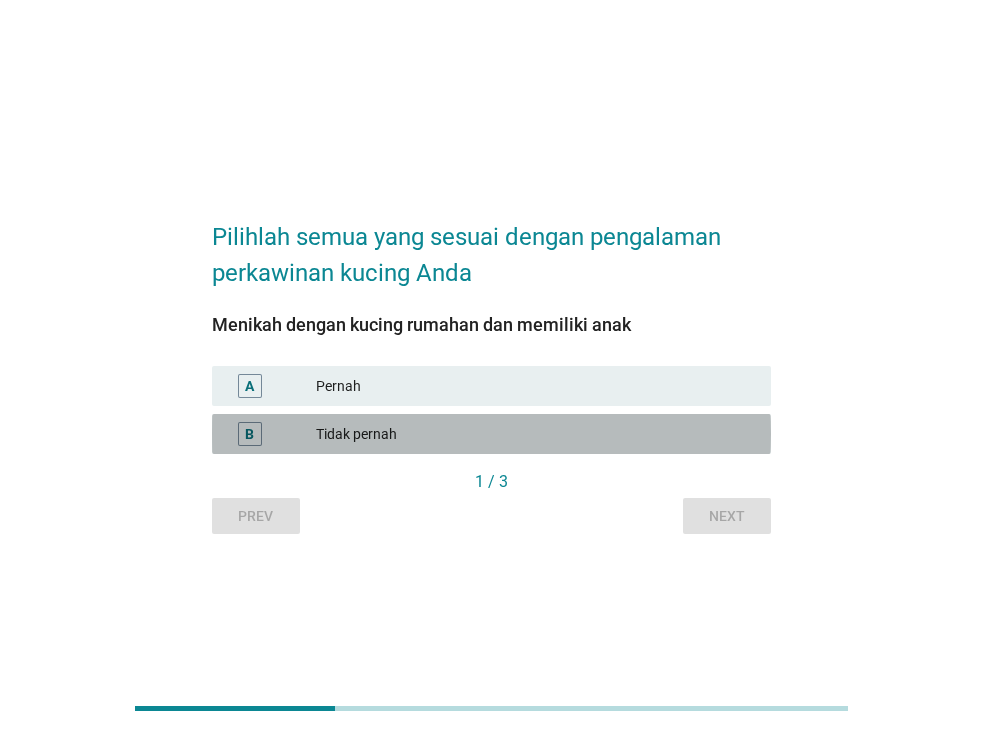 click on "Tidak pernah" at bounding box center [535, 434] 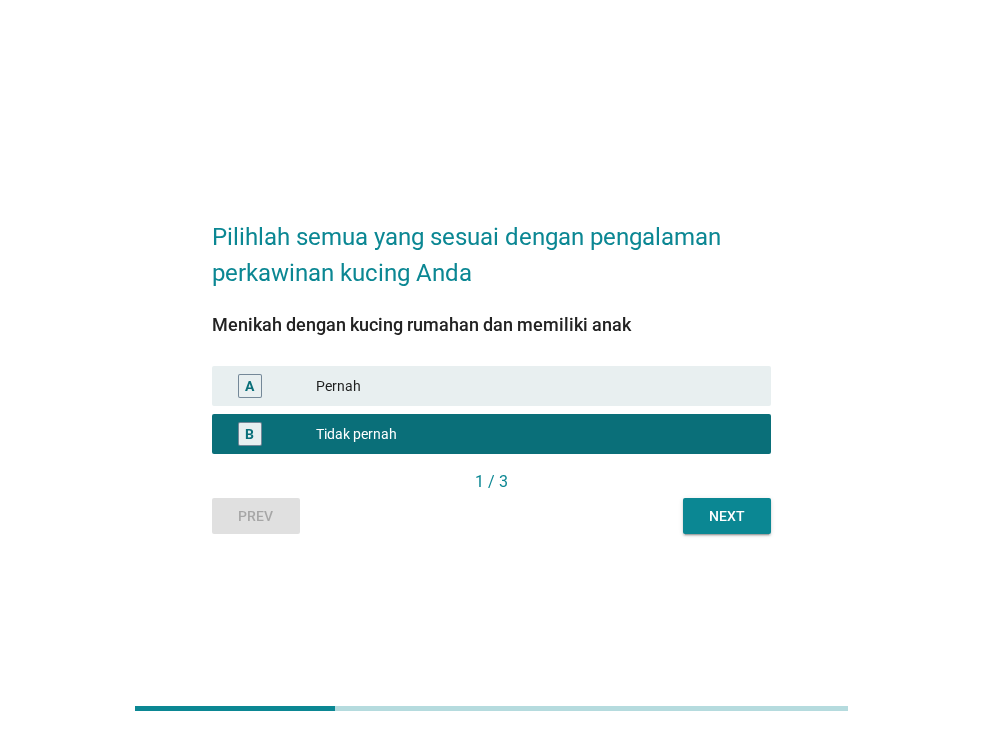 click on "Next" at bounding box center [727, 516] 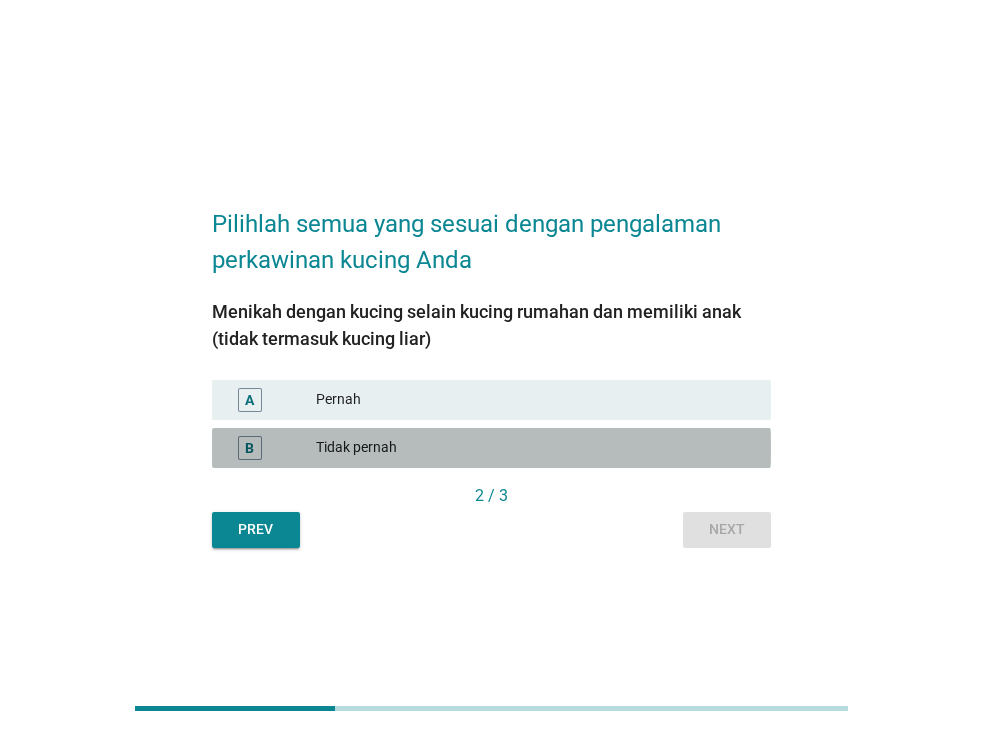 click on "Tidak pernah" at bounding box center (535, 448) 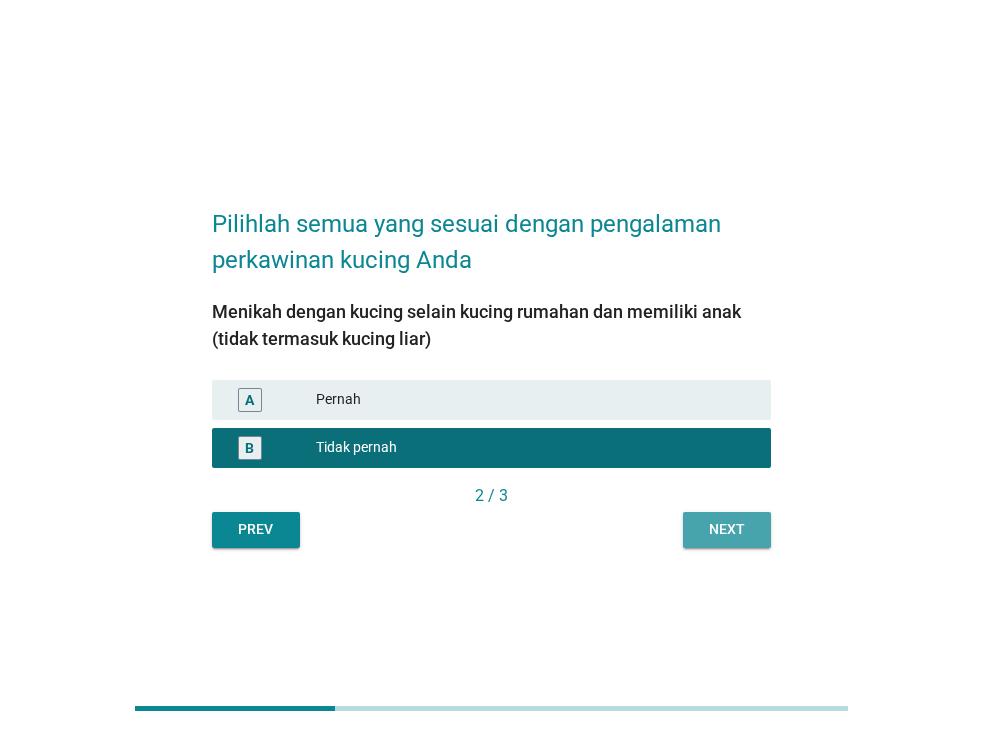 click on "Next" at bounding box center [727, 529] 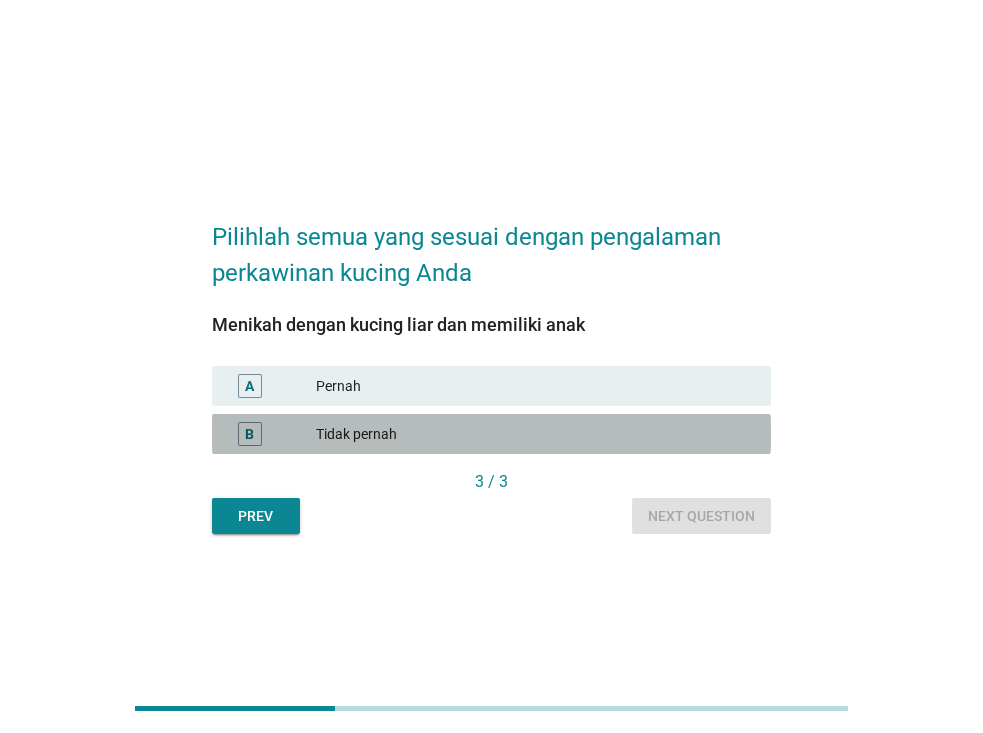 click on "Tidak pernah" at bounding box center (535, 434) 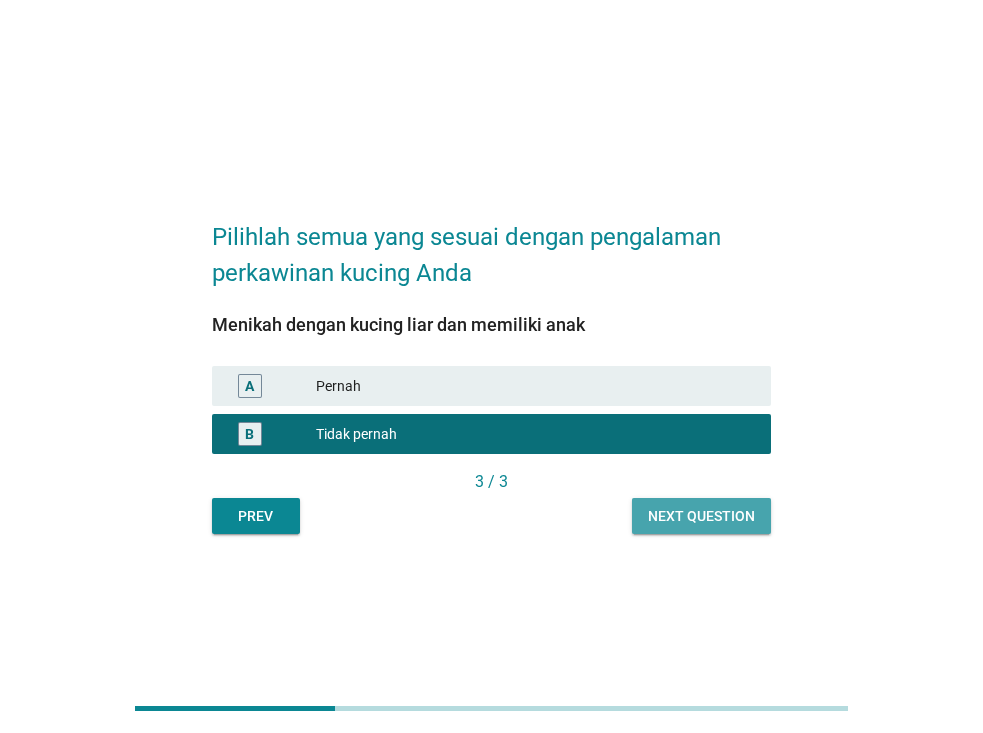 click on "Next question" at bounding box center [701, 516] 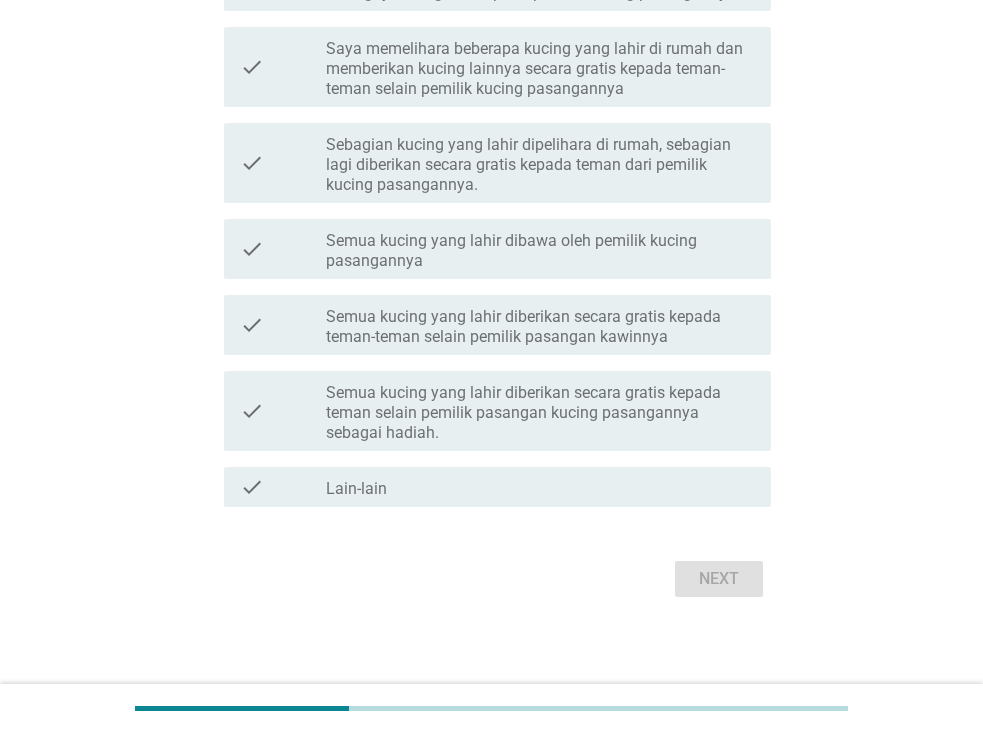 scroll, scrollTop: 354, scrollLeft: 0, axis: vertical 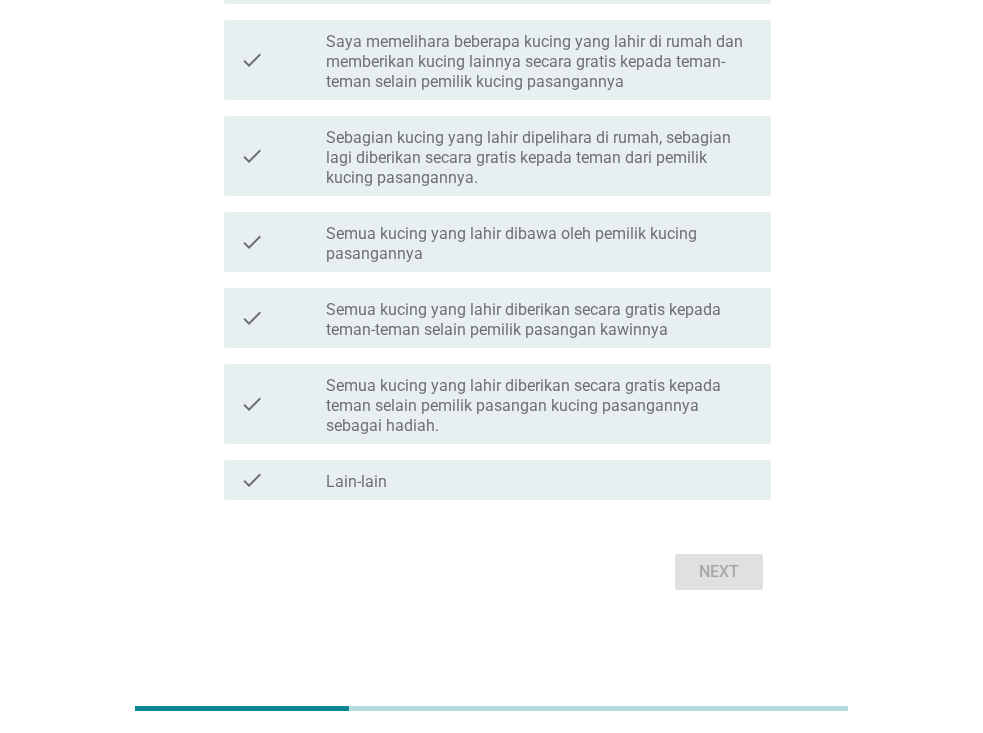 click on "Semua kucing yang lahir diberikan secara gratis kepada teman selain pemilik pasangan kucing pasangannya sebagai hadiah." at bounding box center [540, 406] 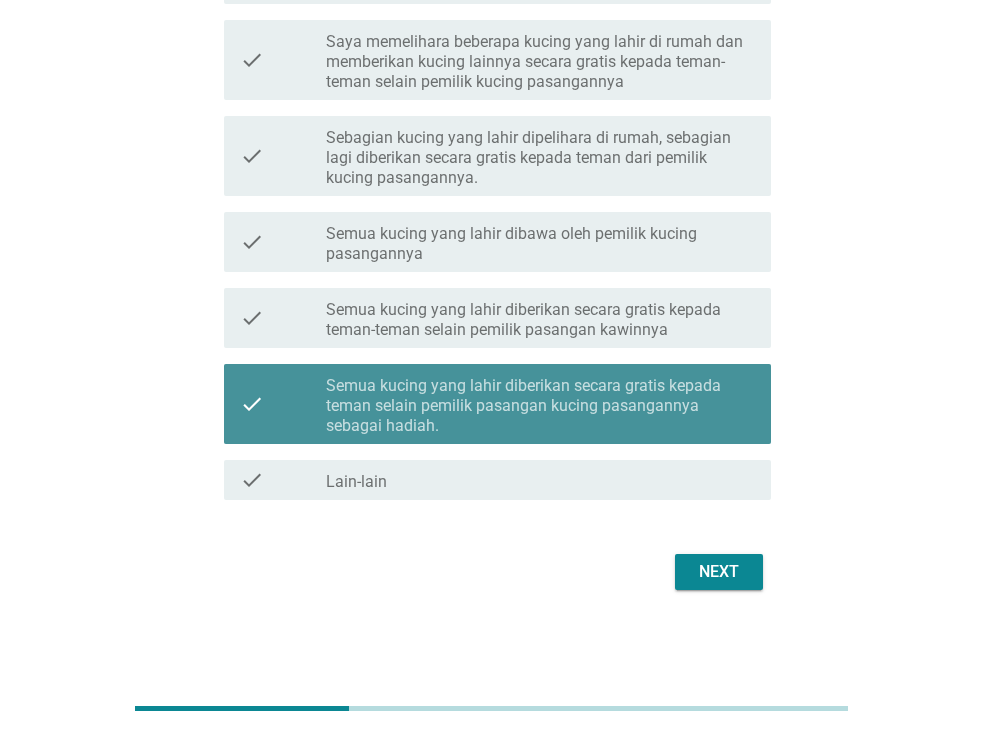 click on "Semua kucing yang lahir diberikan secara gratis kepada teman selain pemilik pasangan kucing pasangannya sebagai hadiah." at bounding box center (540, 406) 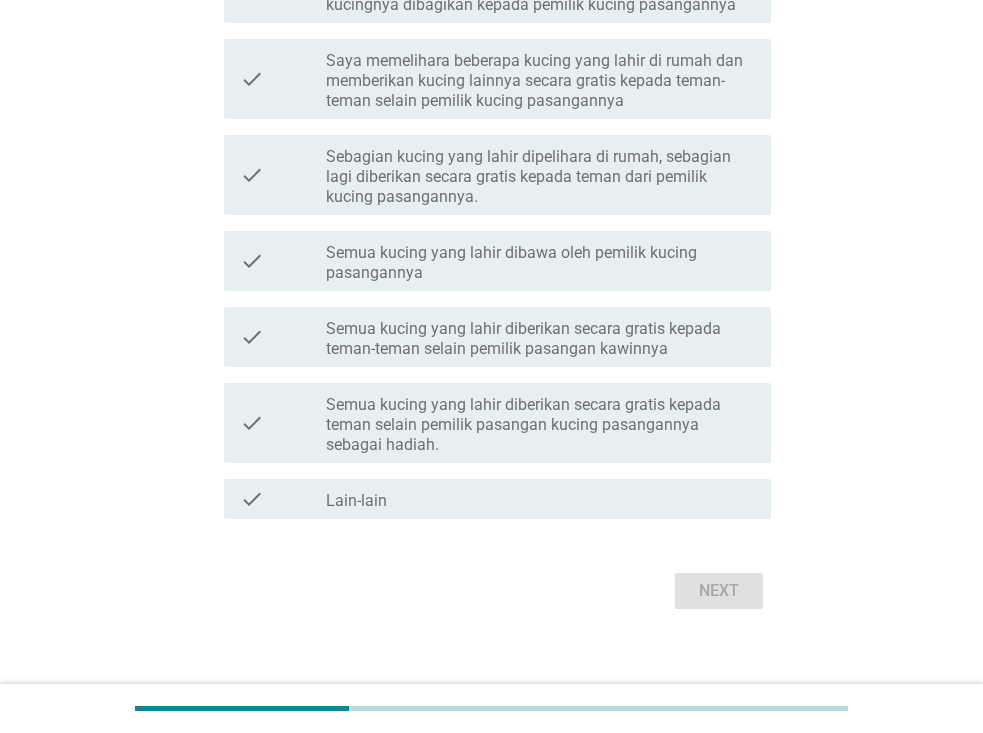 scroll, scrollTop: 354, scrollLeft: 0, axis: vertical 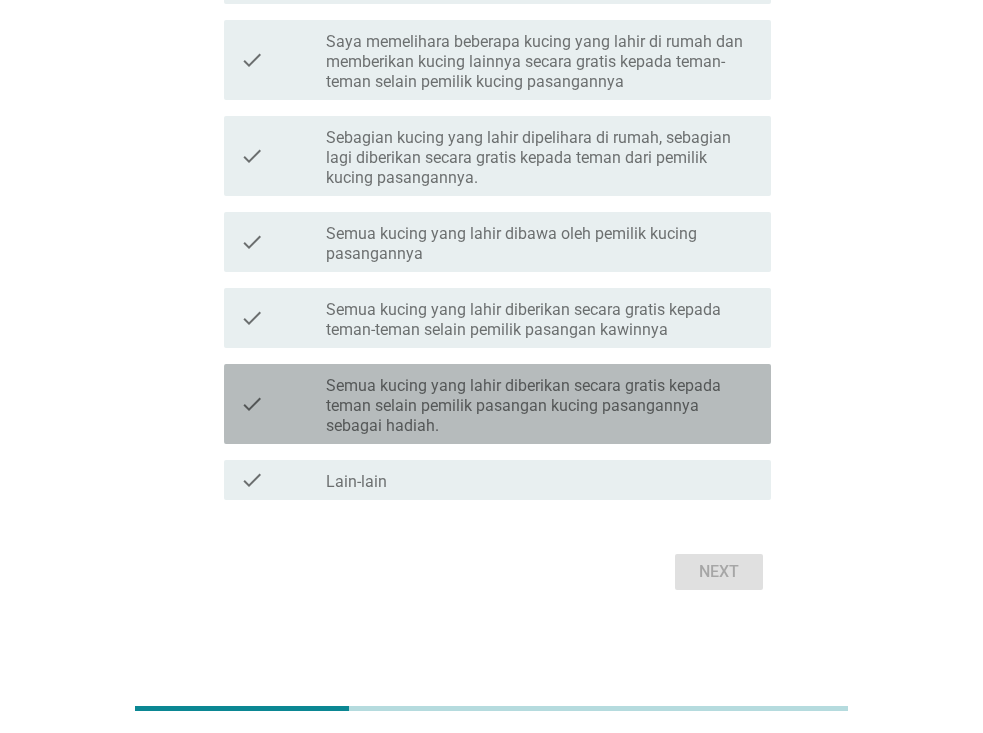 click on "Semua kucing yang lahir diberikan secara gratis kepada teman selain pemilik pasangan kucing pasangannya sebagai hadiah." at bounding box center (540, 406) 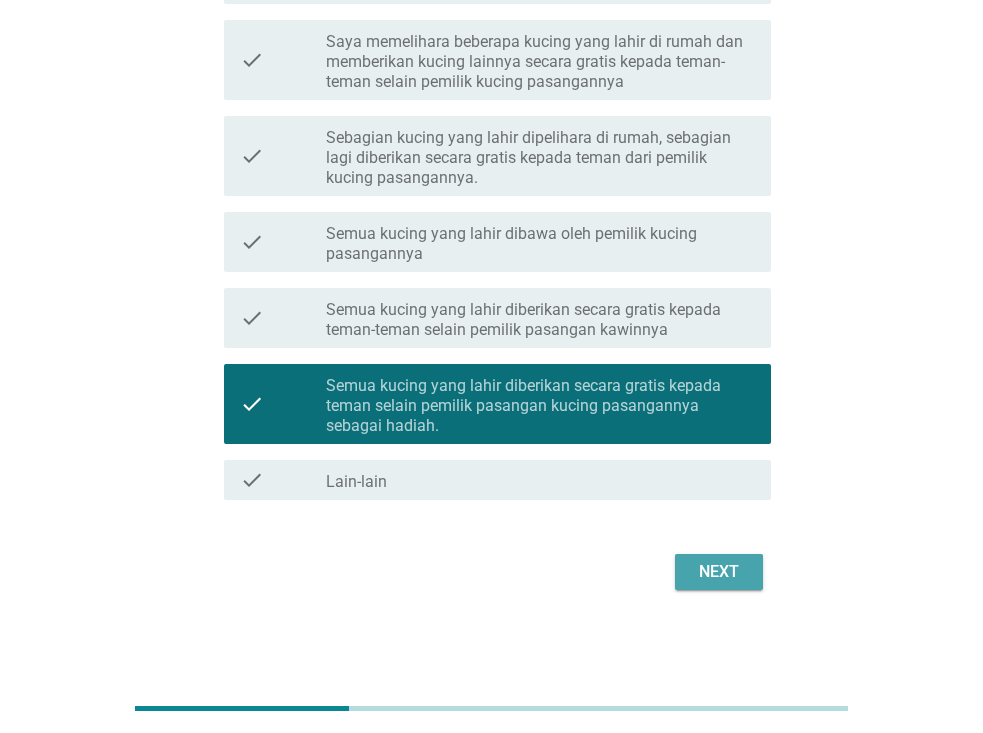 click on "Next" at bounding box center (719, 572) 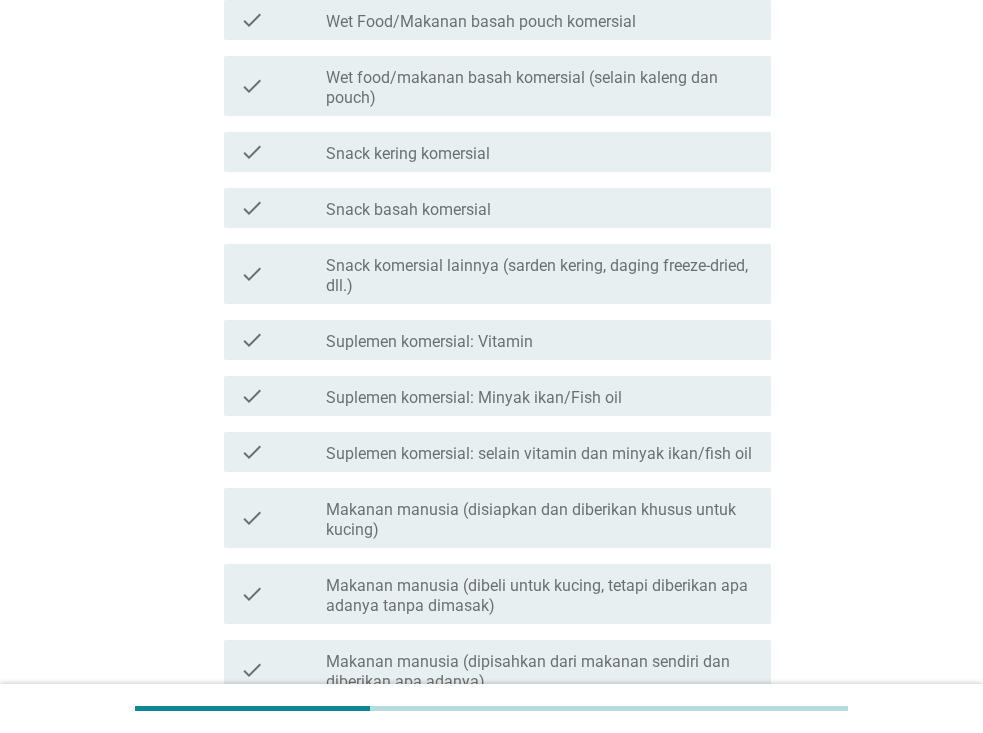 scroll, scrollTop: 0, scrollLeft: 0, axis: both 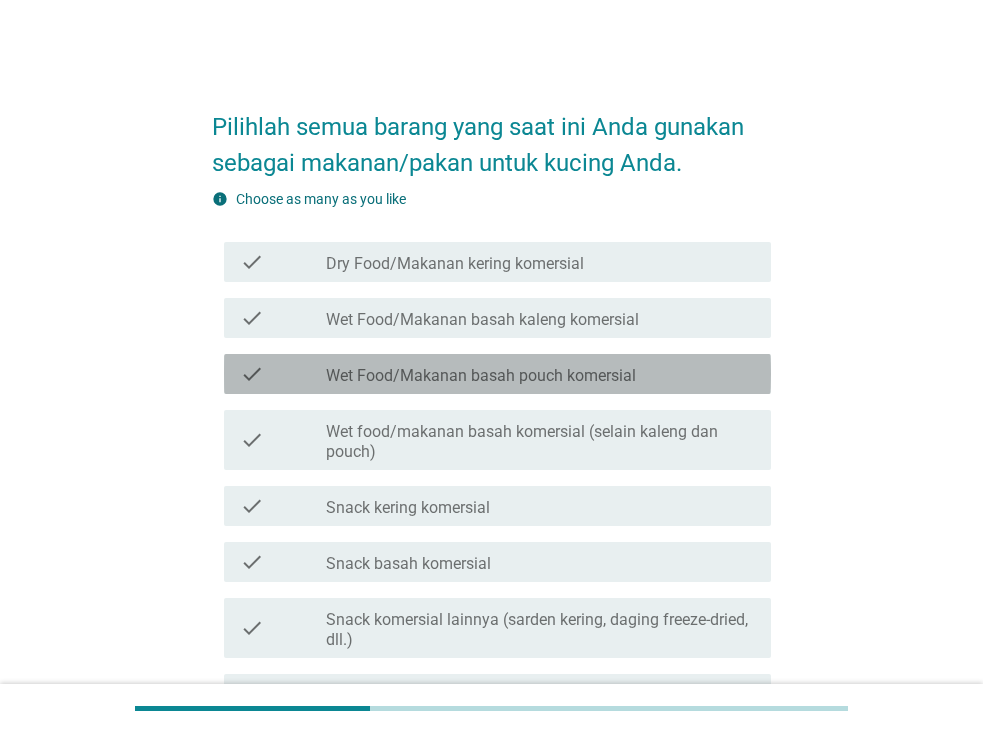 click on "Wet Food/Makanan basah pouch komersial" at bounding box center [481, 376] 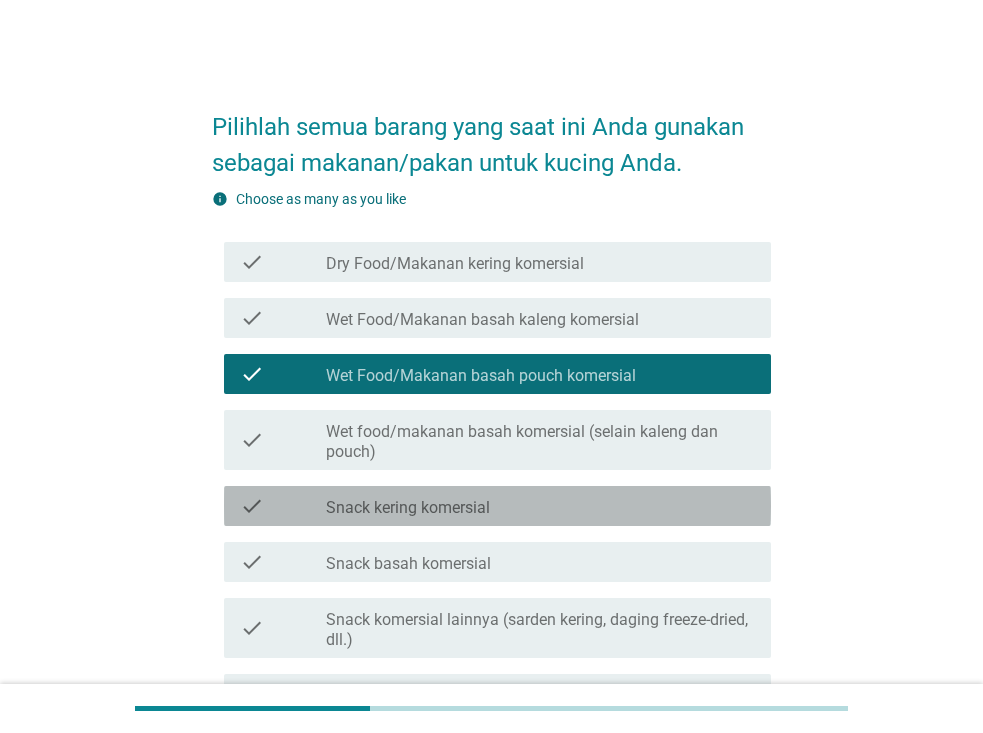 click on "check_box_outline_blank Snack kering komersial" at bounding box center (540, 506) 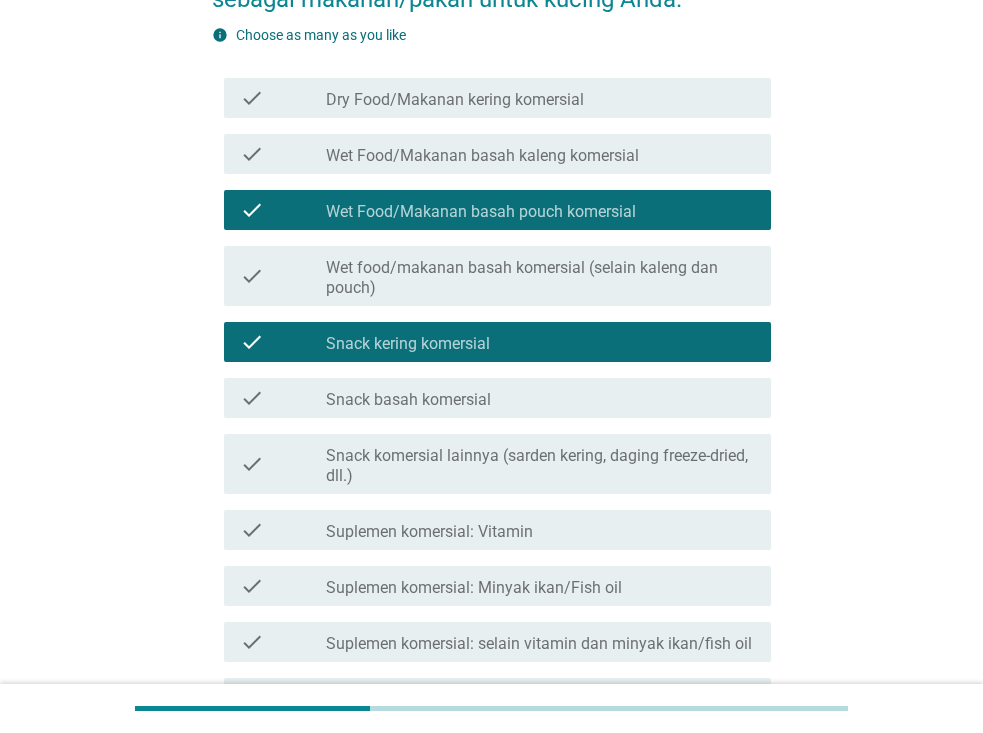 scroll, scrollTop: 200, scrollLeft: 0, axis: vertical 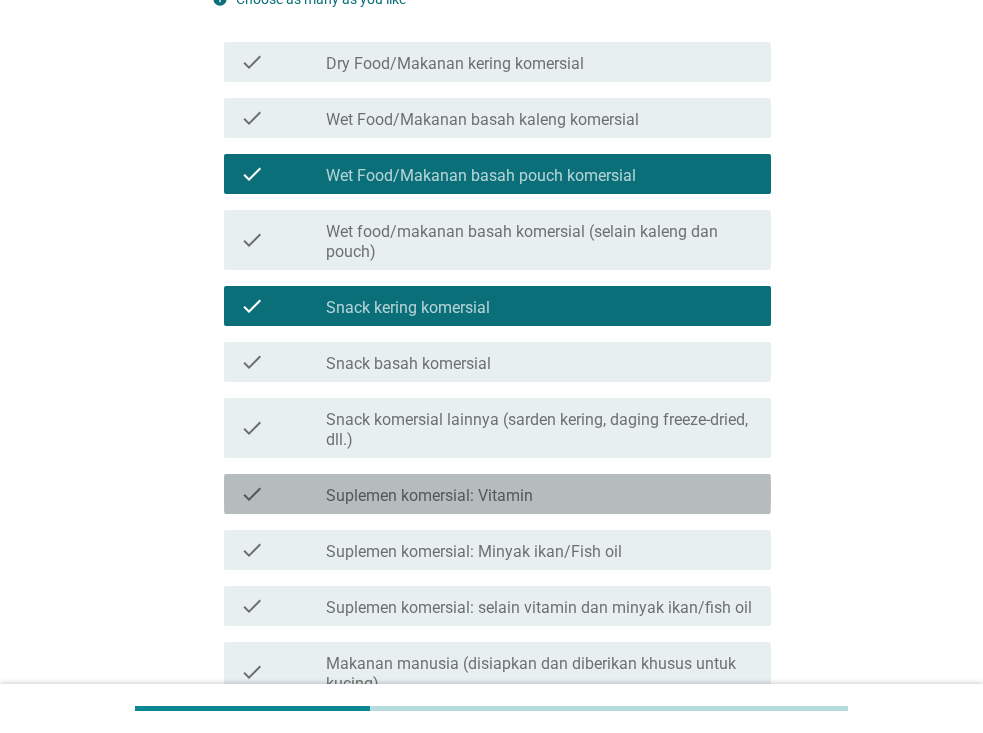 click on "check_box_outline_blank Suplemen komersial: Vitamin" at bounding box center (540, 494) 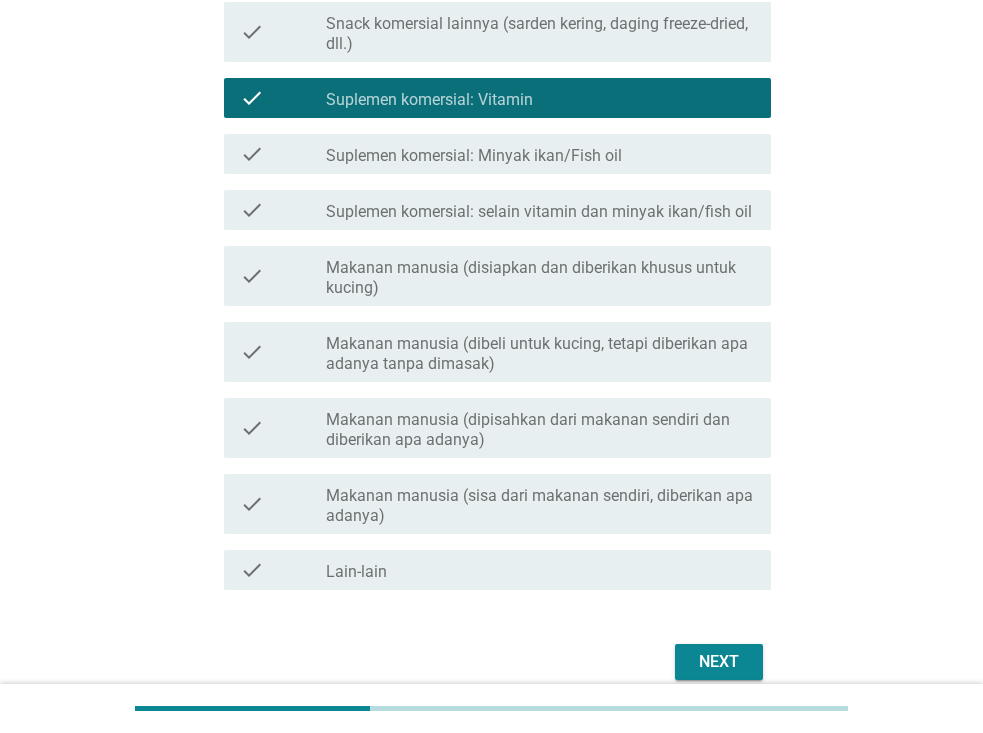 scroll, scrollTop: 600, scrollLeft: 0, axis: vertical 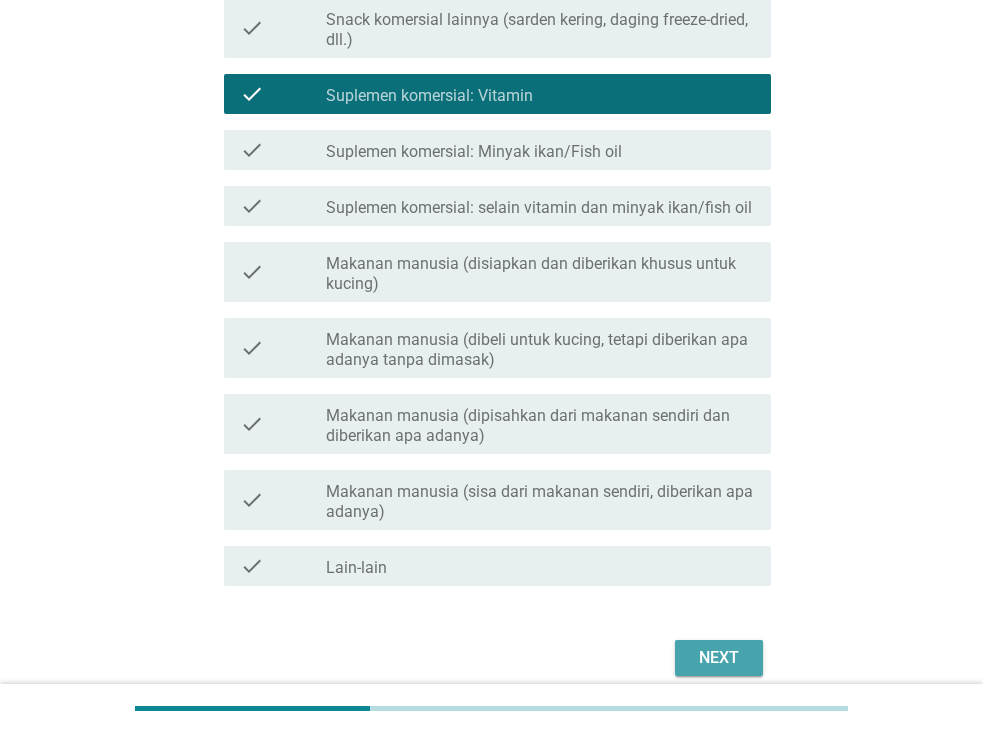 click on "Next" at bounding box center (719, 658) 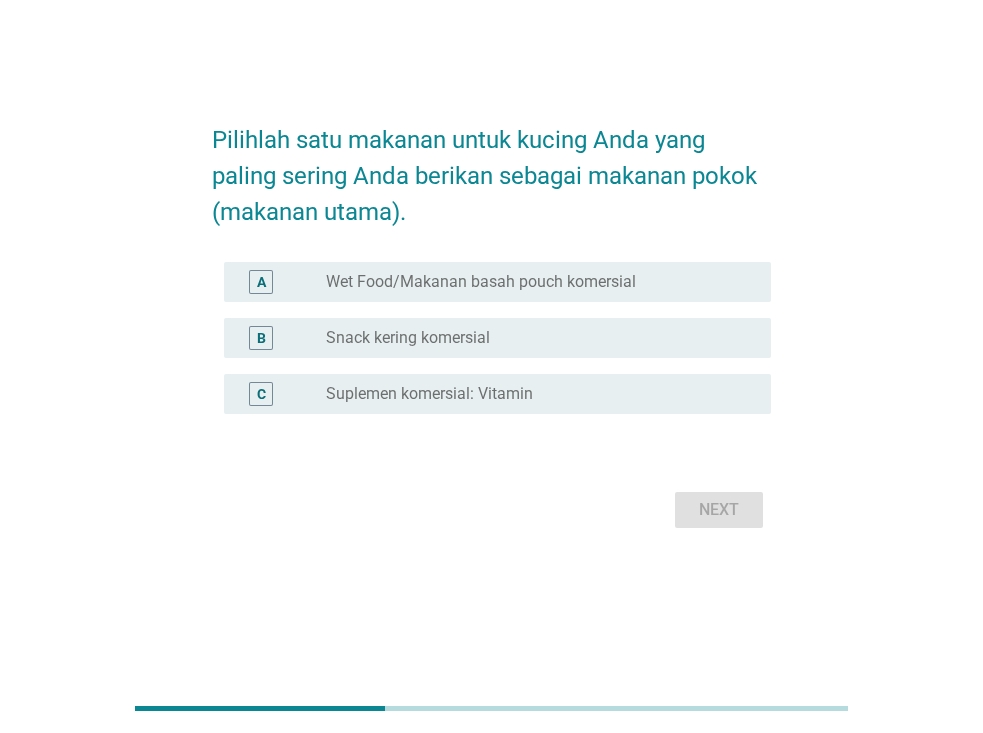scroll, scrollTop: 0, scrollLeft: 0, axis: both 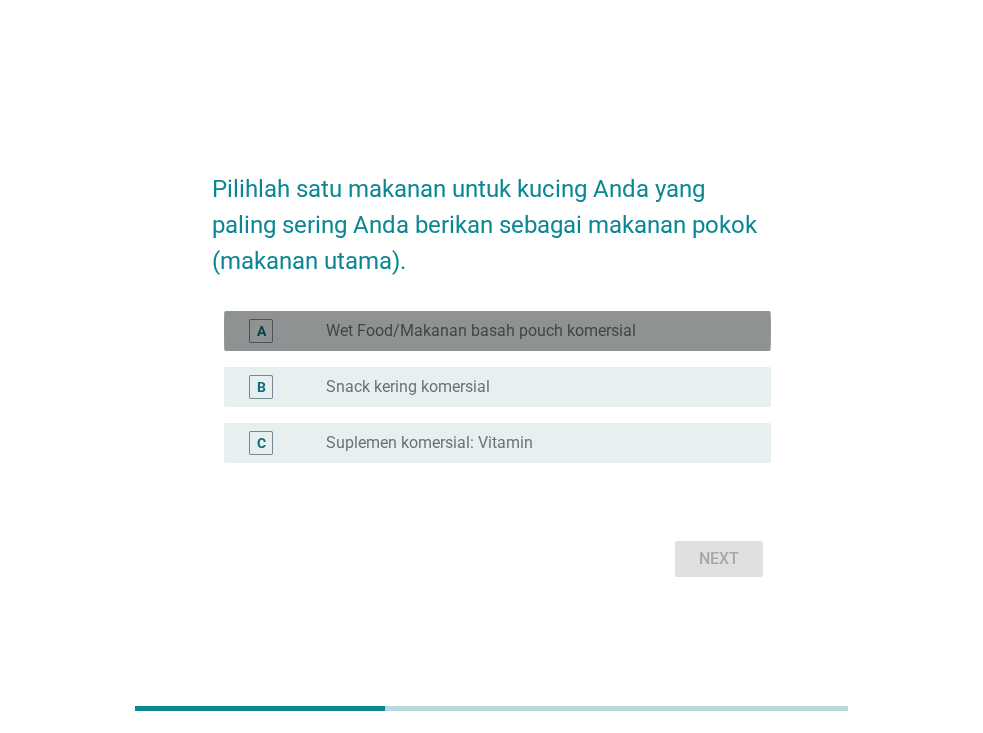 drag, startPoint x: 584, startPoint y: 341, endPoint x: 433, endPoint y: 343, distance: 151.01324 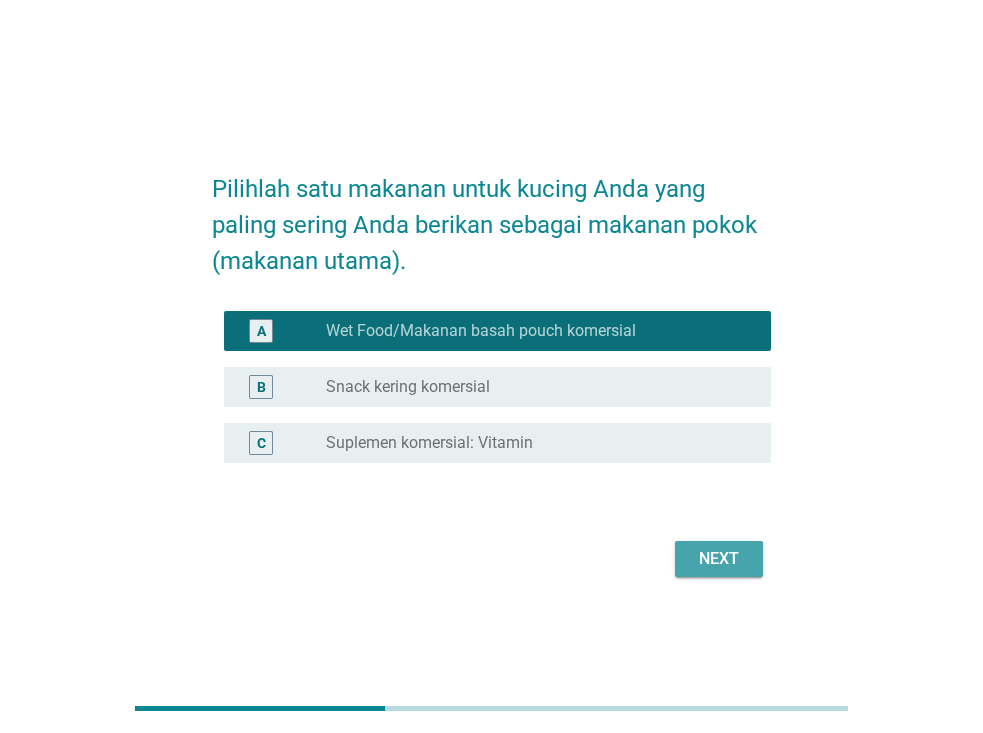 click on "Next" at bounding box center (719, 559) 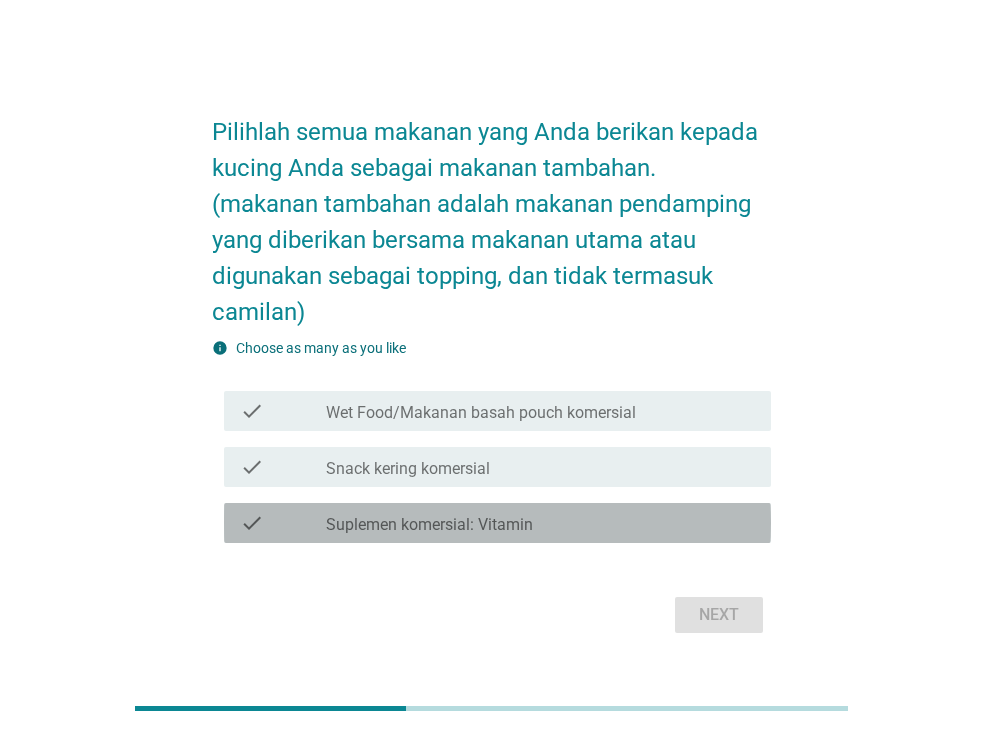 click on "Suplemen komersial: Vitamin" at bounding box center (429, 525) 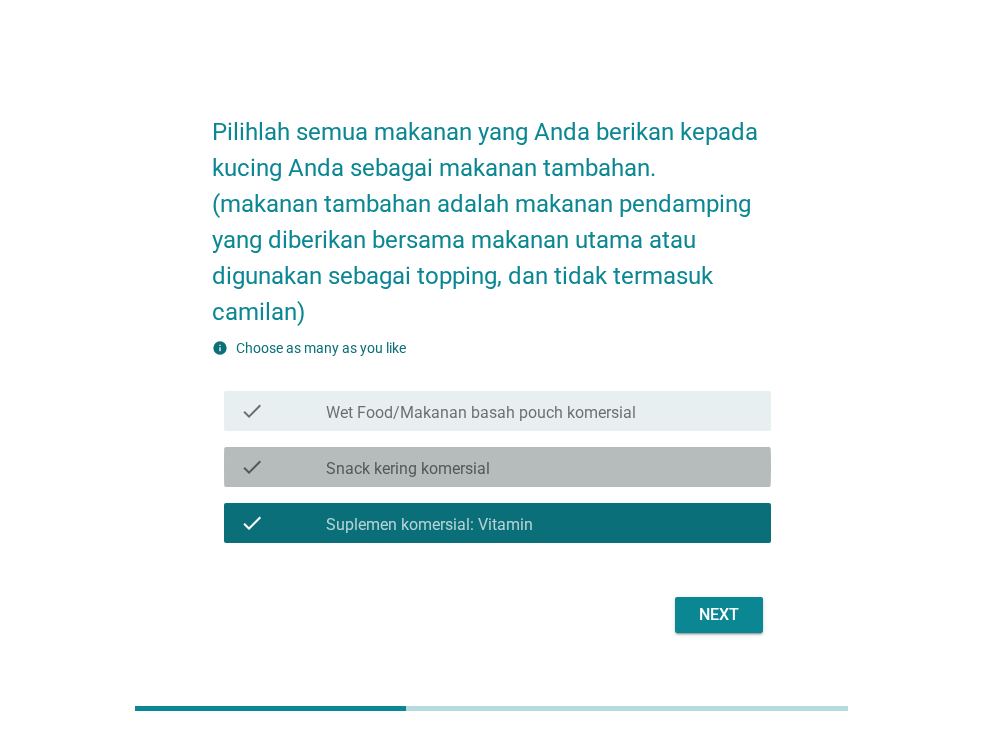 click on "Snack kering komersial" at bounding box center (408, 469) 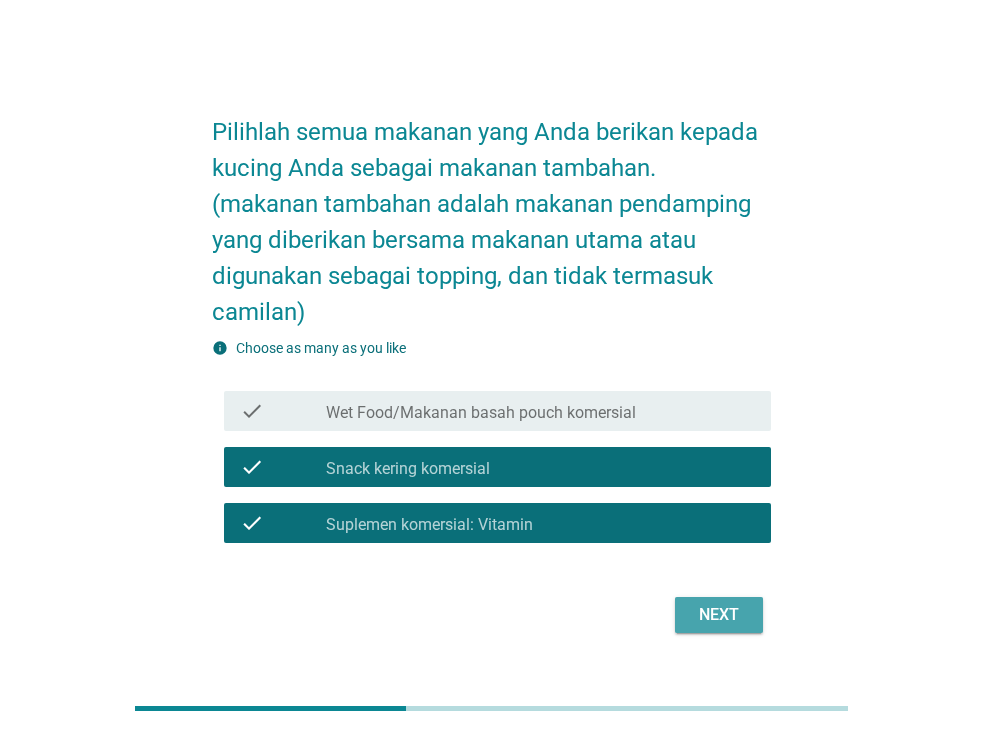 click on "Next" at bounding box center [719, 615] 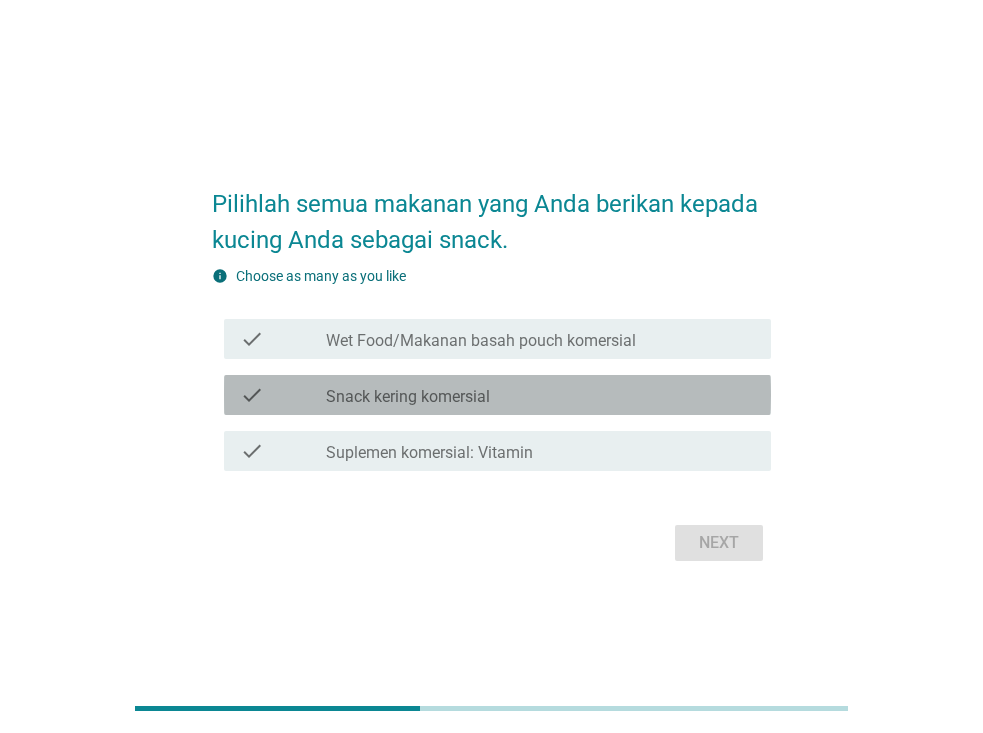 click on "Snack kering komersial" at bounding box center (408, 397) 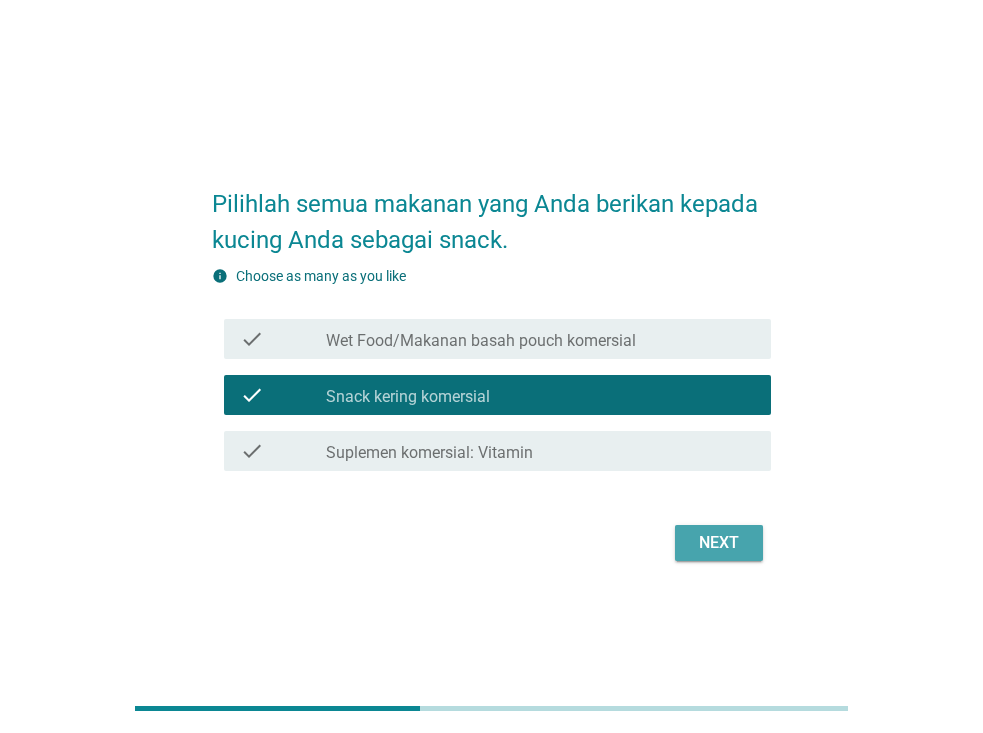 click on "Next" at bounding box center [719, 543] 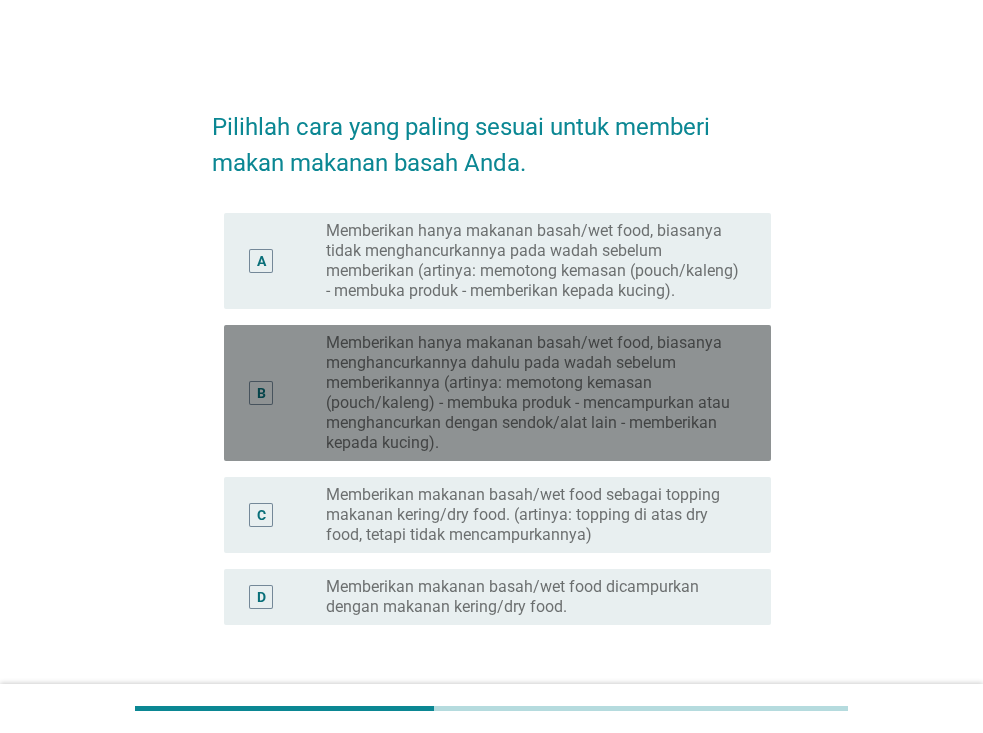 drag, startPoint x: 690, startPoint y: 372, endPoint x: 611, endPoint y: 405, distance: 85.61542 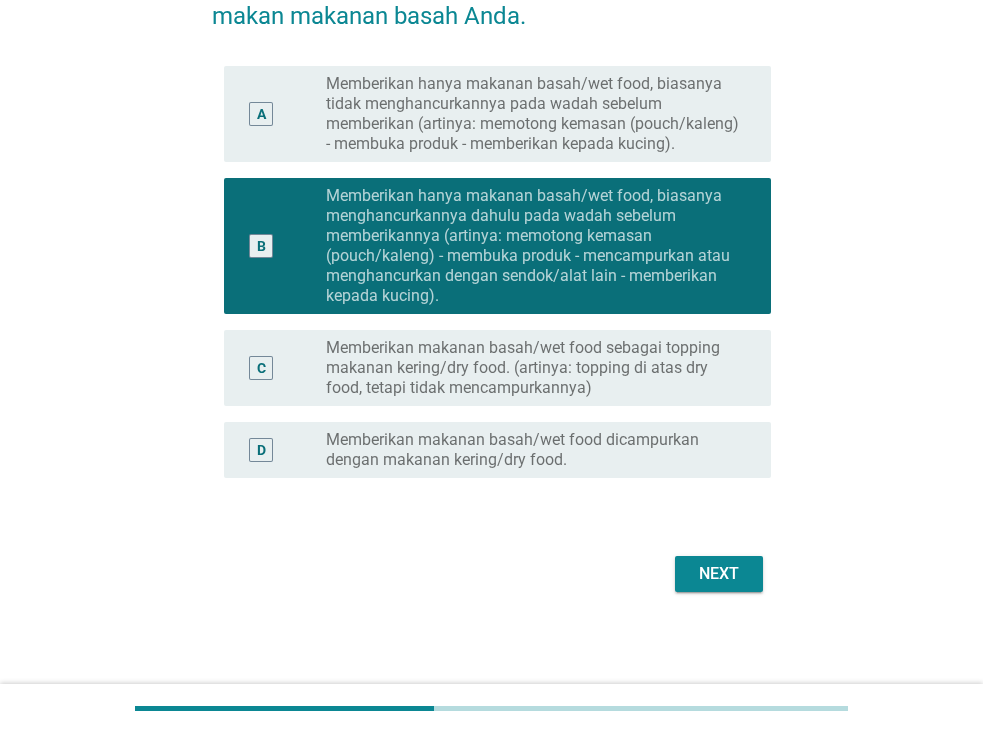 scroll, scrollTop: 149, scrollLeft: 0, axis: vertical 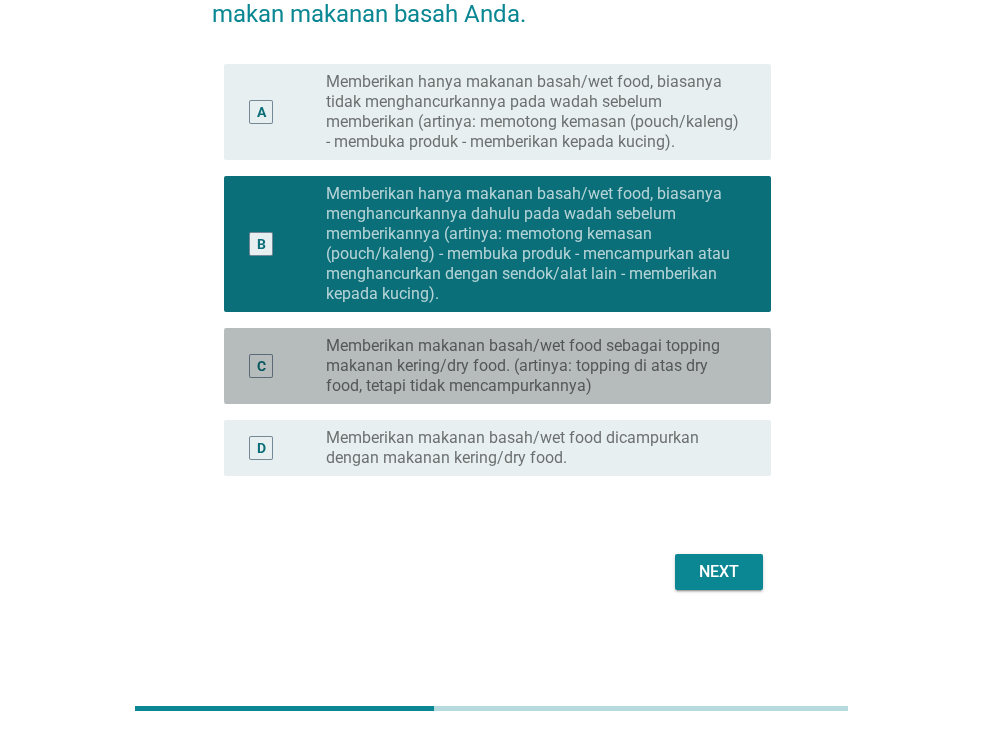drag, startPoint x: 694, startPoint y: 378, endPoint x: 532, endPoint y: 365, distance: 162.52077 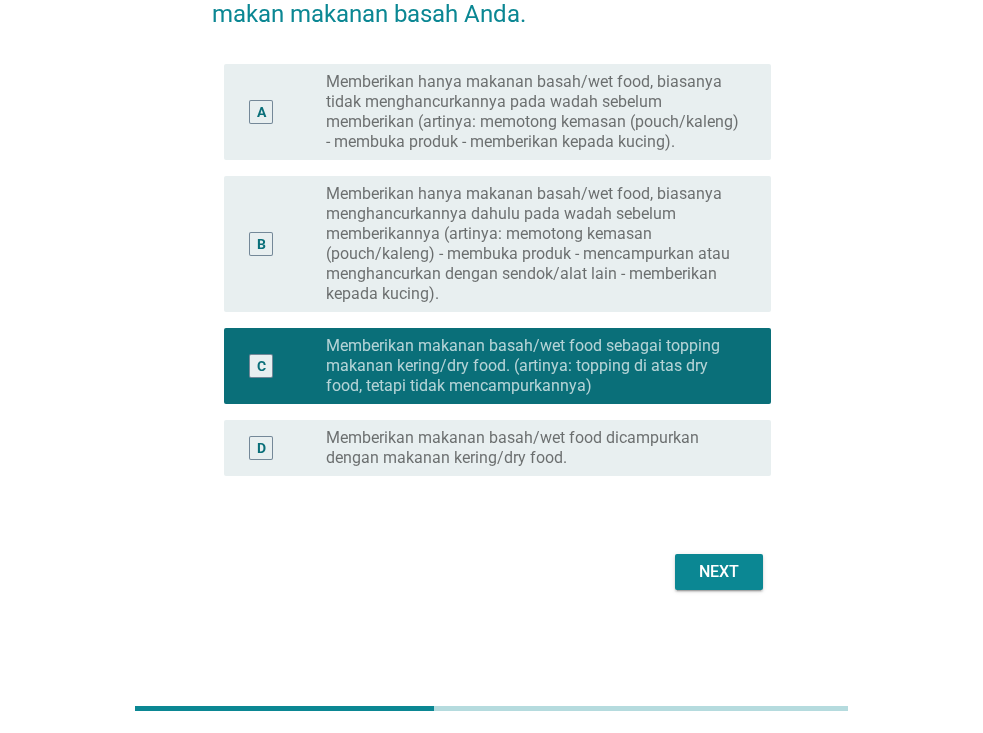 click on "Memberikan hanya makanan basah/wet food, biasanya menghancurkannya dahulu pada wadah sebelum memberikannya (artinya: memotong kemasan (pouch/kaleng) - membuka produk - mencampurkan atau menghancurkan dengan sendok/alat lain - memberikan kepada kucing)." at bounding box center [532, 244] 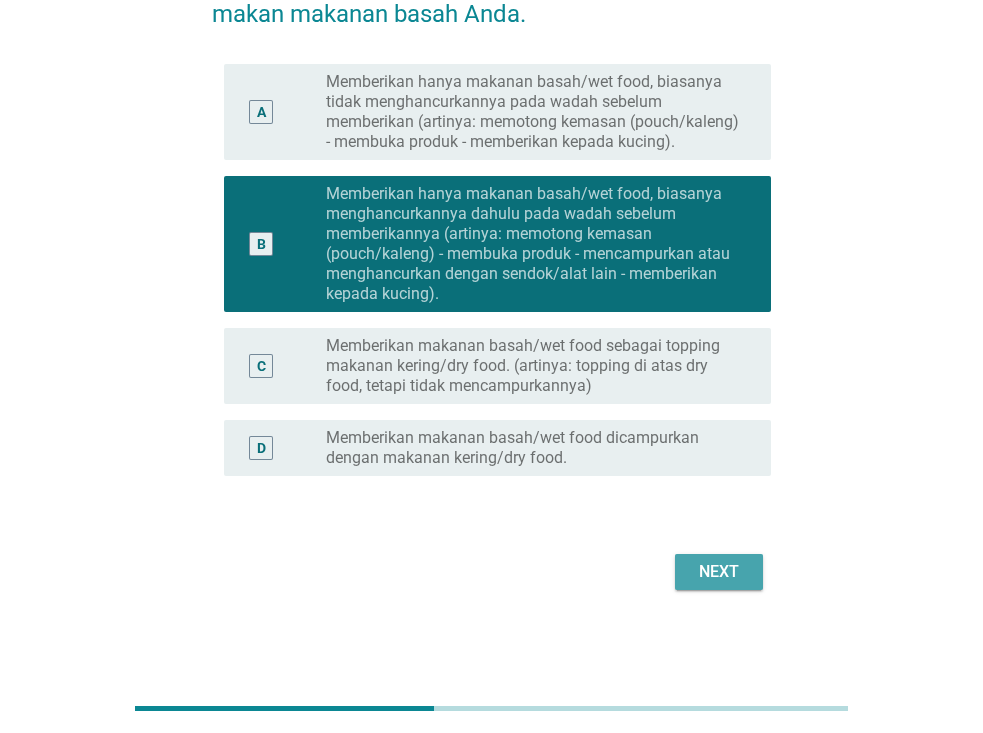 click on "Next" at bounding box center [719, 572] 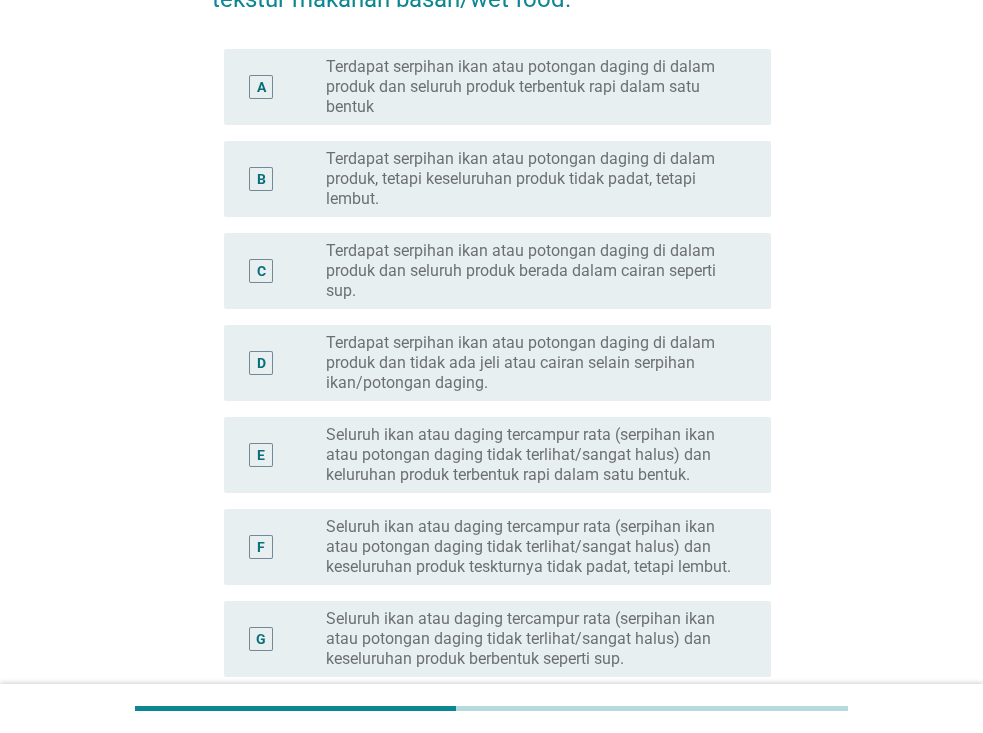 scroll, scrollTop: 200, scrollLeft: 0, axis: vertical 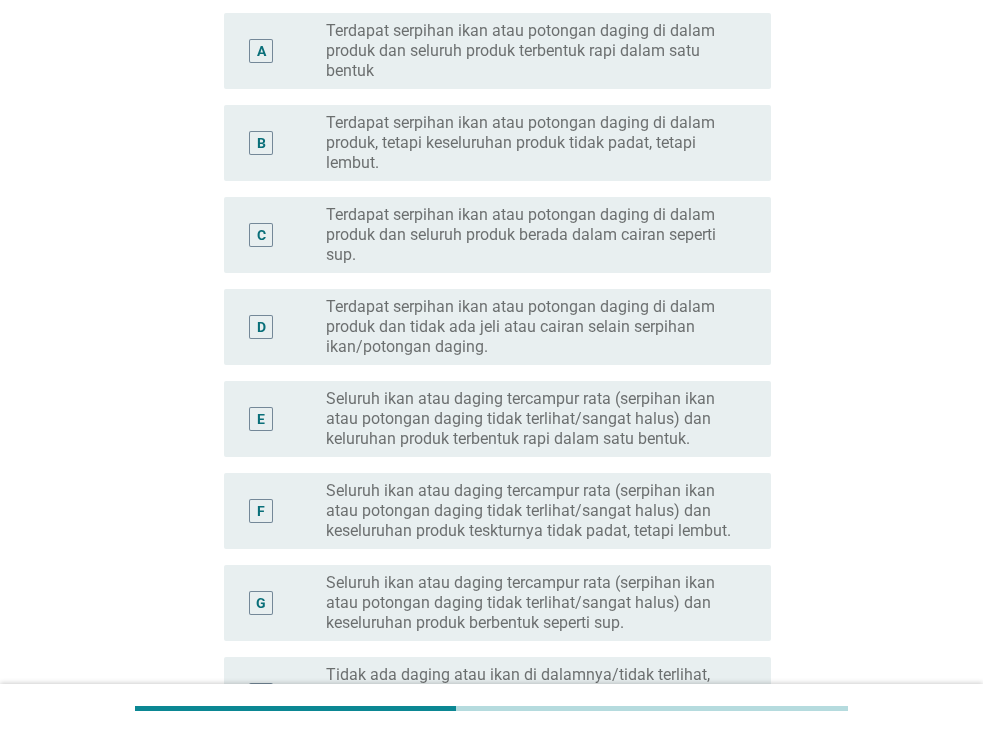 click on "Seluruh ikan atau daging tercampur rata (serpihan ikan atau potongan daging tidak terlihat/sangat halus) dan keseluruhan produk teskturnya tidak padat, tetapi lembut." at bounding box center (532, 511) 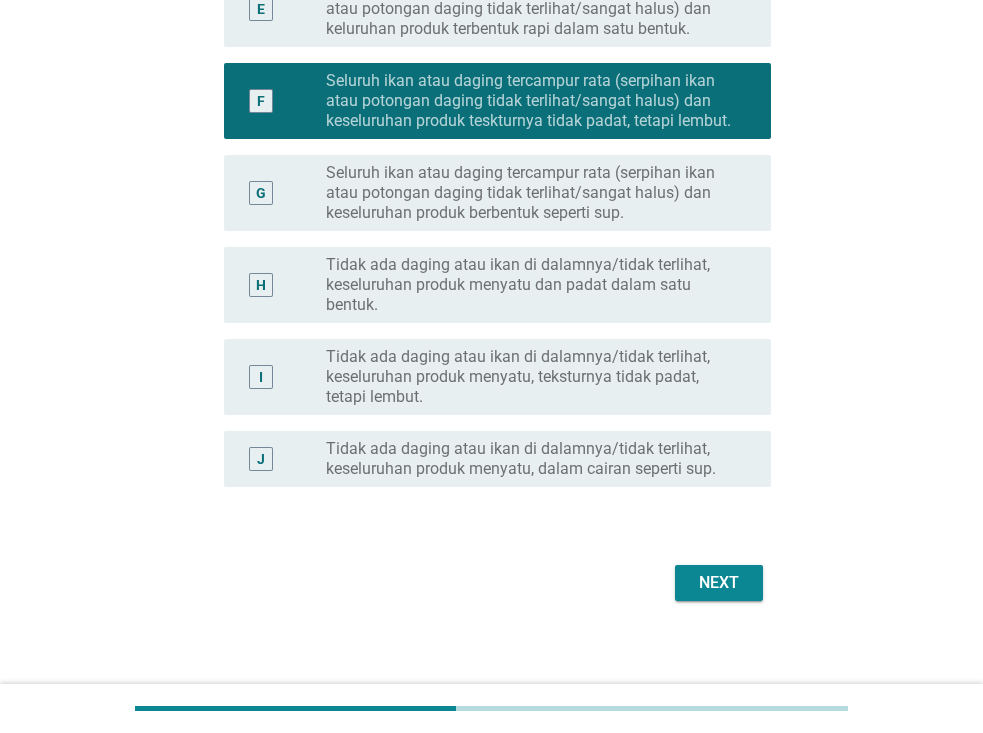 scroll, scrollTop: 621, scrollLeft: 0, axis: vertical 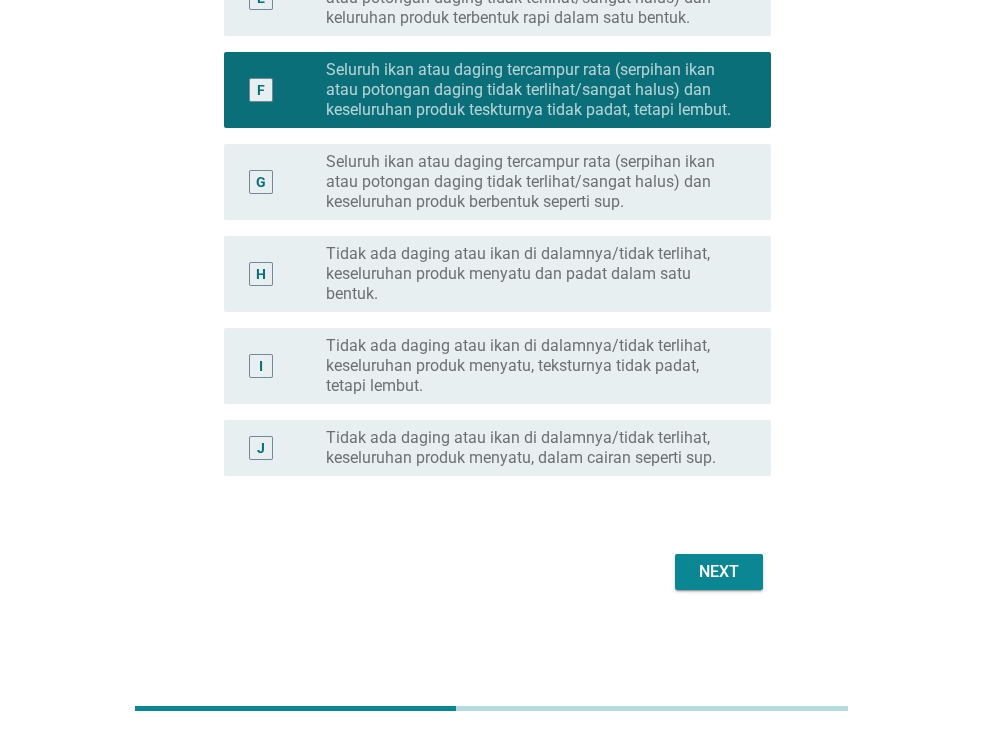click on "Next" at bounding box center [719, 572] 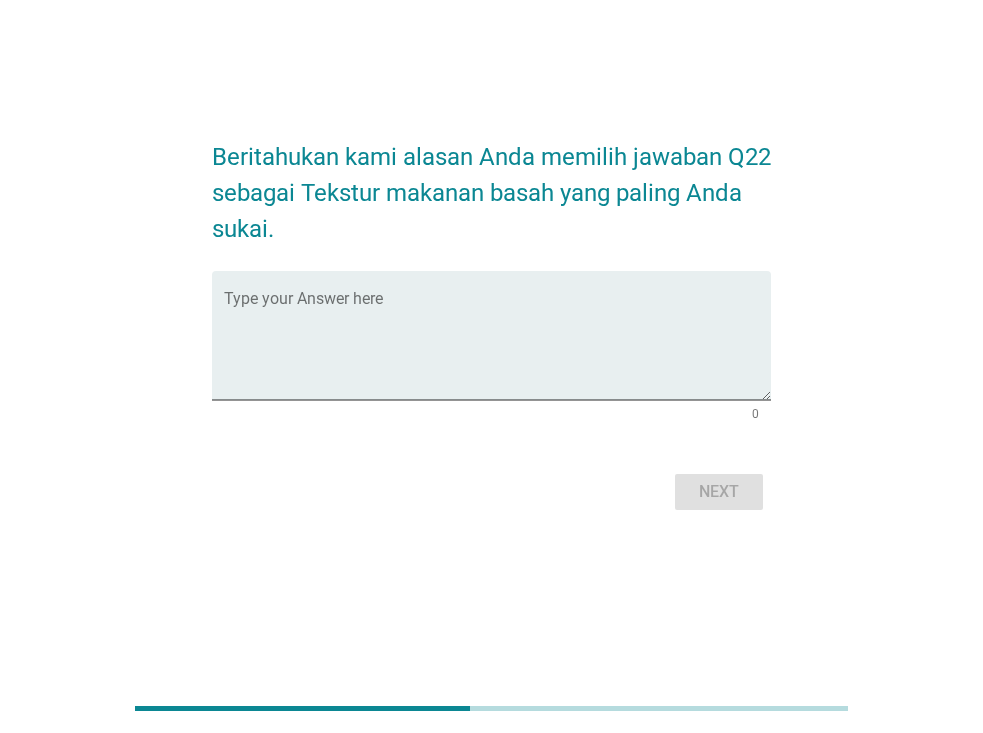 scroll, scrollTop: 0, scrollLeft: 0, axis: both 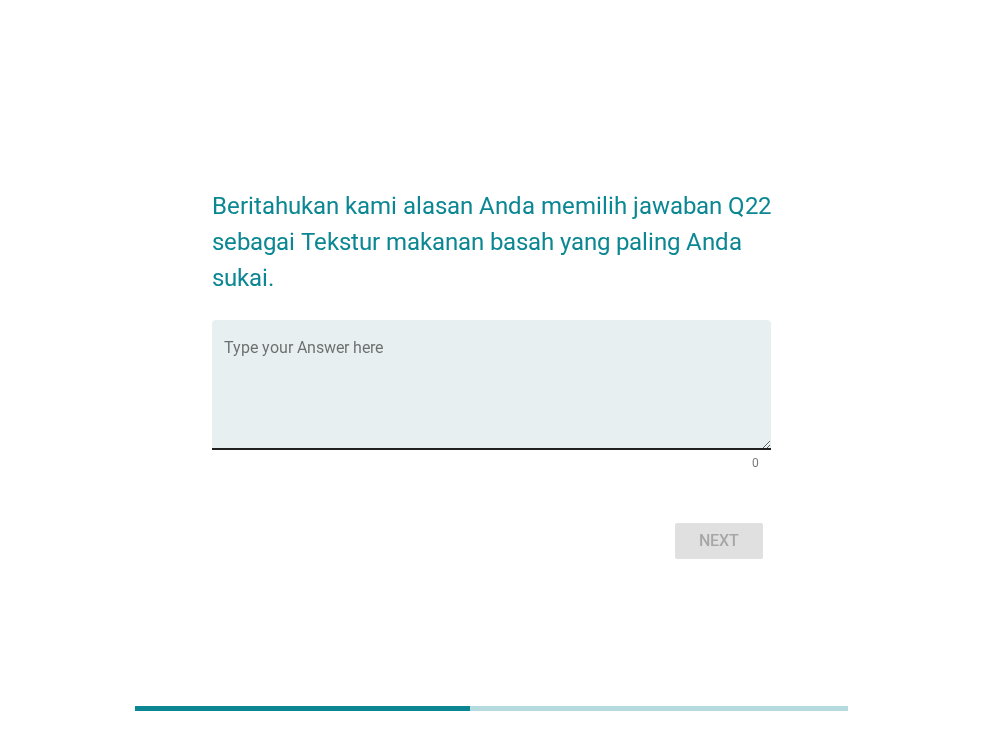click at bounding box center [497, 396] 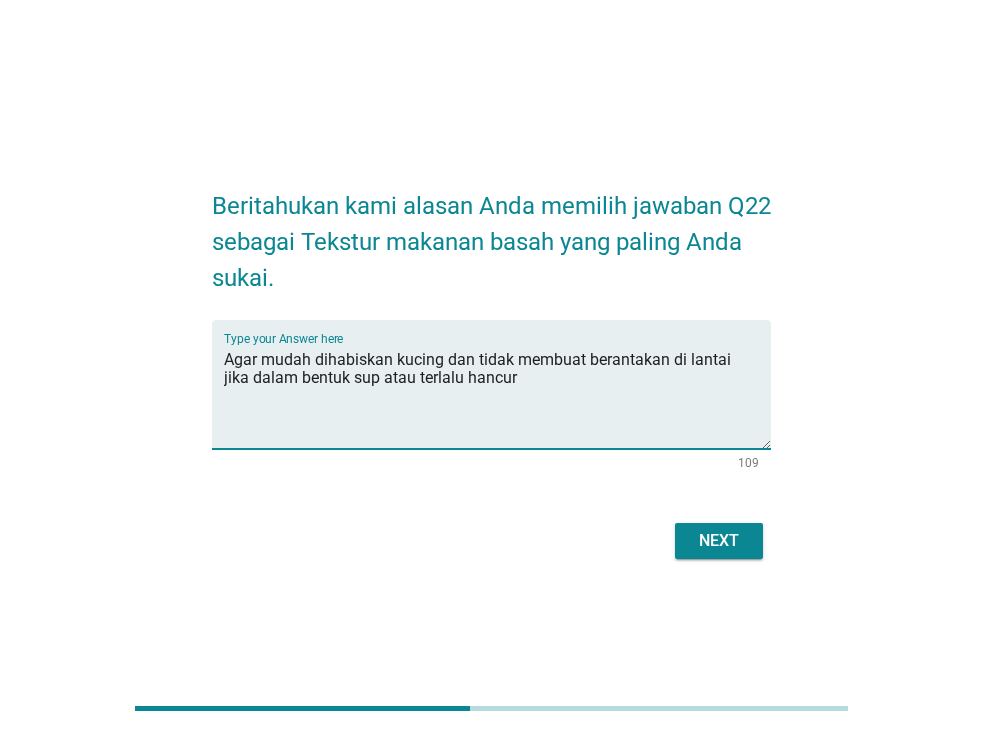 type on "Agar mudah dihabiskan kucing dan tidak membuat berantakan di lantai jika dalam bentuk sup atau terlalu hancur" 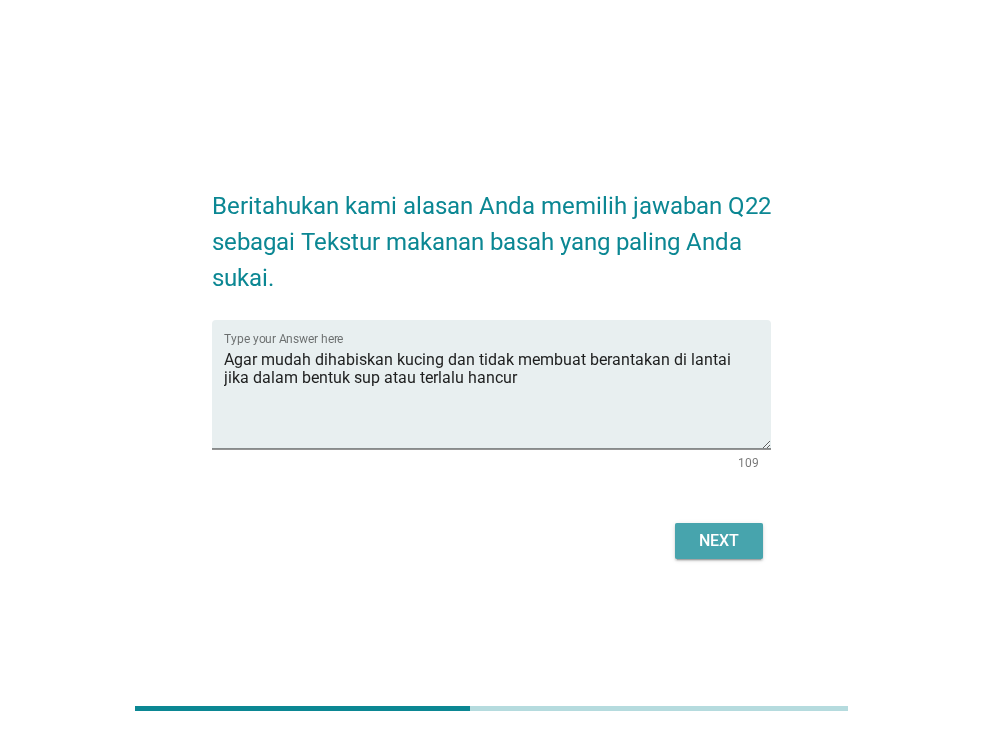 click on "Next" at bounding box center (719, 541) 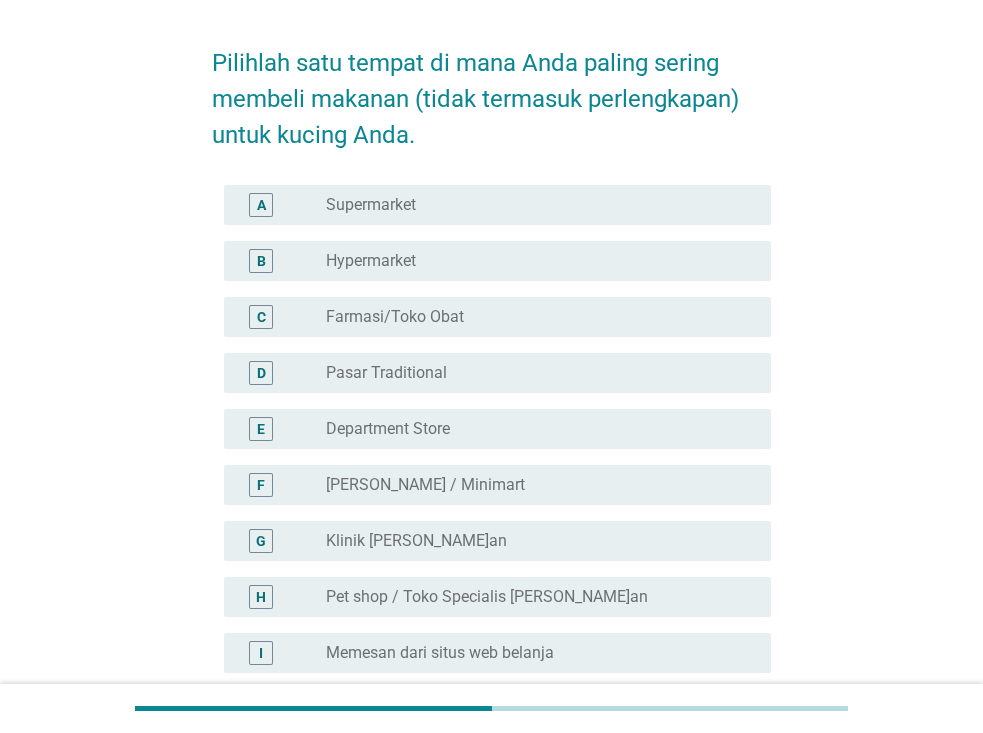 scroll, scrollTop: 100, scrollLeft: 0, axis: vertical 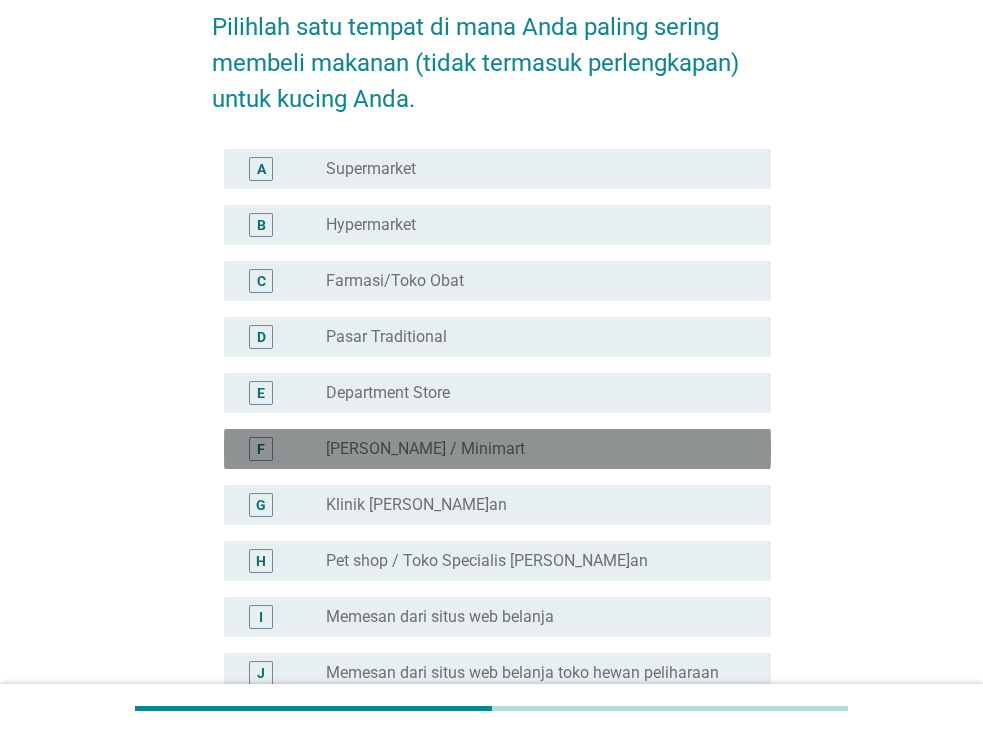 drag, startPoint x: 507, startPoint y: 452, endPoint x: 470, endPoint y: 454, distance: 37.054016 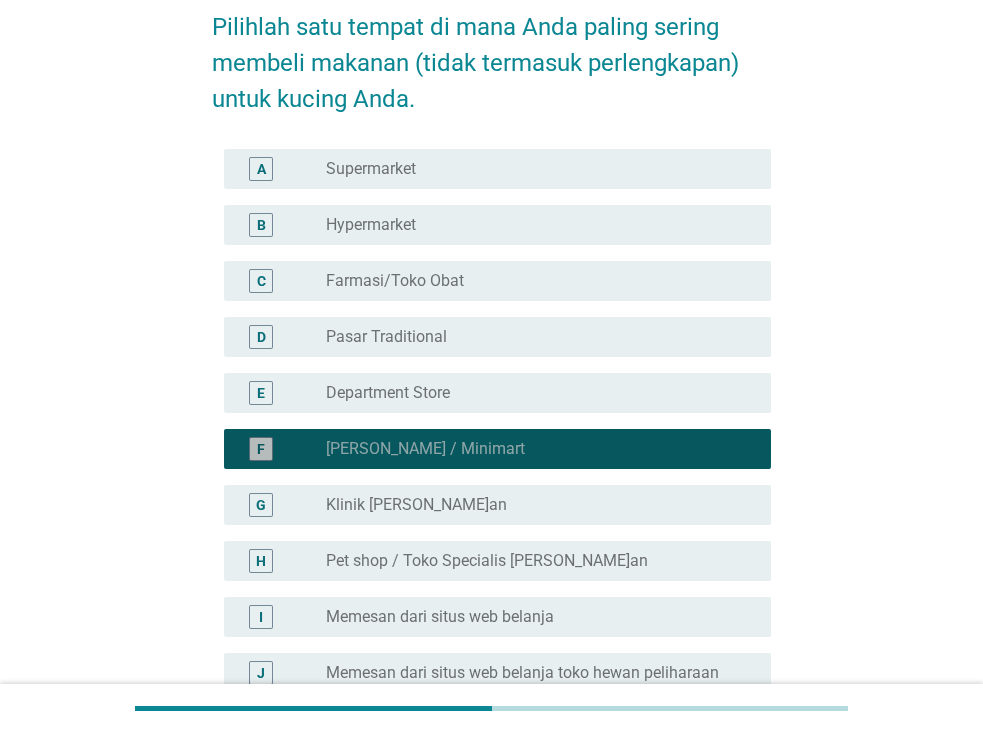 scroll, scrollTop: 200, scrollLeft: 0, axis: vertical 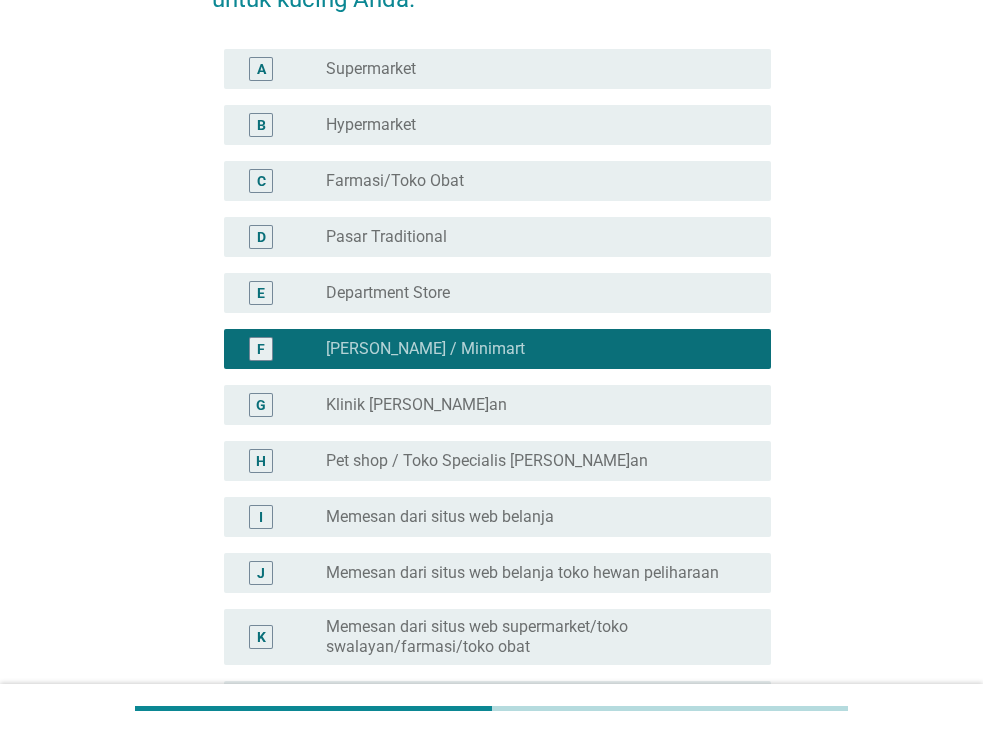 click on "Memesan dari situs web belanja" at bounding box center [440, 517] 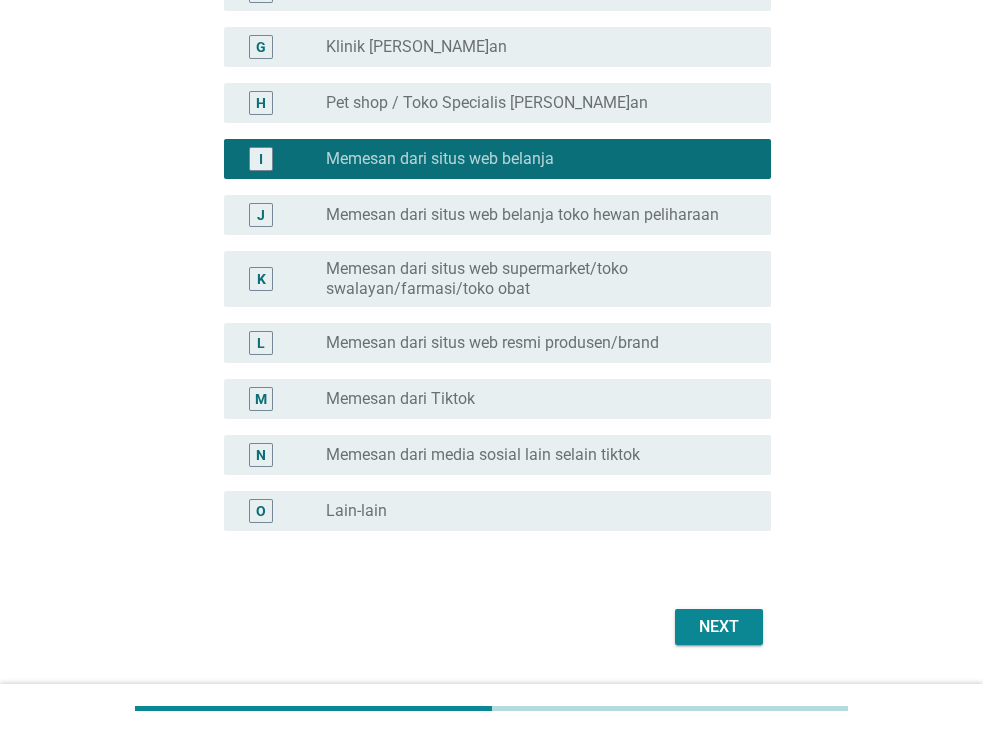 scroll, scrollTop: 600, scrollLeft: 0, axis: vertical 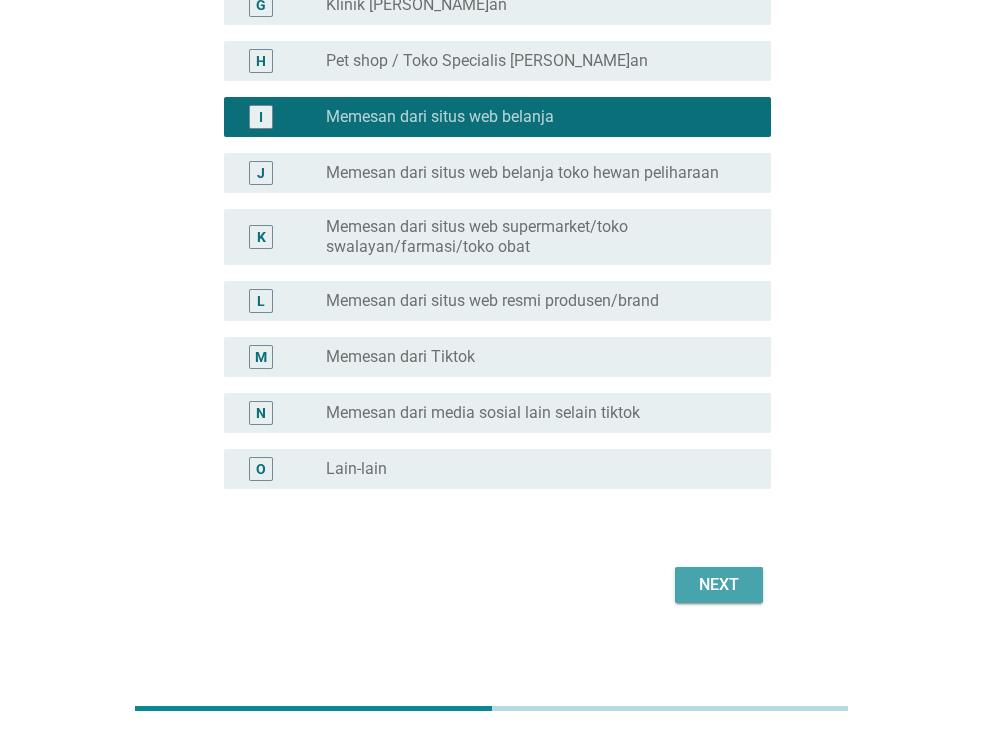 click on "Next" at bounding box center [719, 585] 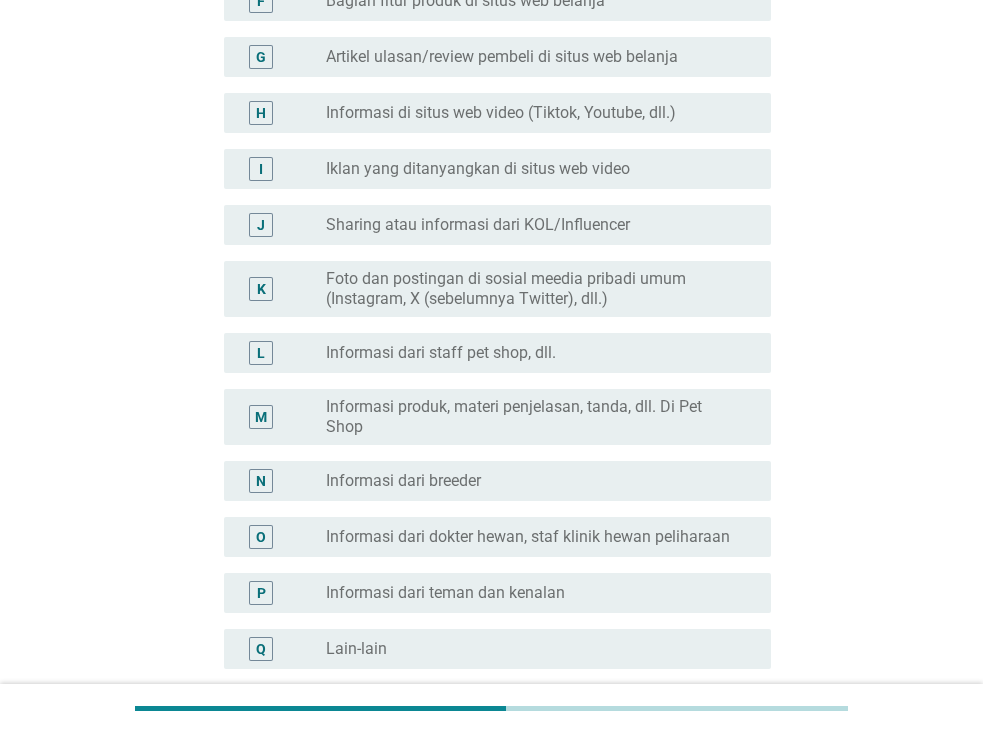 scroll, scrollTop: 0, scrollLeft: 0, axis: both 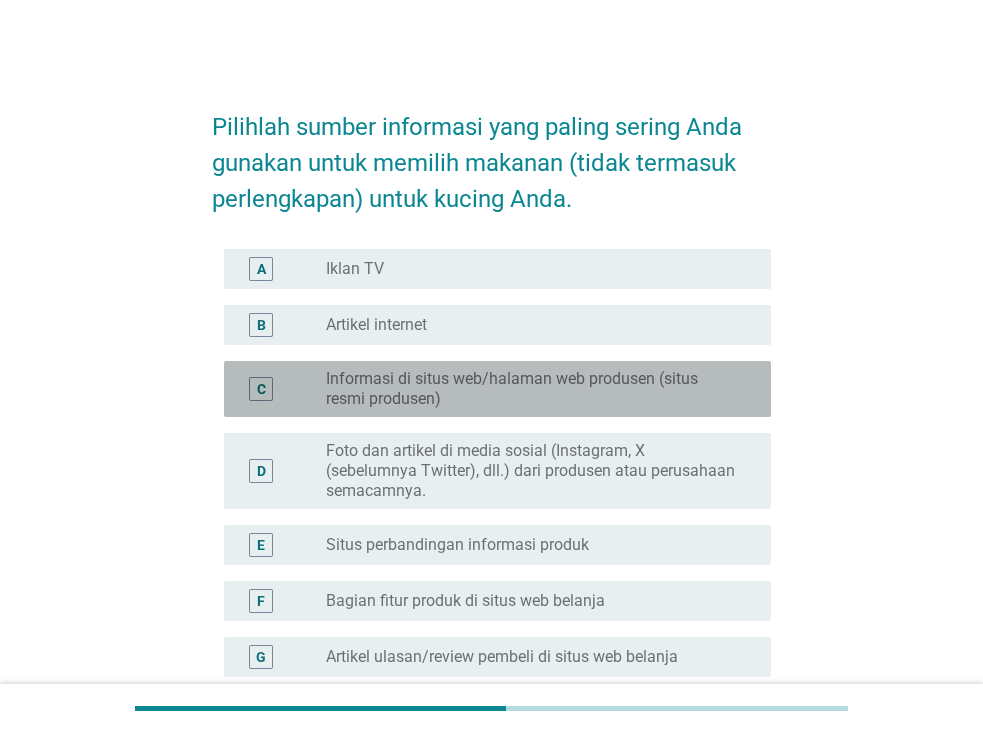 click on "Informasi di situs web/halaman web produsen (situs resmi produsen)" at bounding box center [532, 389] 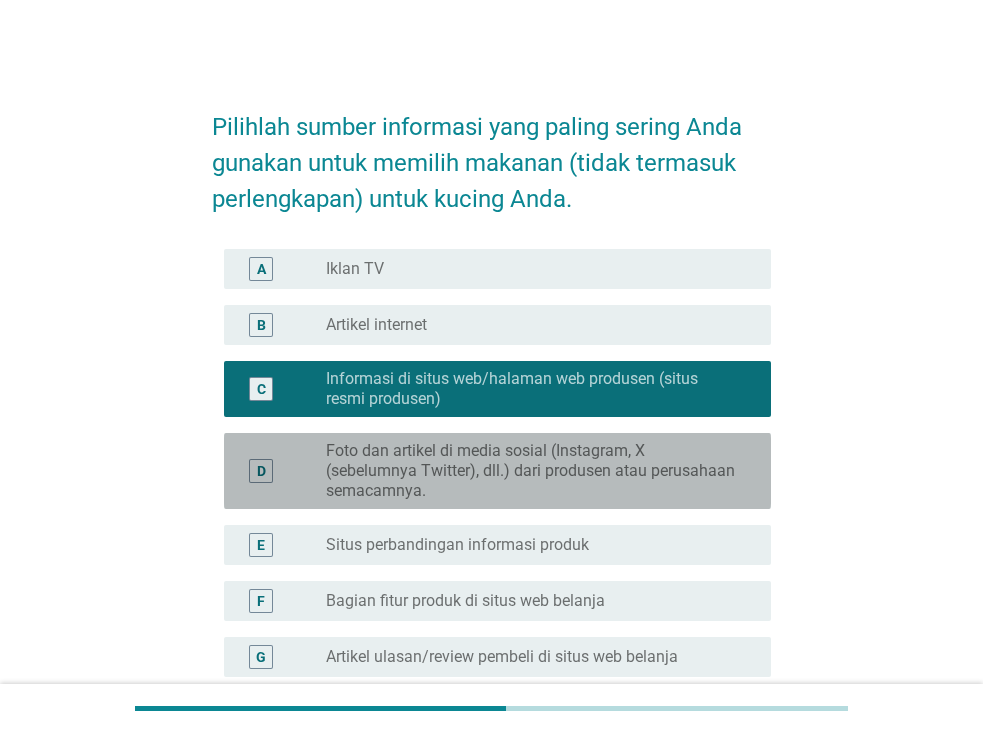 click on "Foto dan artikel di media sosial (Instagram, X (sebelumnya Twitter), dll.) dari produsen atau perusahaan semacamnya." at bounding box center (532, 471) 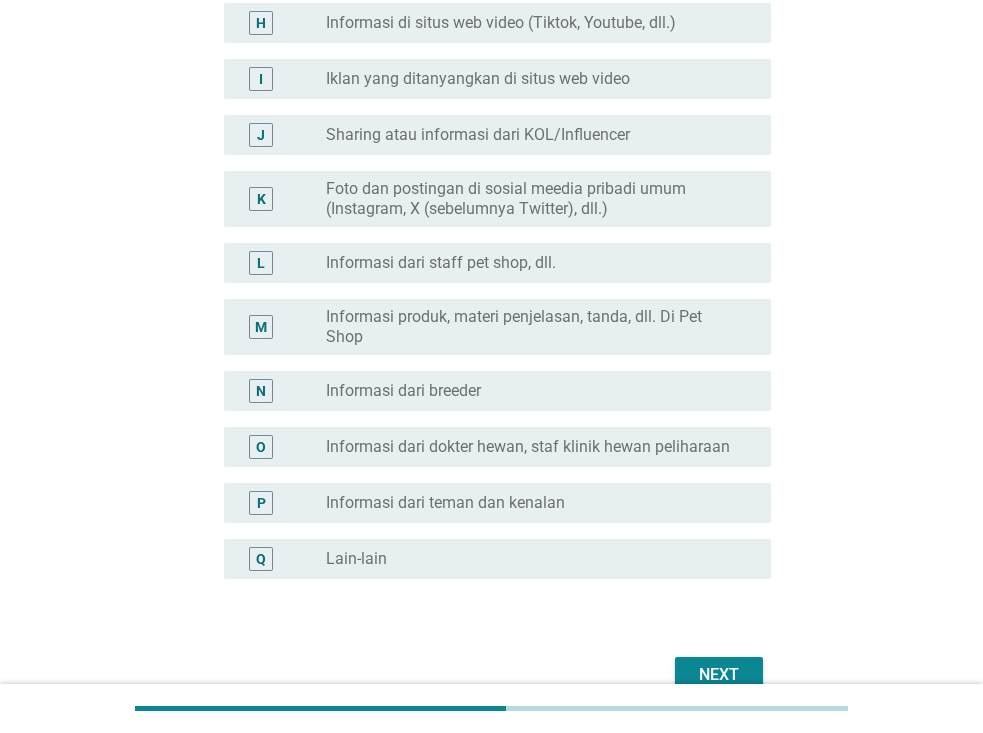 scroll, scrollTop: 700, scrollLeft: 0, axis: vertical 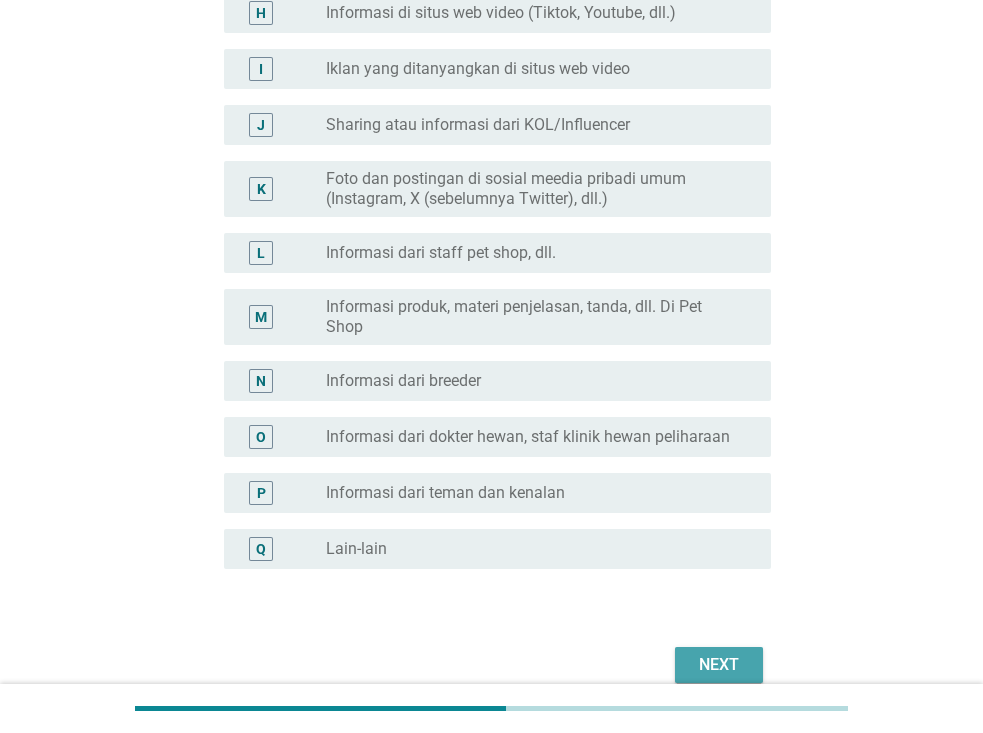 click on "Next" at bounding box center (719, 665) 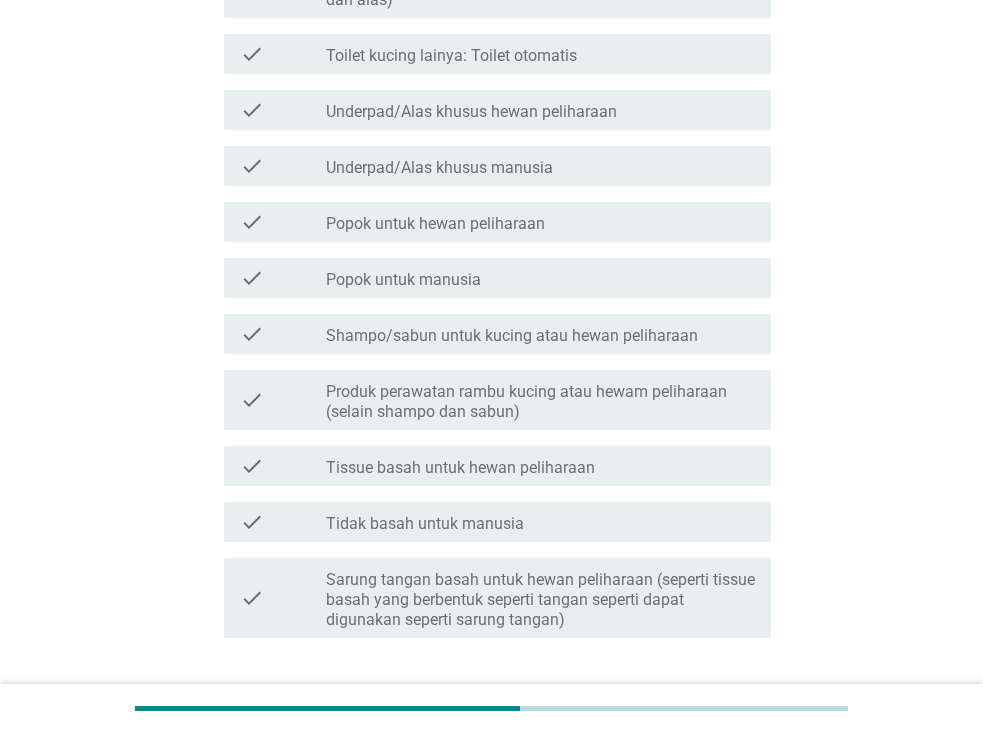 scroll, scrollTop: 0, scrollLeft: 0, axis: both 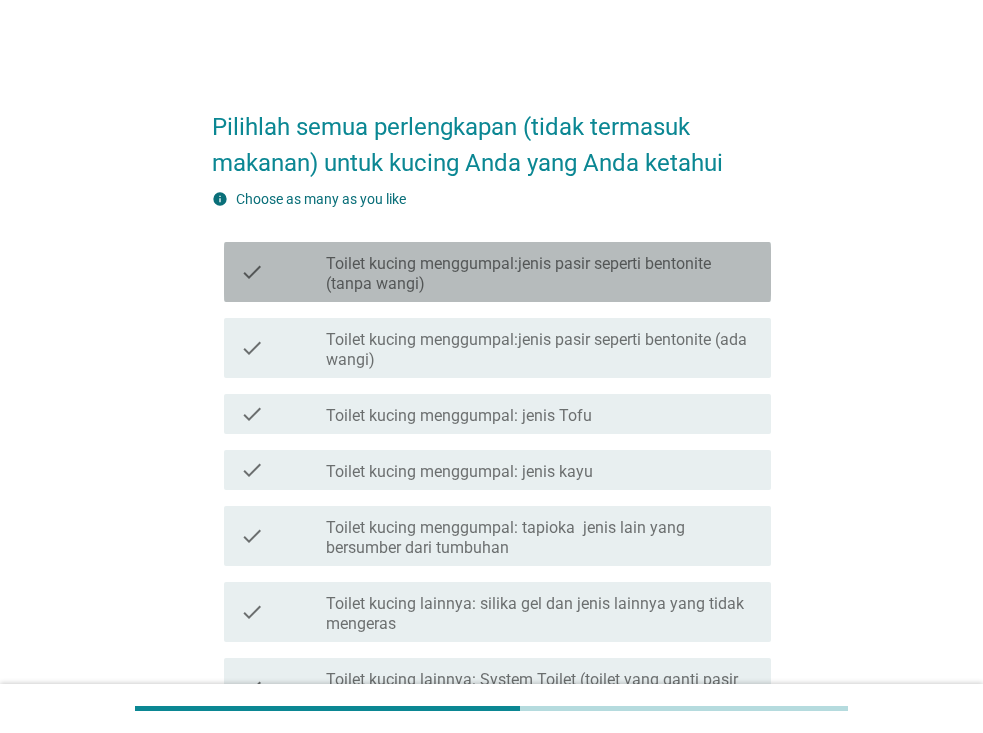 click on "Toilet kucing menggumpal:jenis pasir seperti bentonite (tanpa wangi)" at bounding box center (540, 274) 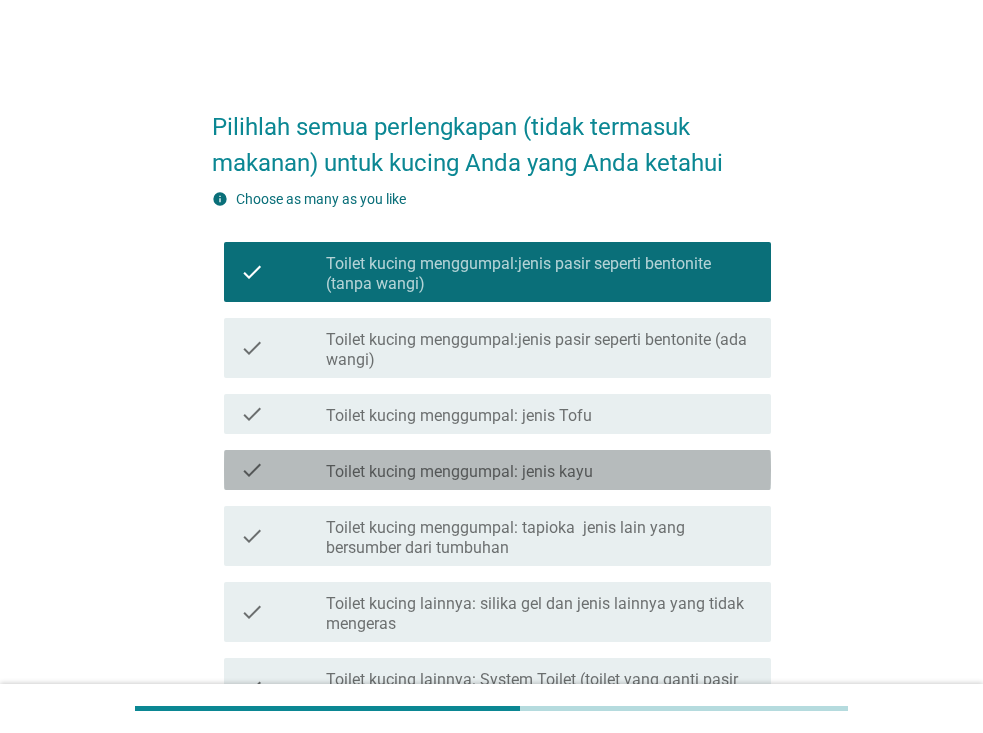 click on "check_box_outline_blank Toilet kucing menggumpal: jenis kayu" at bounding box center [540, 470] 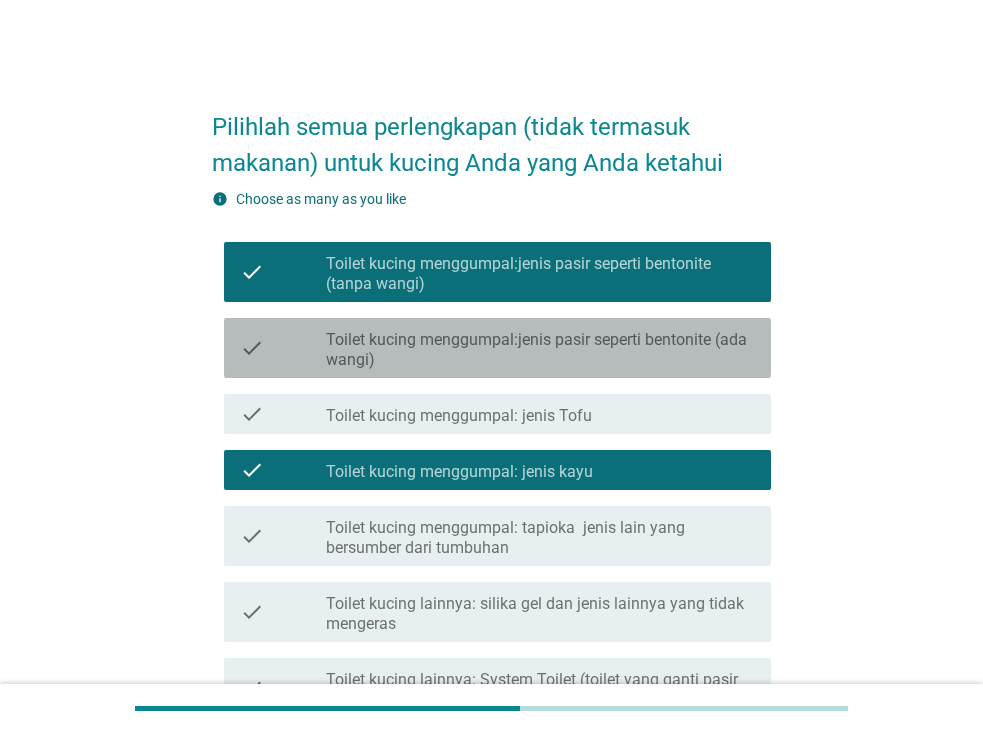 click on "Toilet kucing menggumpal:jenis pasir seperti bentonite (ada wangi)" at bounding box center [540, 350] 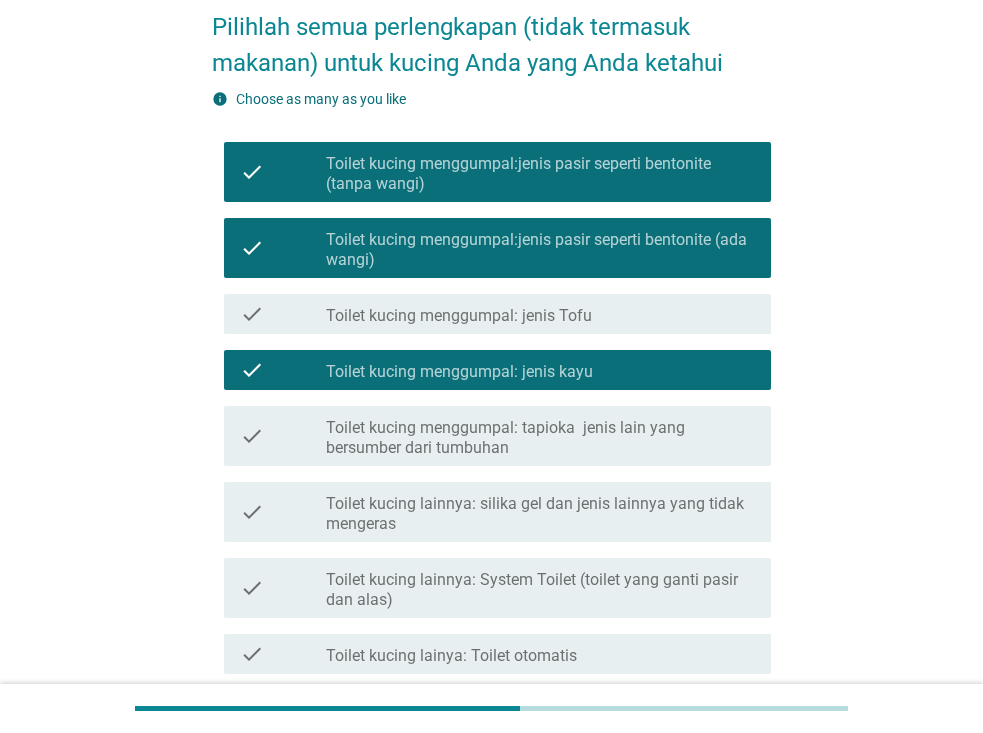 scroll, scrollTop: 200, scrollLeft: 0, axis: vertical 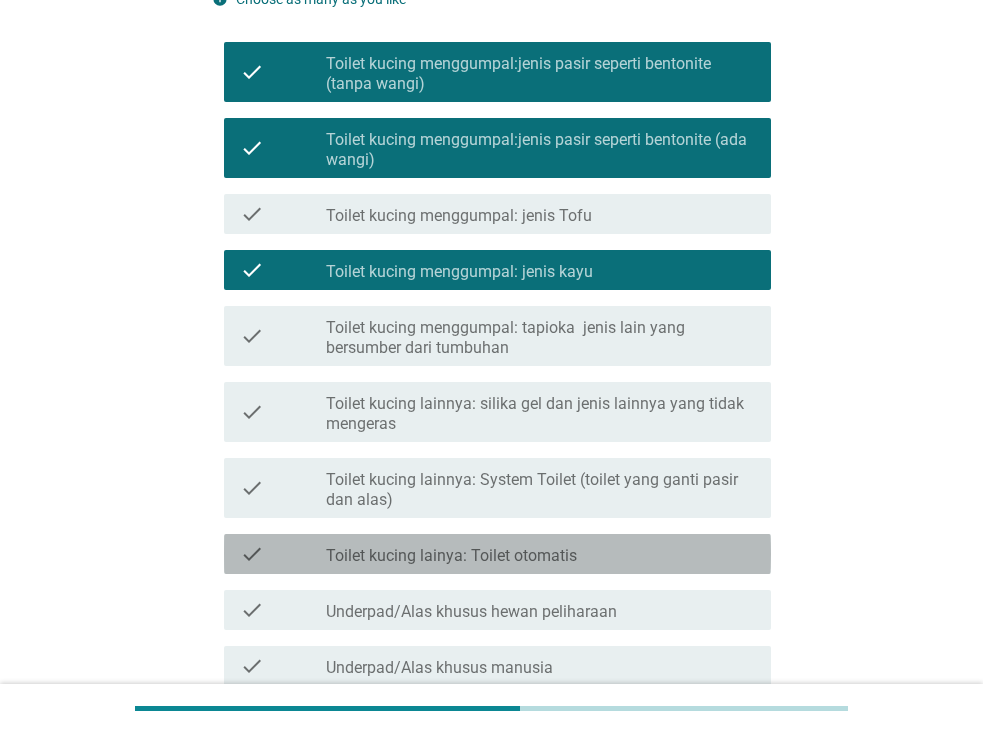 click on "check_box_outline_blank Toilet kucing lainya: Toilet otomatis" at bounding box center [540, 554] 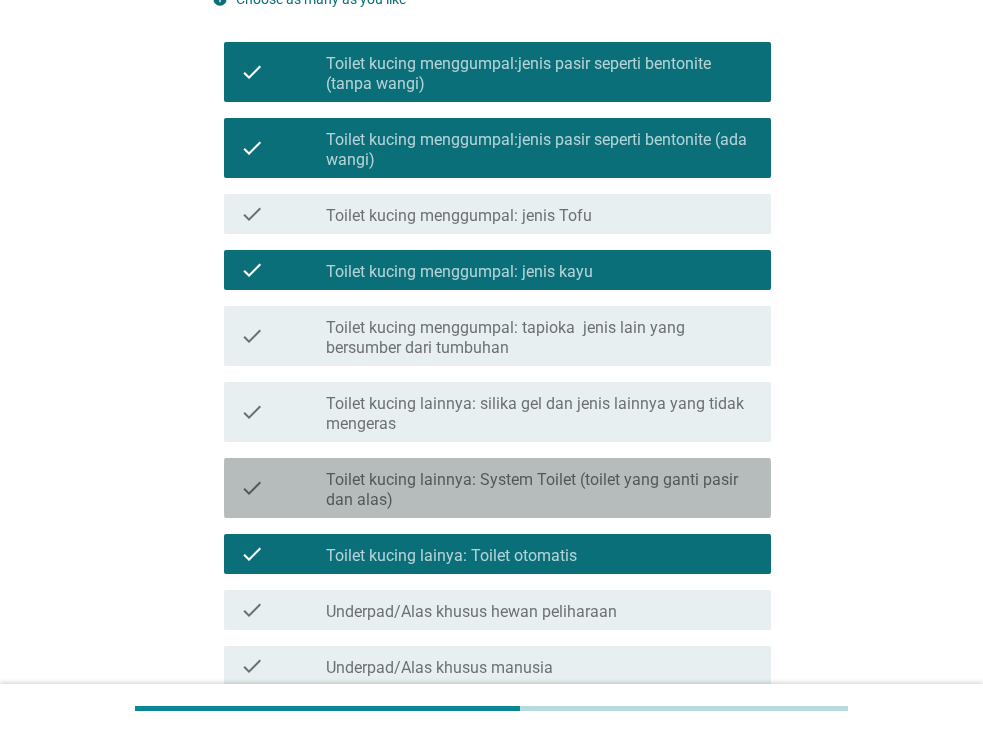 click on "Toilet kucing lainnya: System Toilet (toilet yang ganti pasir dan alas)" at bounding box center [540, 490] 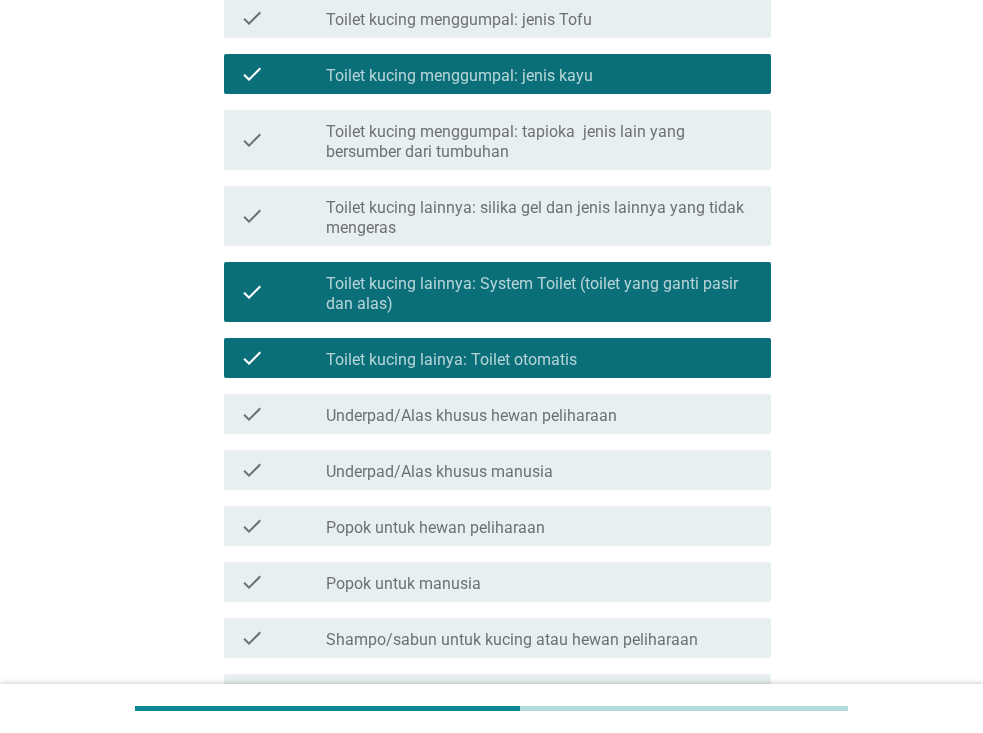 scroll, scrollTop: 400, scrollLeft: 0, axis: vertical 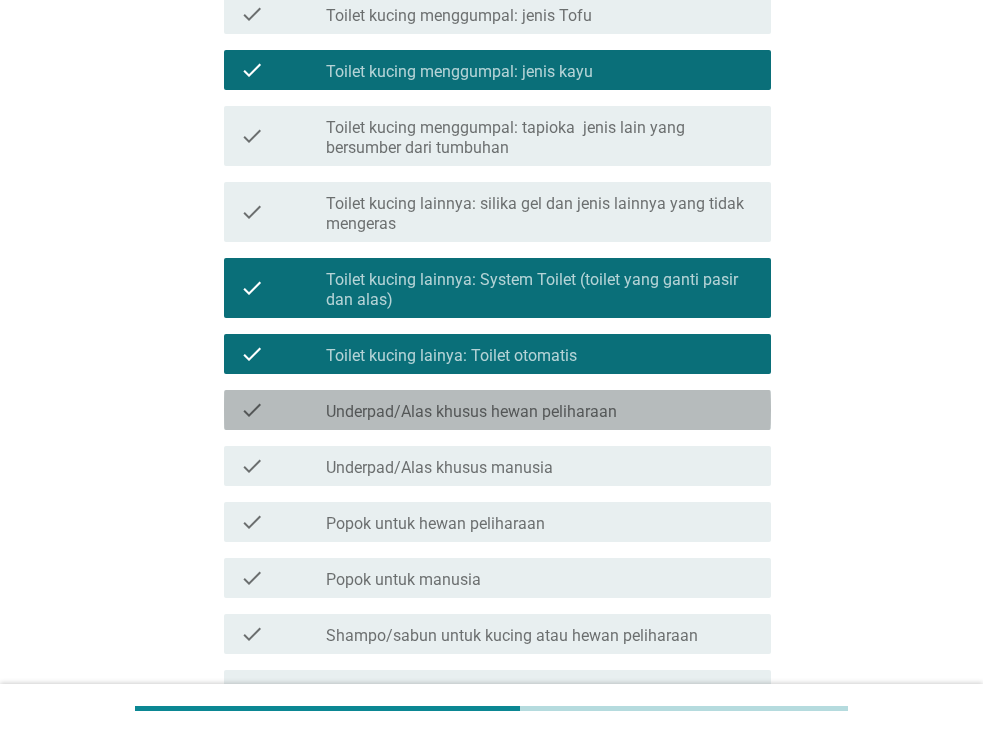 click on "Underpad/Alas khusus hewan peliharaan" at bounding box center (471, 412) 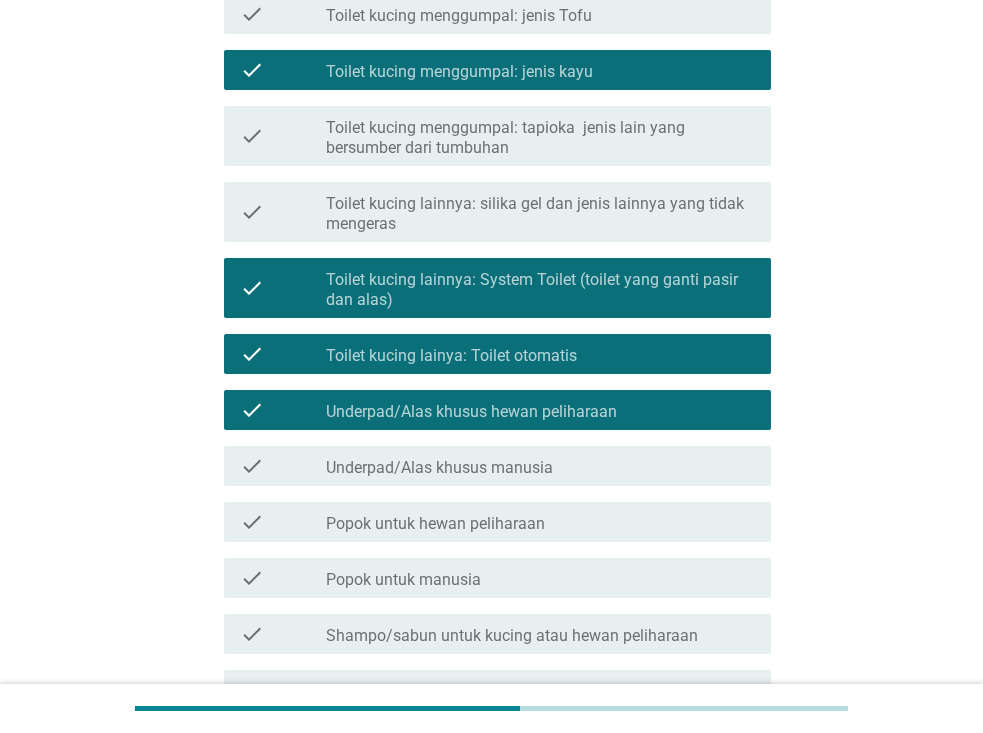 scroll, scrollTop: 500, scrollLeft: 0, axis: vertical 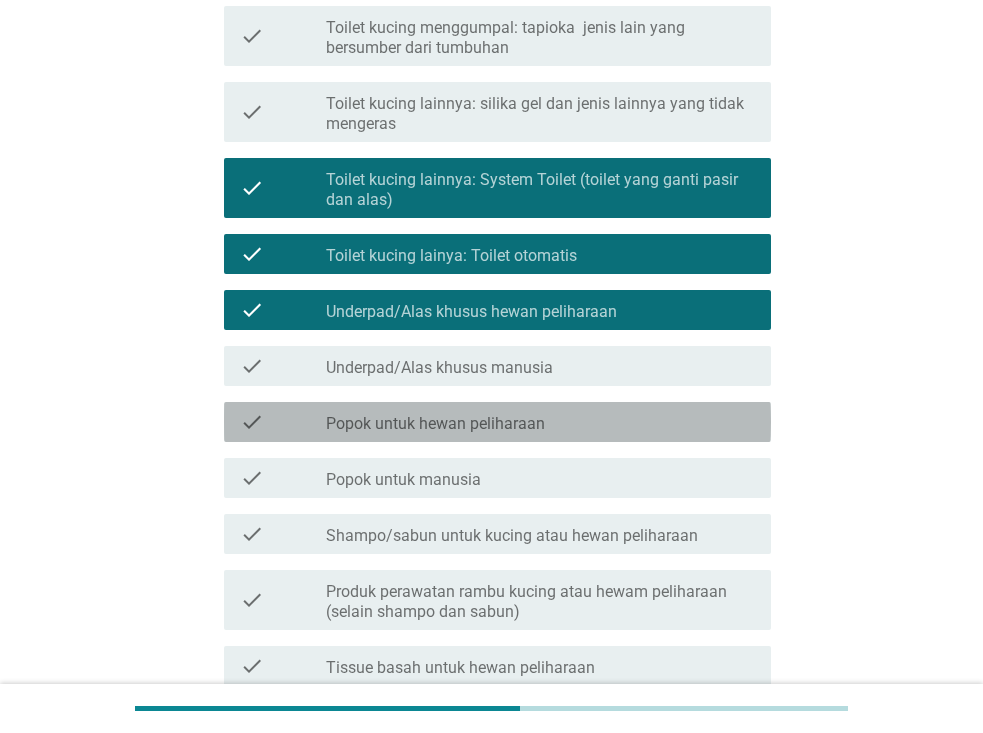 click on "Popok untuk hewan peliharaan" at bounding box center (435, 424) 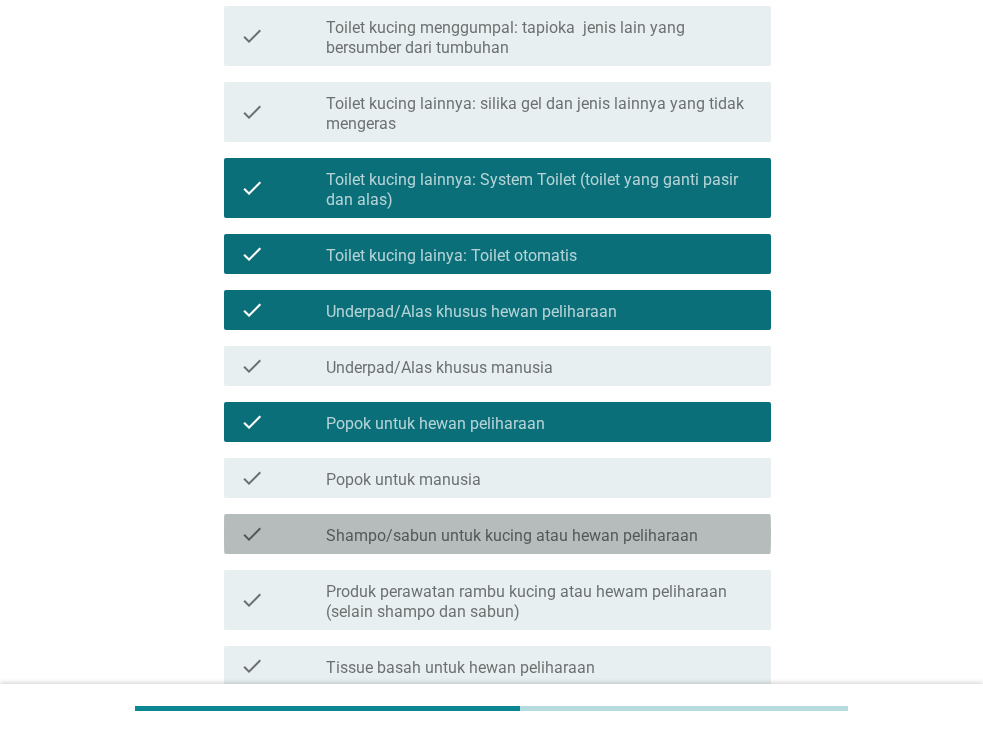 click on "Shampo/sabun untuk kucing atau hewan peliharaan" at bounding box center [512, 536] 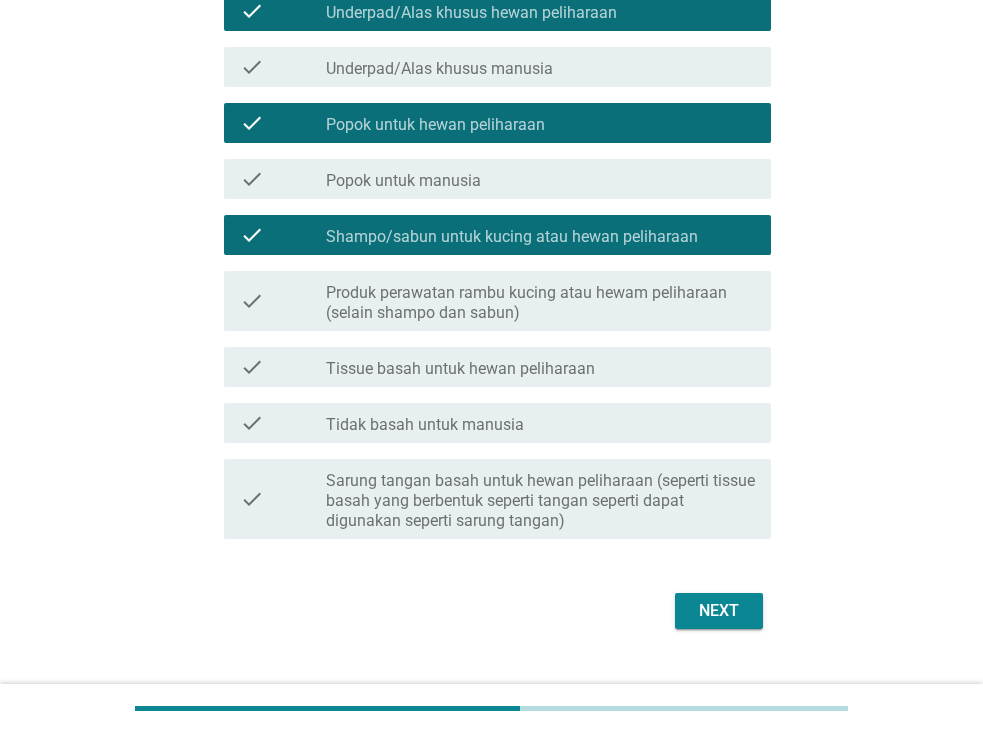 scroll, scrollTop: 800, scrollLeft: 0, axis: vertical 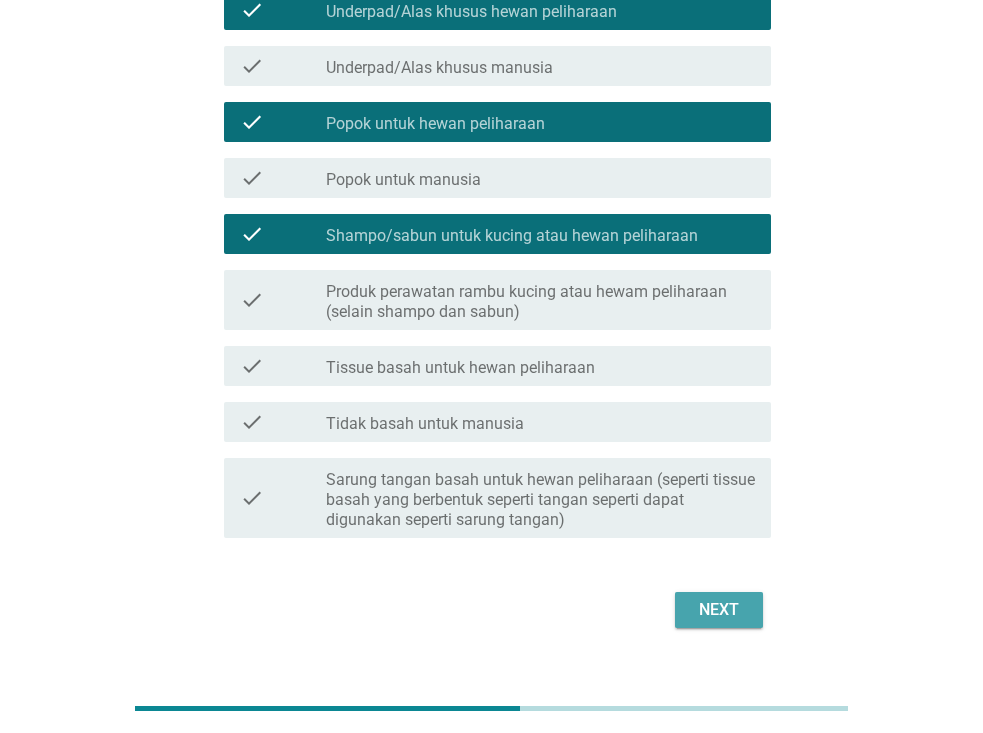 click on "Next" at bounding box center (719, 610) 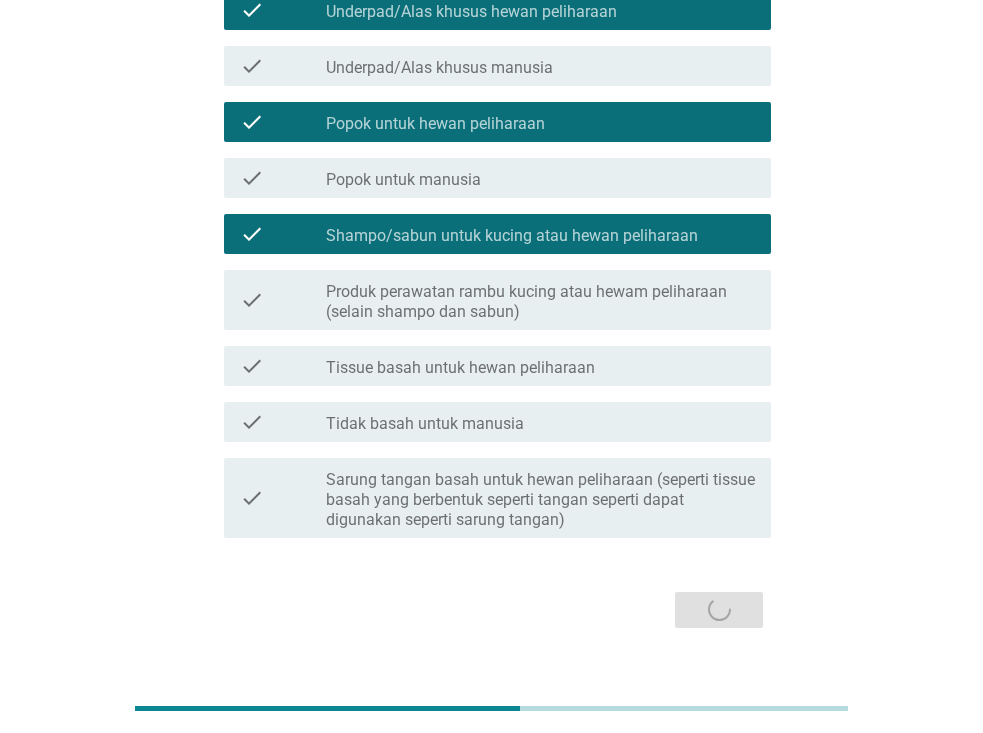 scroll, scrollTop: 0, scrollLeft: 0, axis: both 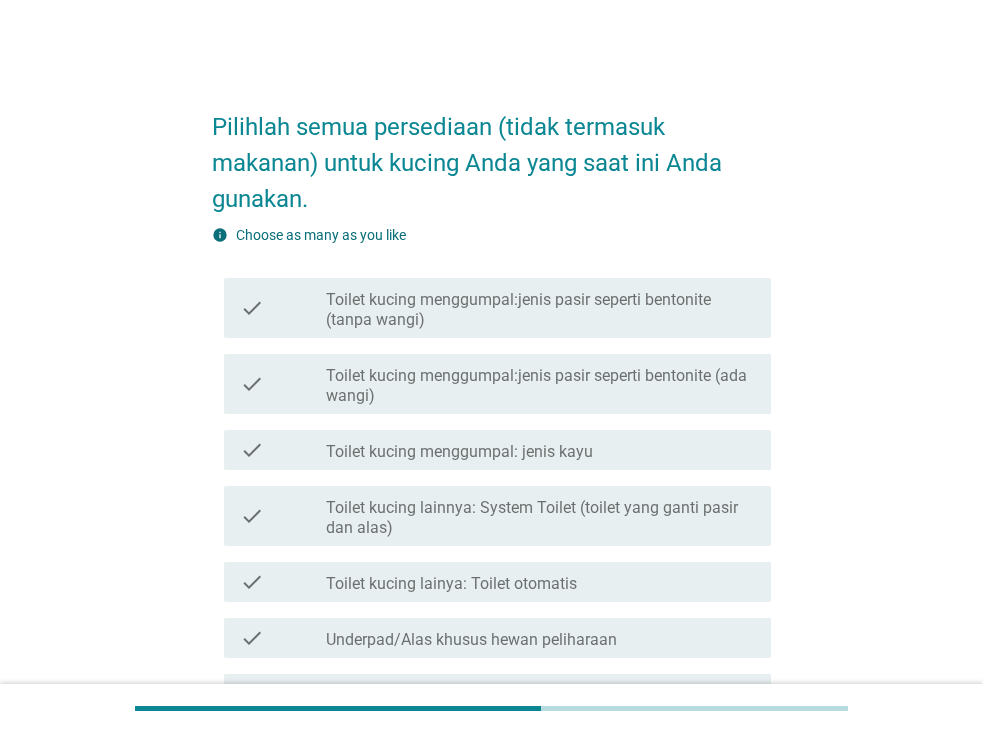 click on "Toilet kucing menggumpal:jenis pasir seperti bentonite (tanpa wangi)" at bounding box center [540, 310] 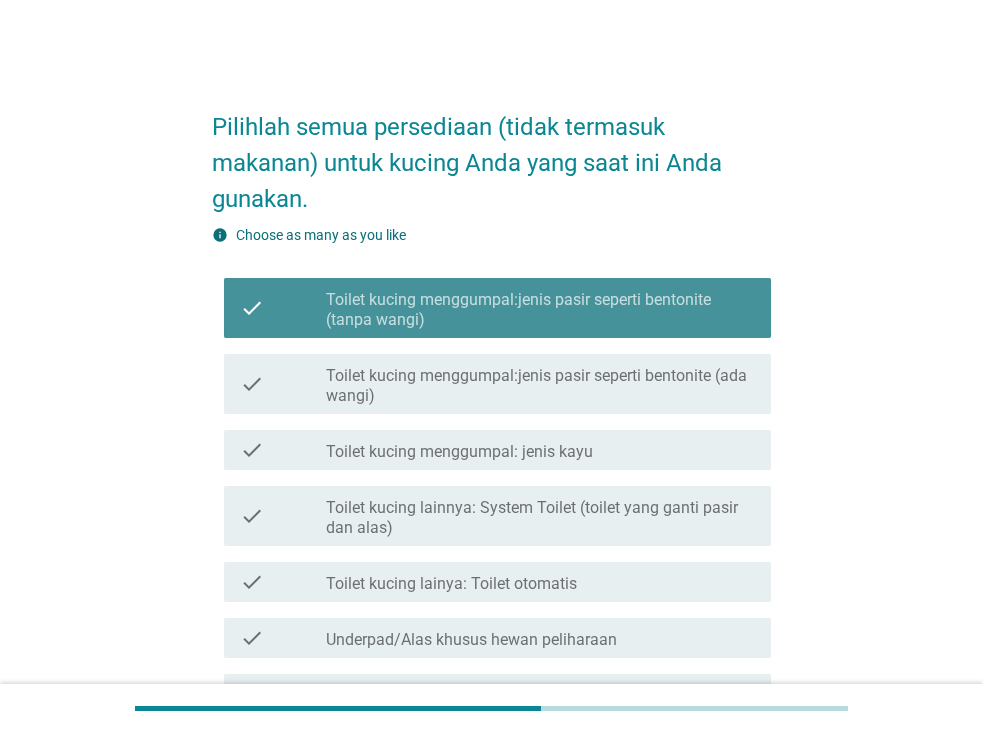 click on "Toilet kucing menggumpal:jenis pasir seperti bentonite (tanpa wangi)" at bounding box center (540, 310) 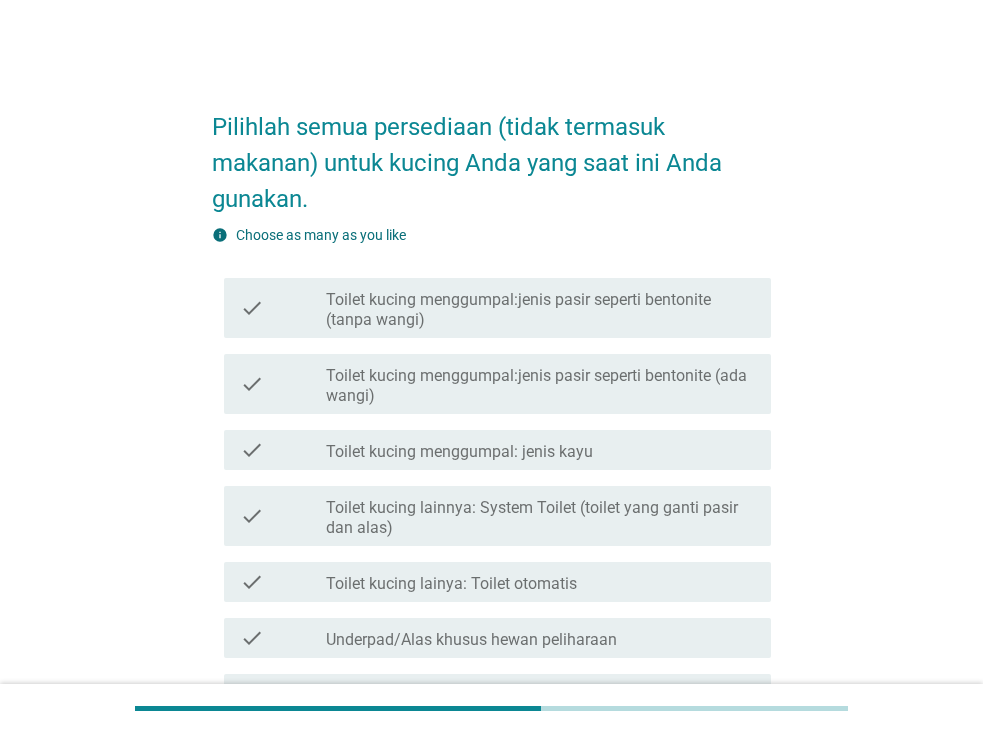 click on "Toilet kucing menggumpal:jenis pasir seperti bentonite (tanpa wangi)" at bounding box center [540, 310] 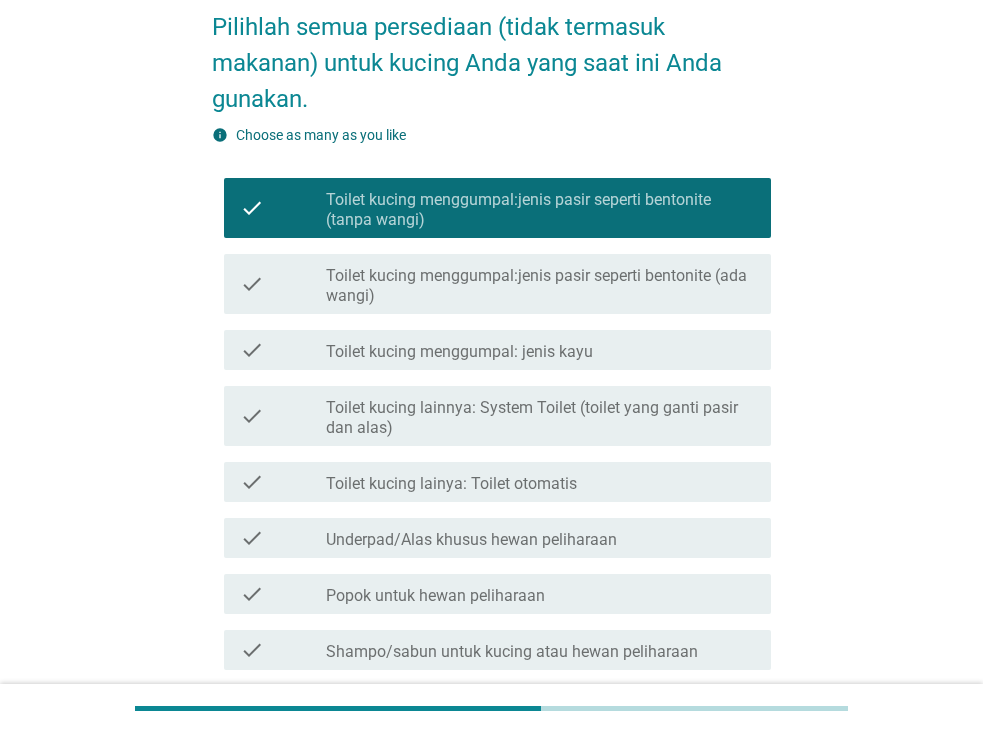 scroll, scrollTop: 200, scrollLeft: 0, axis: vertical 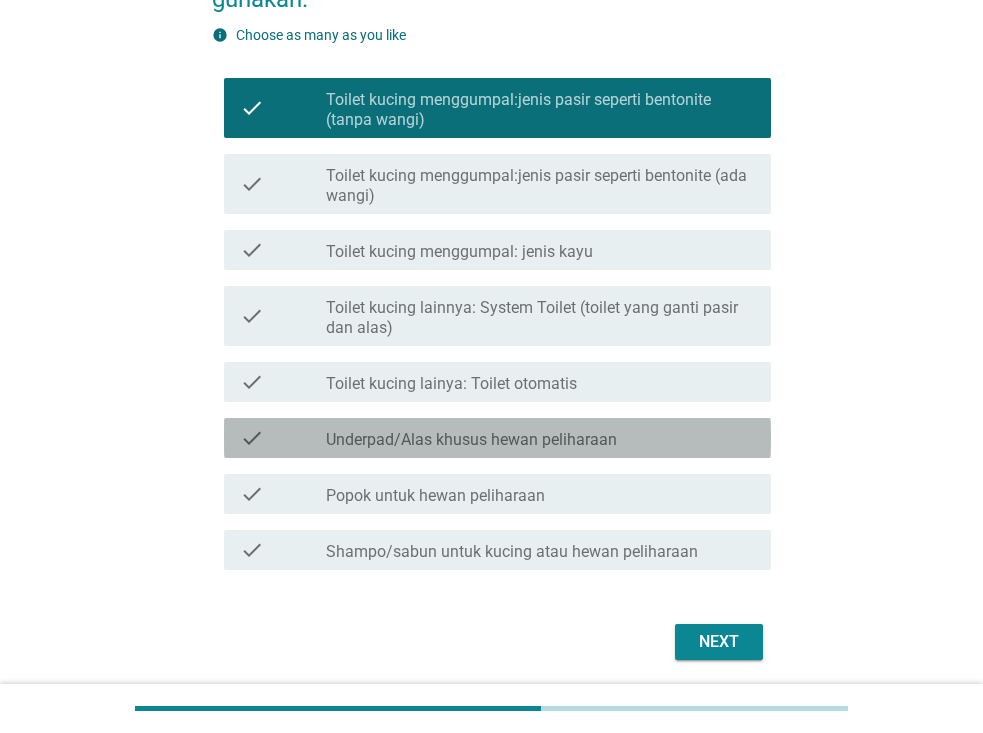 click on "Underpad/Alas khusus hewan peliharaan" at bounding box center [471, 440] 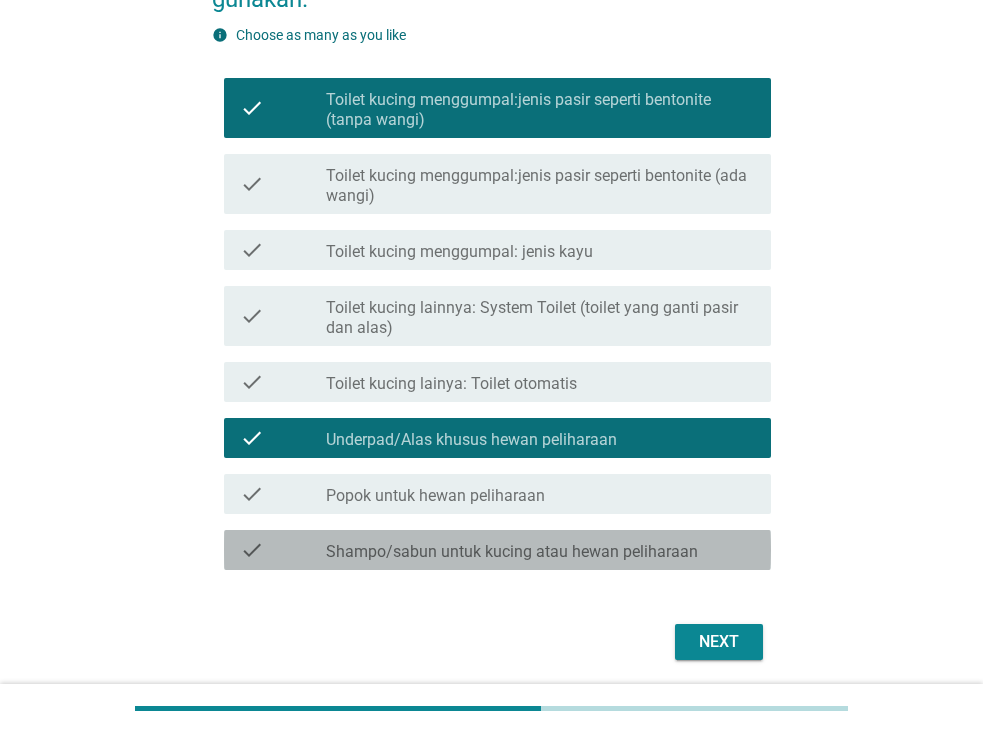 click on "Shampo/sabun untuk kucing atau hewan peliharaan" at bounding box center [512, 552] 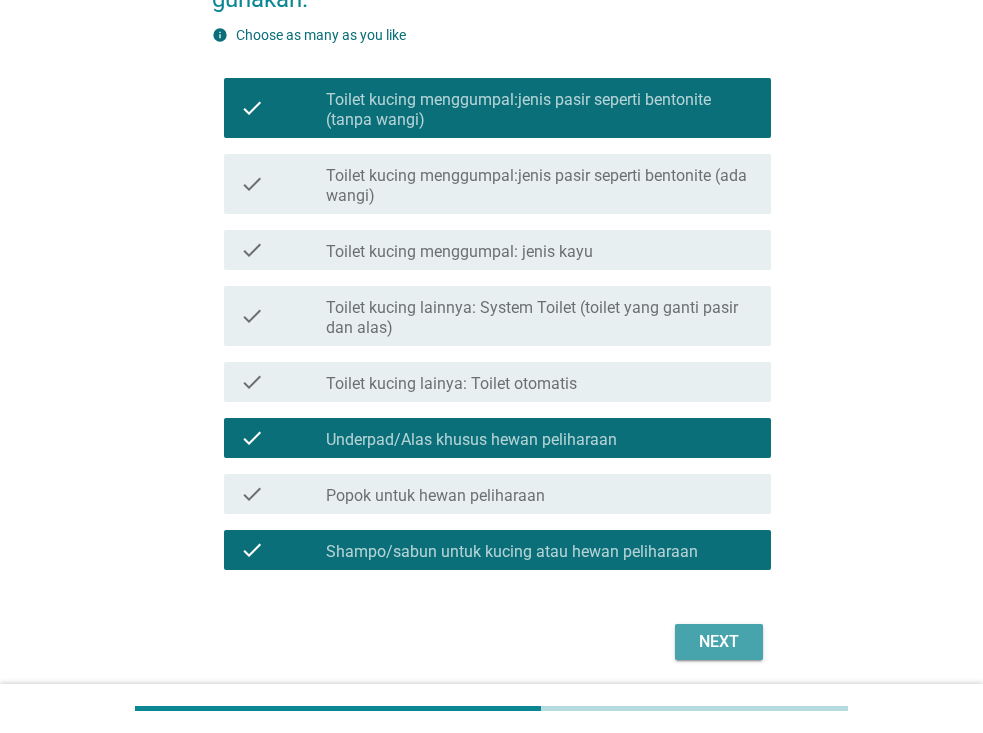 click on "Next" at bounding box center (719, 642) 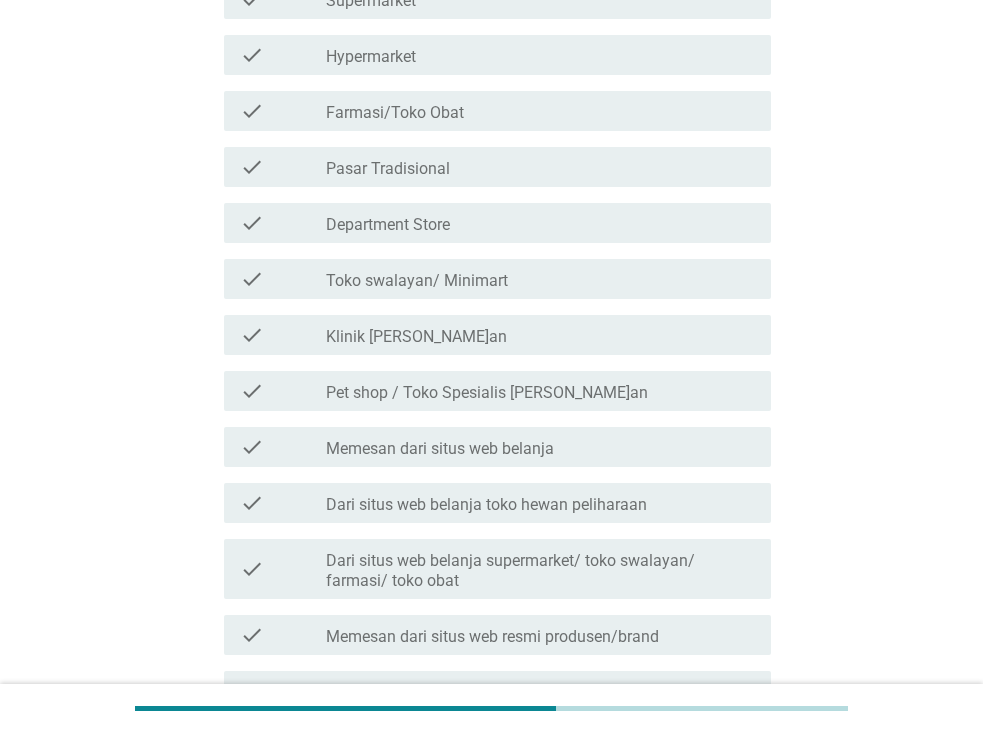 scroll, scrollTop: 300, scrollLeft: 0, axis: vertical 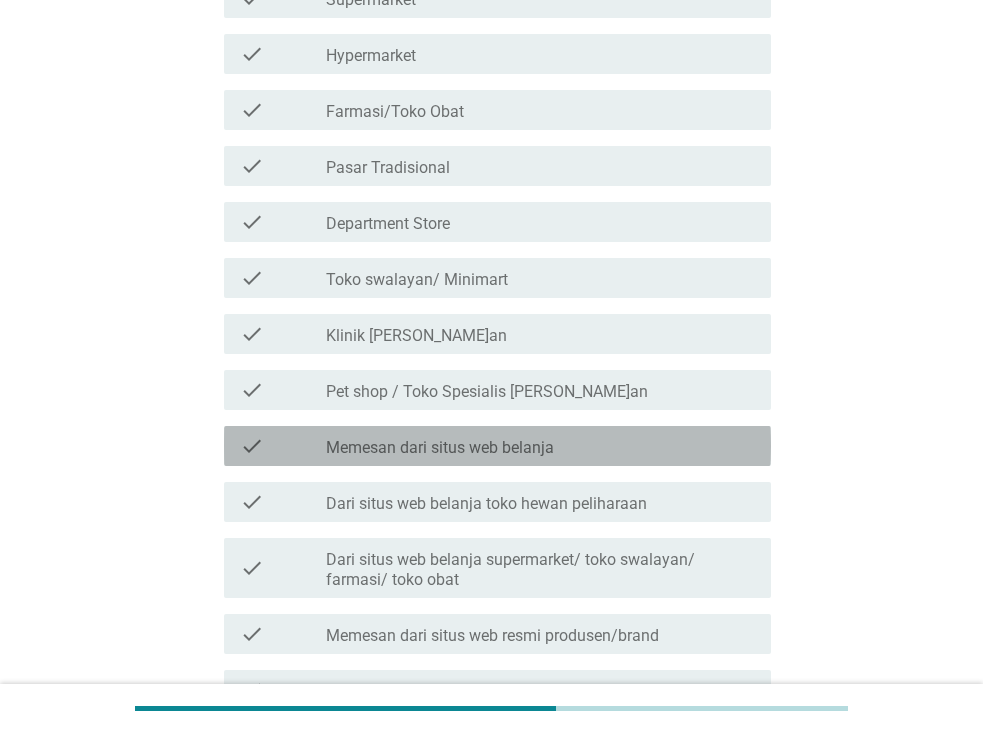 click on "check_box_outline_blank Memesan dari situs web belanja" at bounding box center (540, 446) 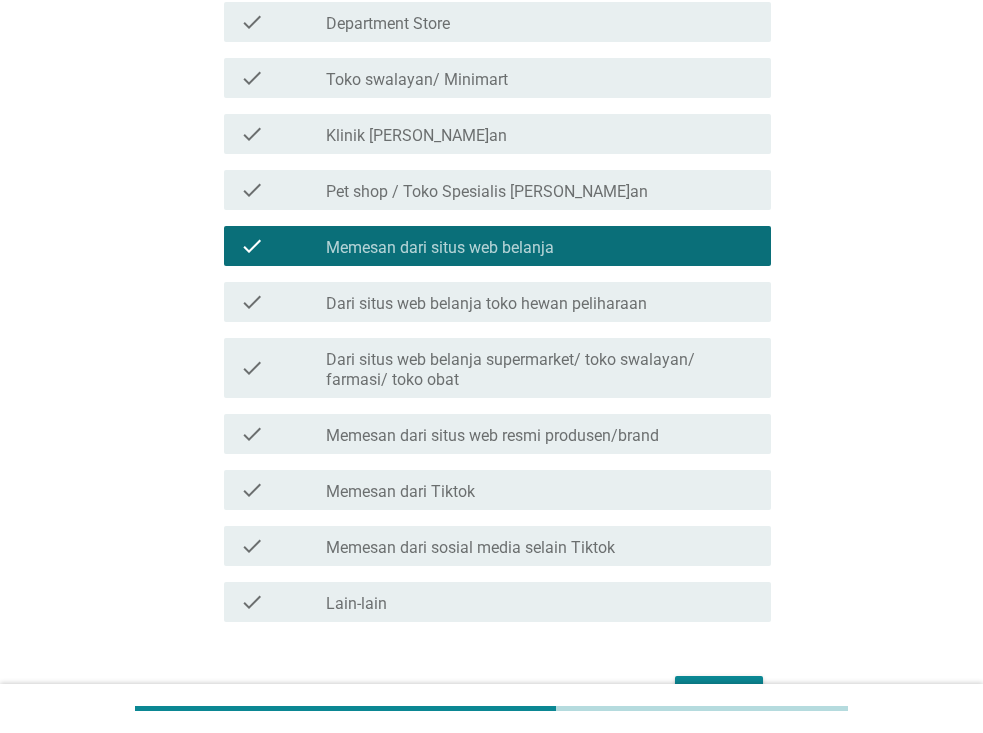 scroll, scrollTop: 600, scrollLeft: 0, axis: vertical 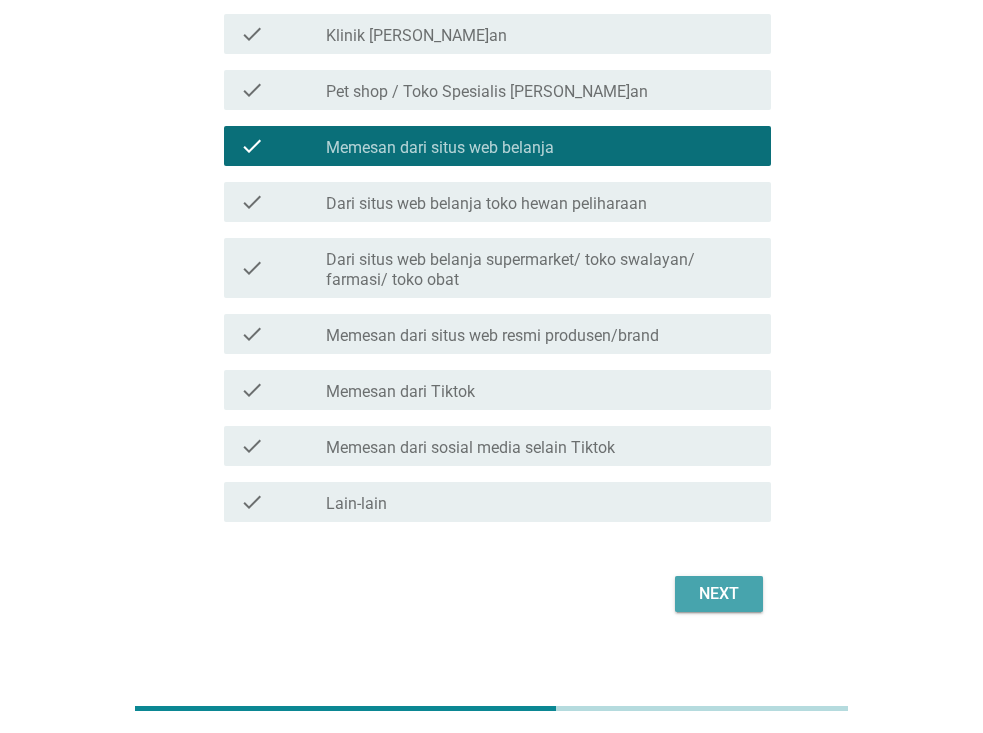 click on "Next" at bounding box center (719, 594) 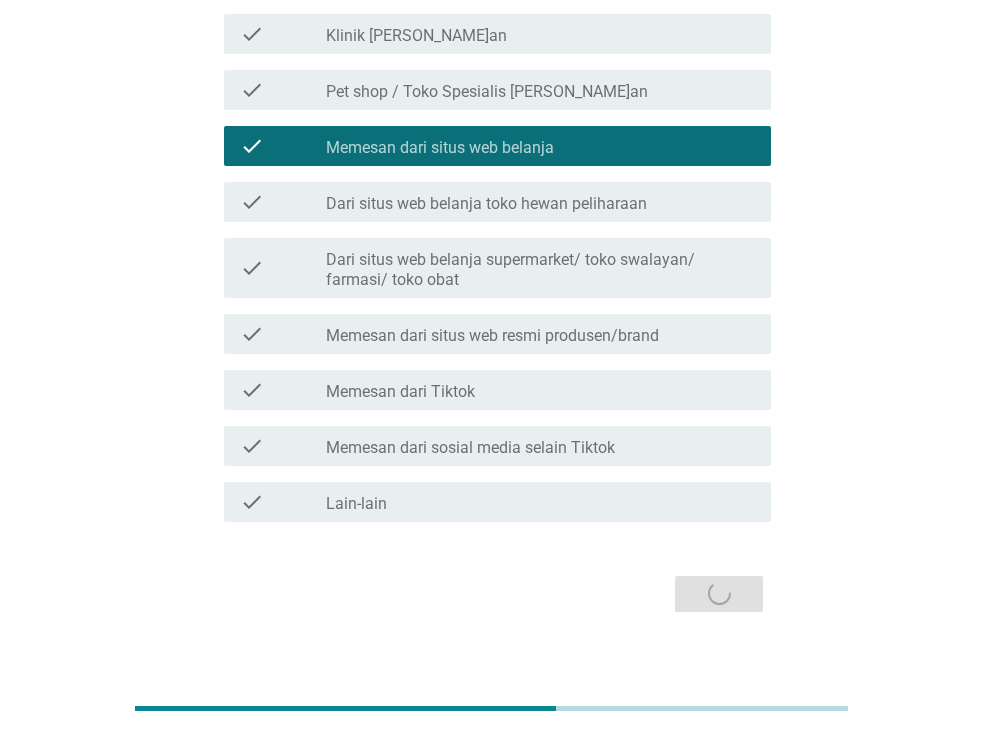 scroll, scrollTop: 0, scrollLeft: 0, axis: both 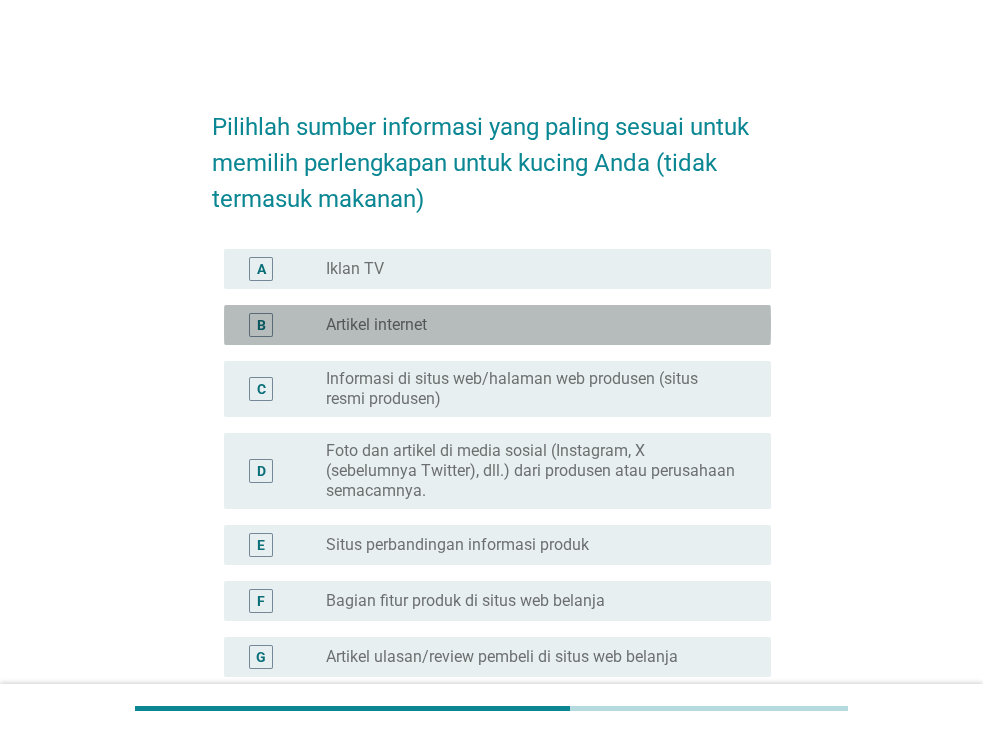 click on "radio_button_unchecked Artikel internet" at bounding box center (532, 325) 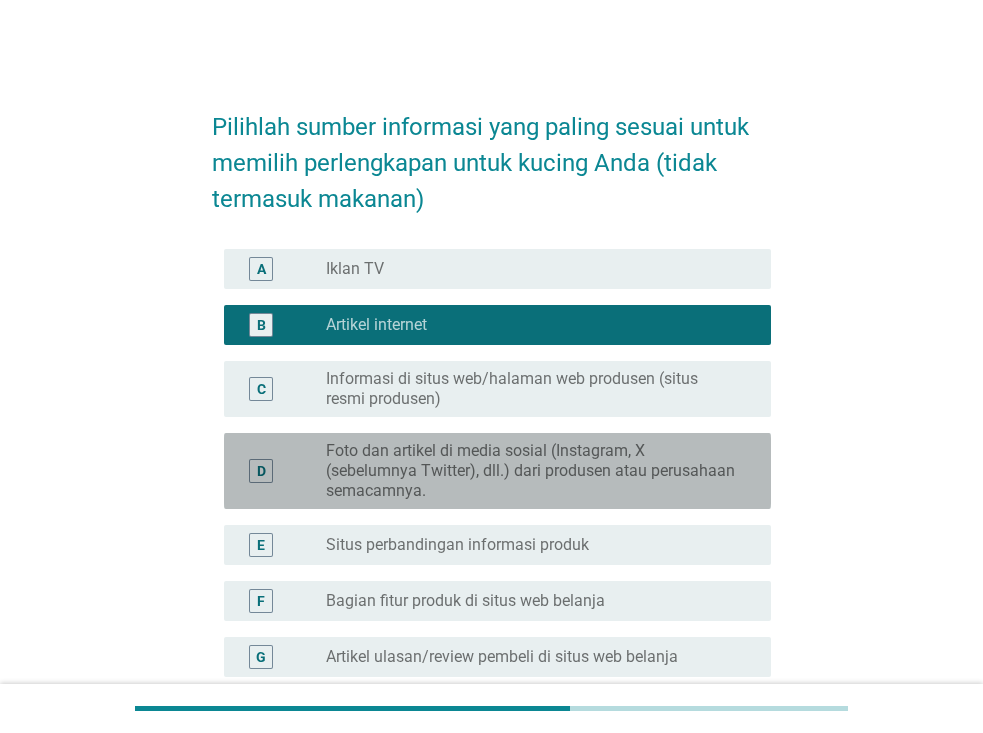 click on "Foto dan artikel di media sosial (Instagram, X (sebelumnya Twitter), dll.) dari produsen atau perusahaan semacamnya." at bounding box center (532, 471) 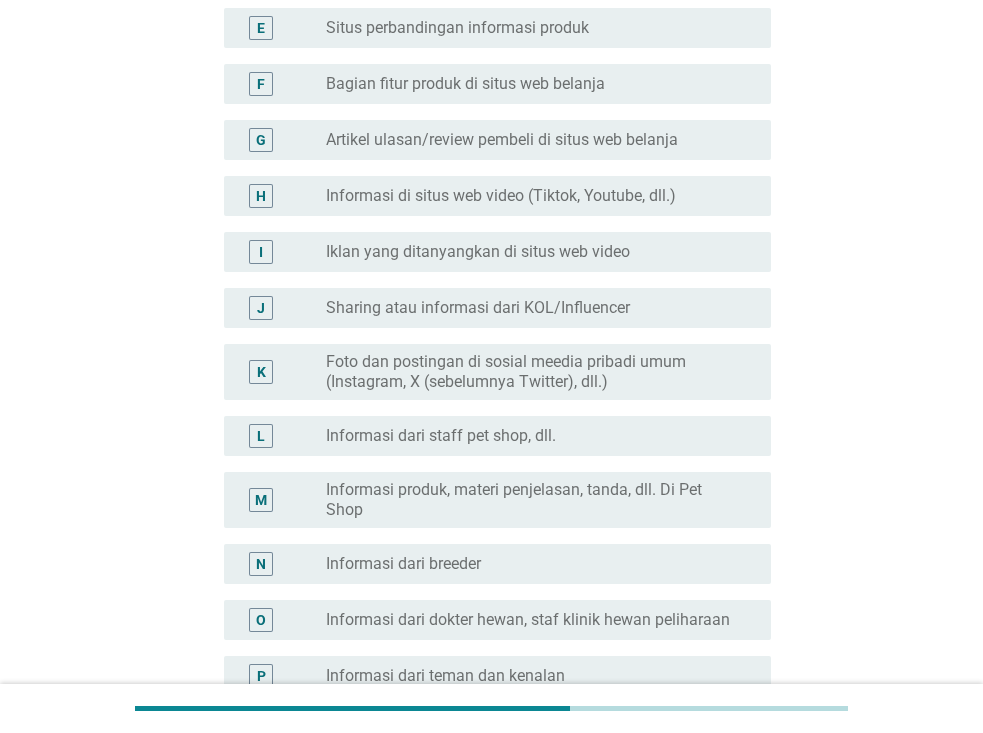 scroll, scrollTop: 600, scrollLeft: 0, axis: vertical 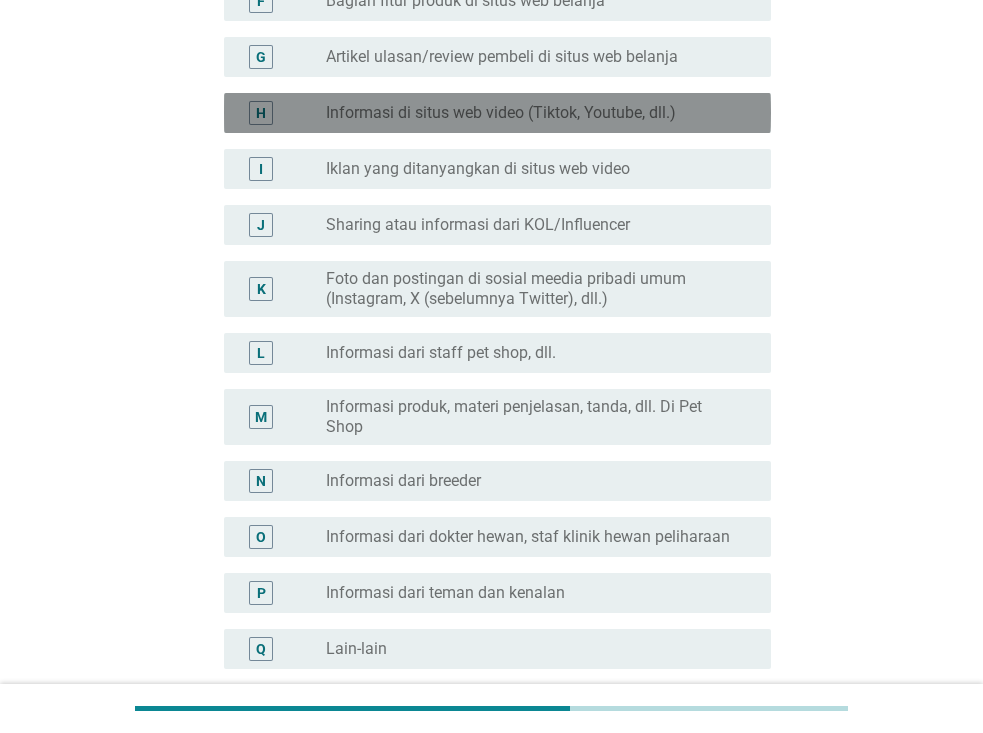 drag, startPoint x: 590, startPoint y: 101, endPoint x: 385, endPoint y: 120, distance: 205.8786 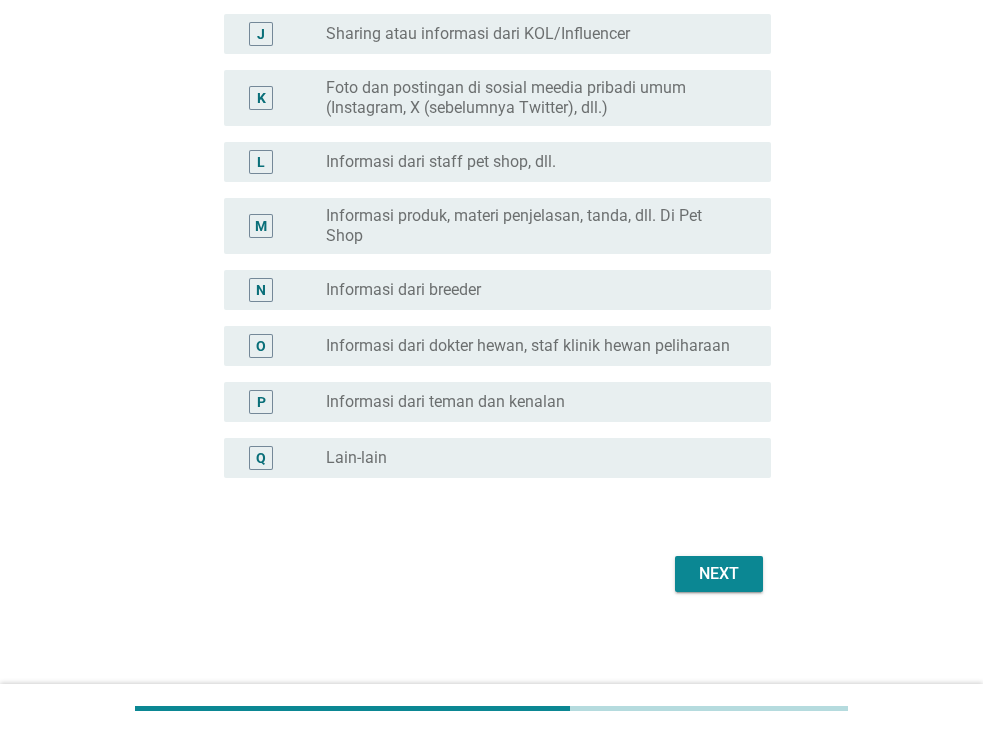 scroll, scrollTop: 793, scrollLeft: 0, axis: vertical 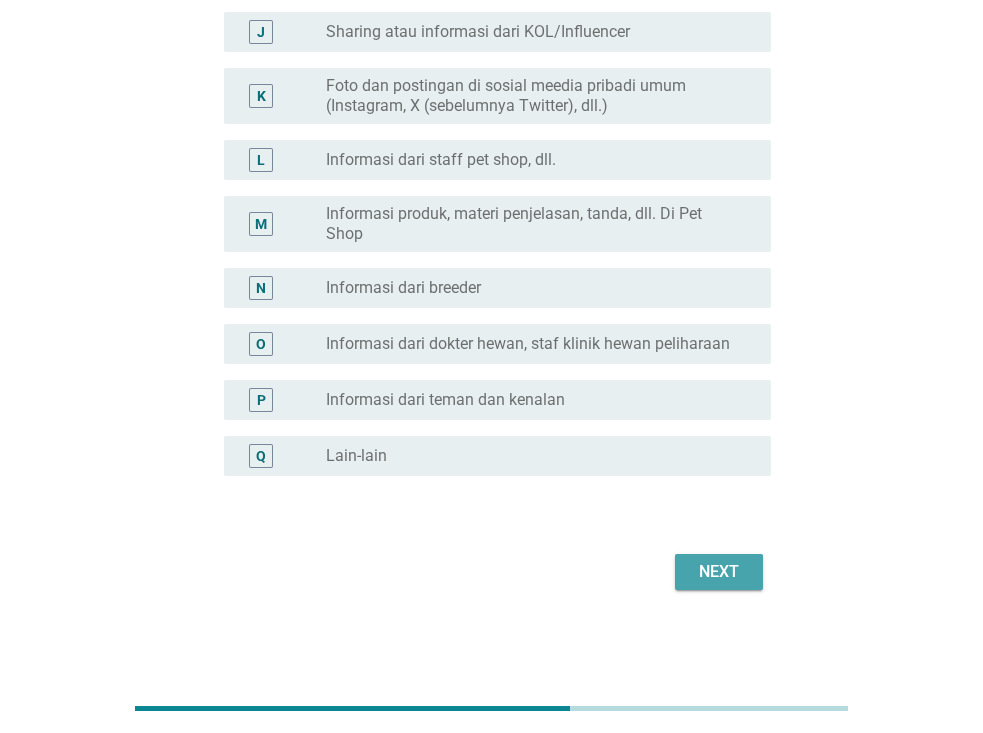 click on "Next" at bounding box center (719, 572) 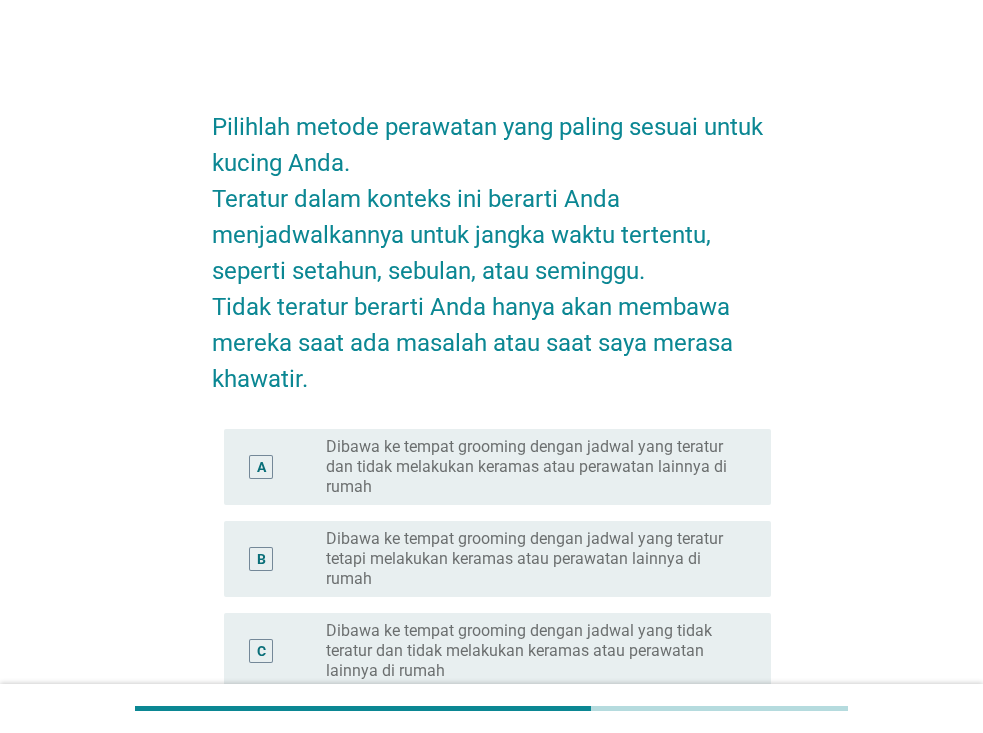 scroll, scrollTop: 100, scrollLeft: 0, axis: vertical 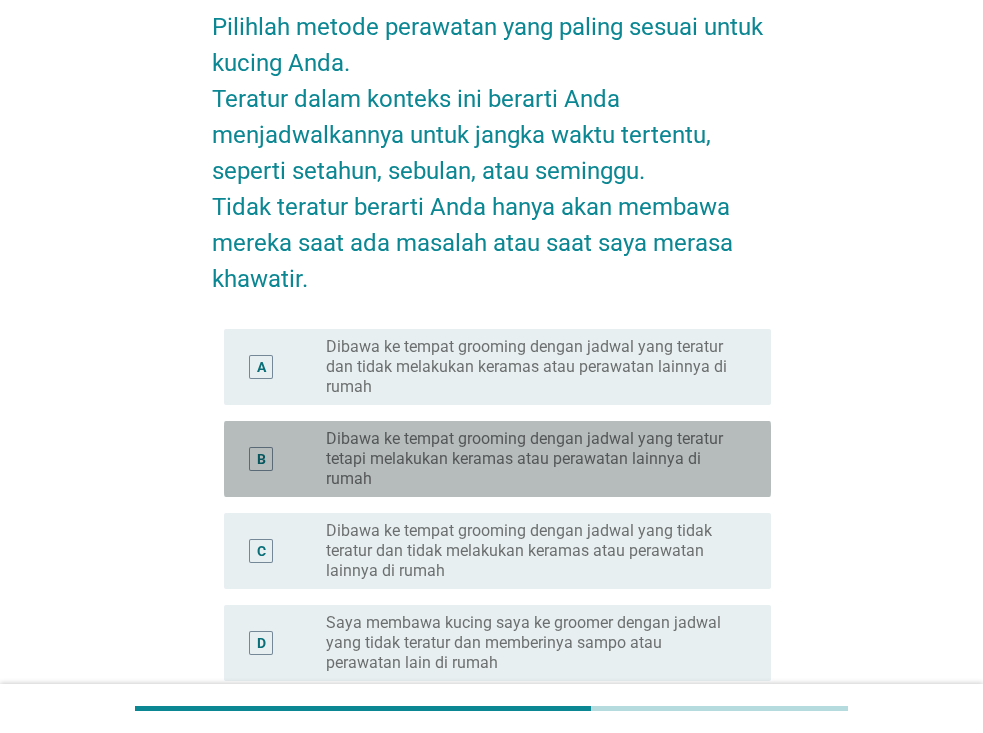 click on "Dibawa ke tempat grooming dengan jadwal yang teratur tetapi melakukan keramas atau perawatan lainnya di rumah" at bounding box center [532, 459] 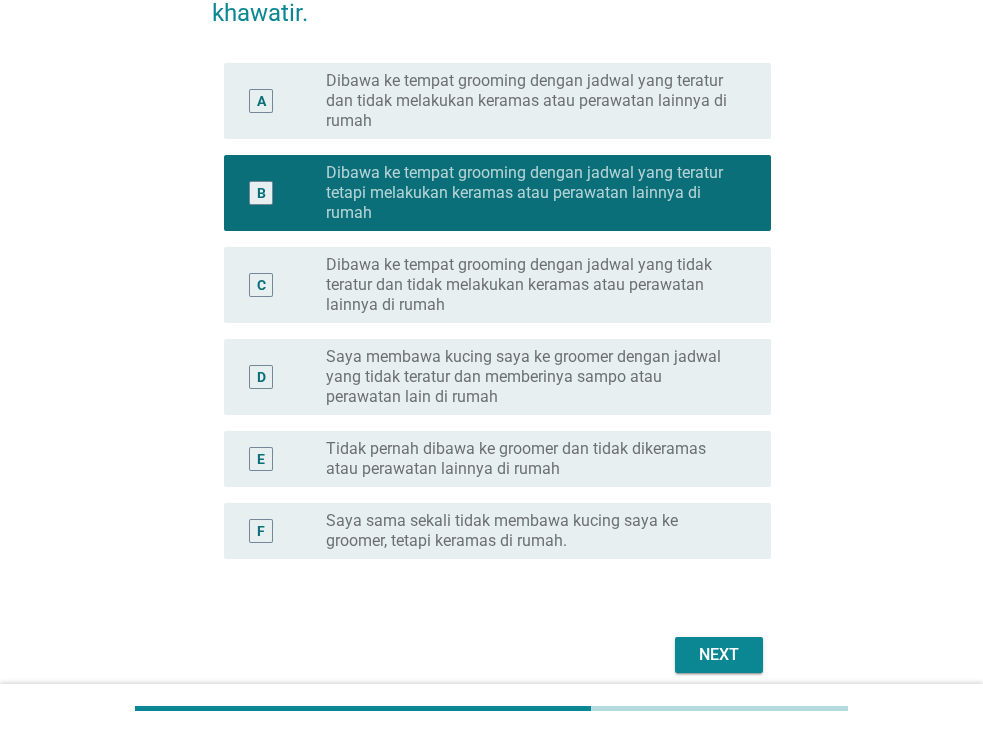 scroll, scrollTop: 449, scrollLeft: 0, axis: vertical 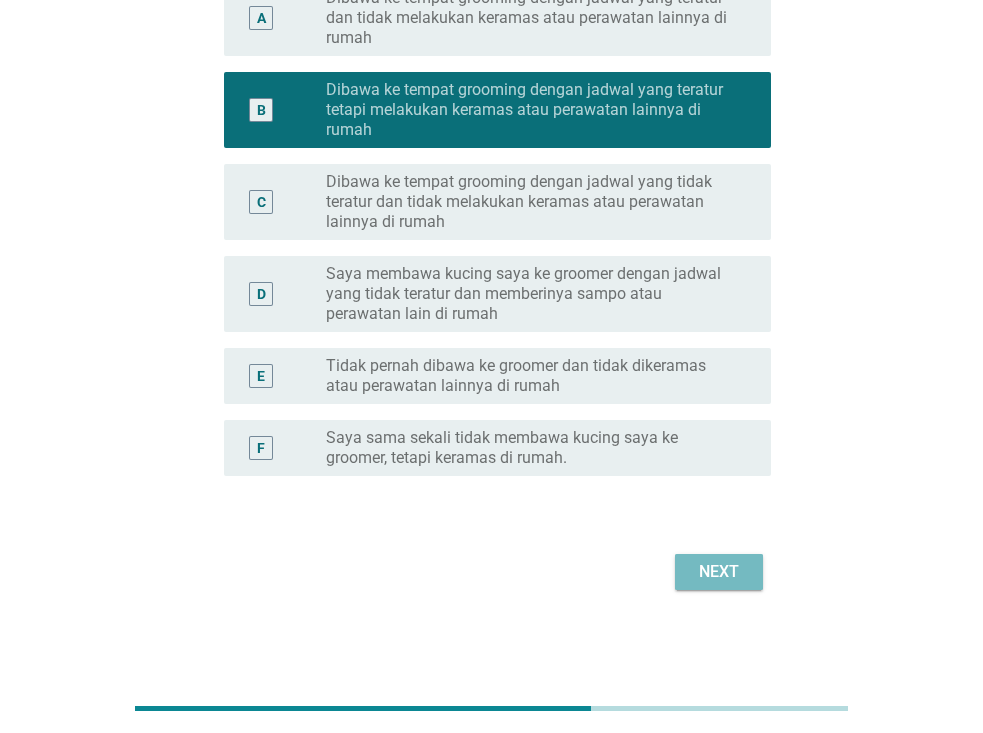 drag, startPoint x: 736, startPoint y: 574, endPoint x: 716, endPoint y: 575, distance: 20.024984 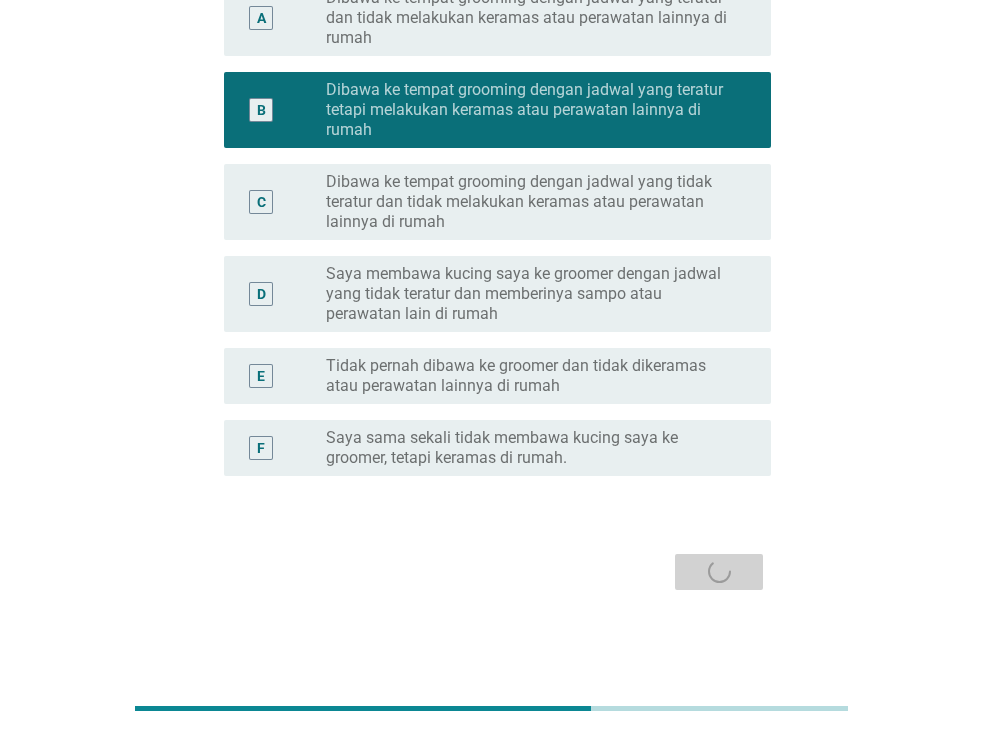 scroll, scrollTop: 0, scrollLeft: 0, axis: both 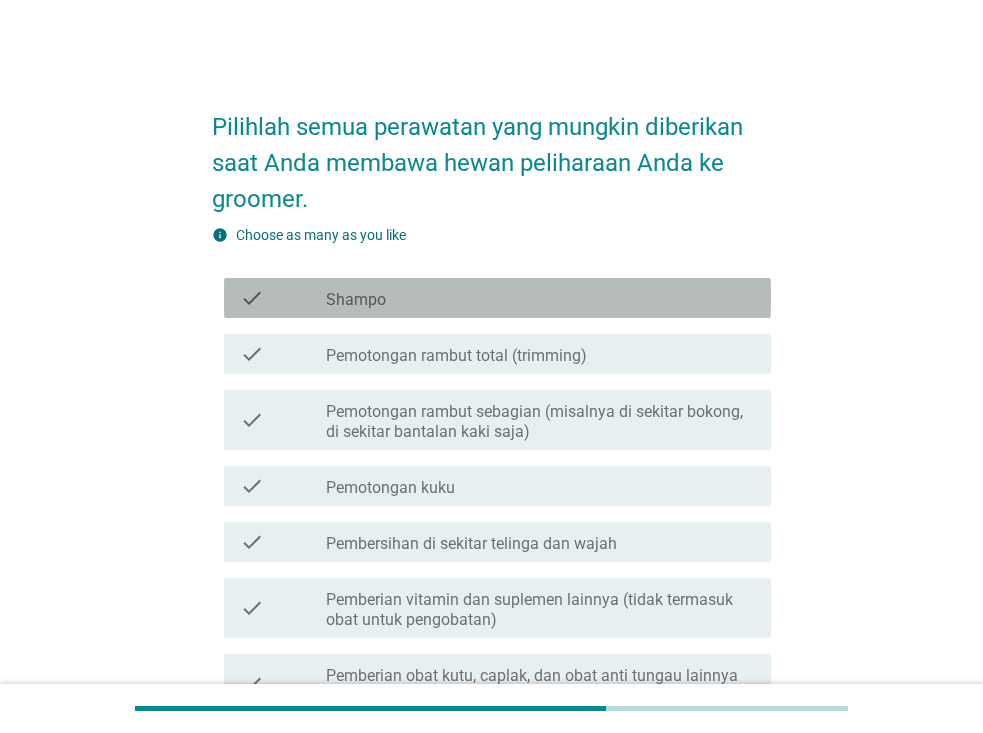click on "check_box_outline_blank Shampo" at bounding box center [540, 298] 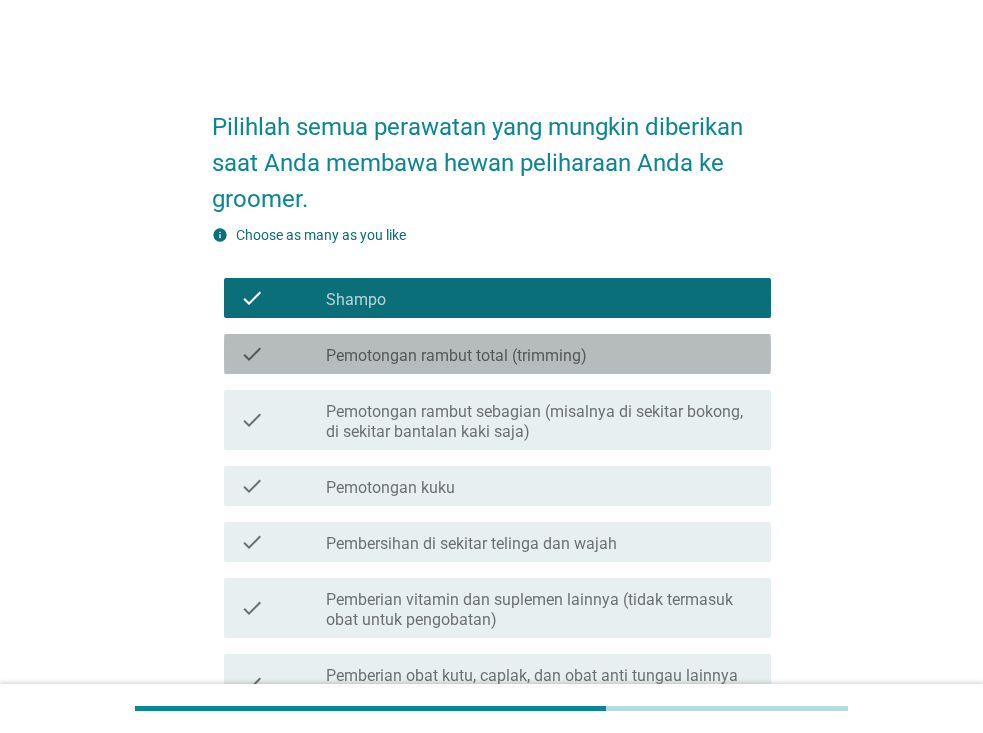 click on "Pemotongan rambut total (trimming)" at bounding box center [456, 356] 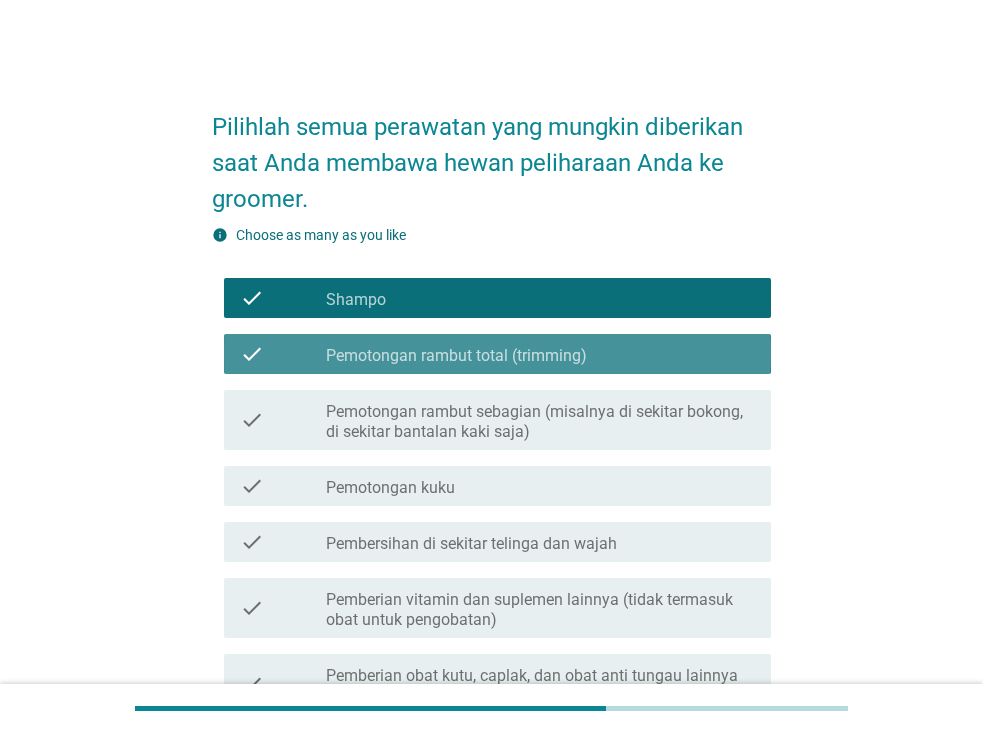 click on "Pemotongan rambut total (trimming)" at bounding box center (456, 356) 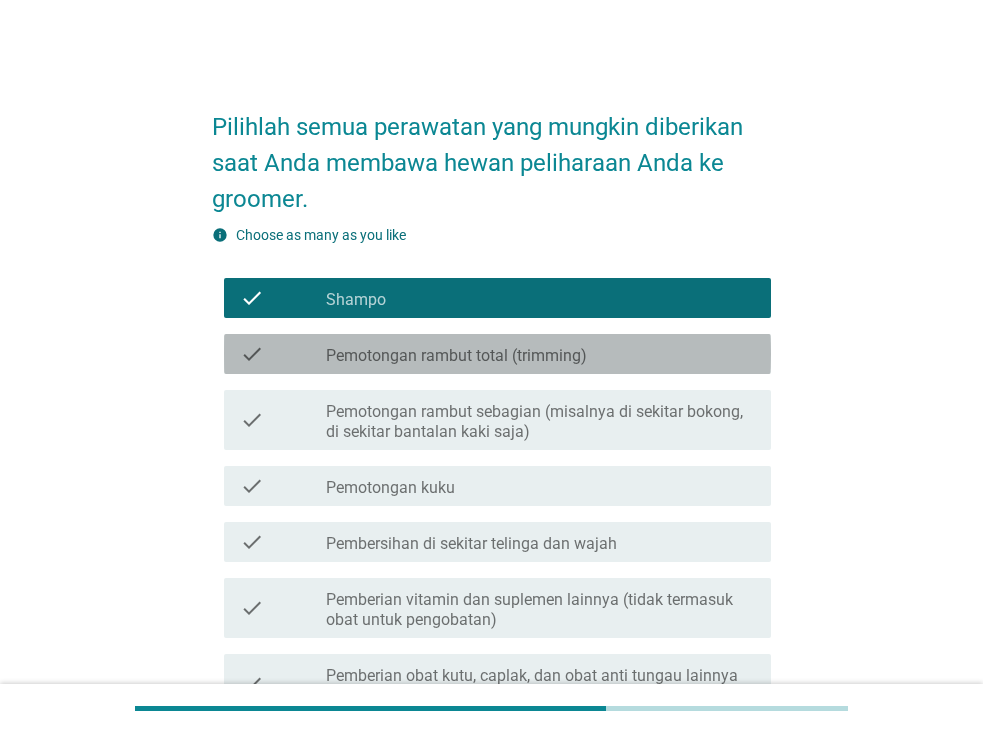 click on "check     check_box_outline_blank Pemotongan rambut total (trimming)" at bounding box center (497, 354) 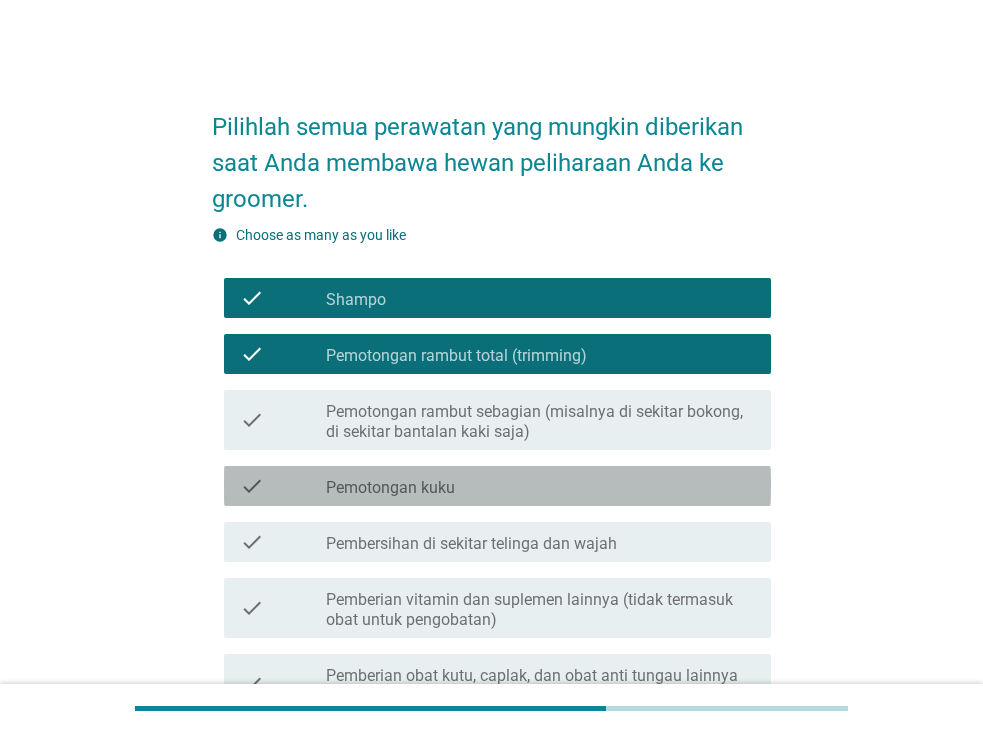 click on "check_box_outline_blank Pemotongan kuku" at bounding box center (540, 486) 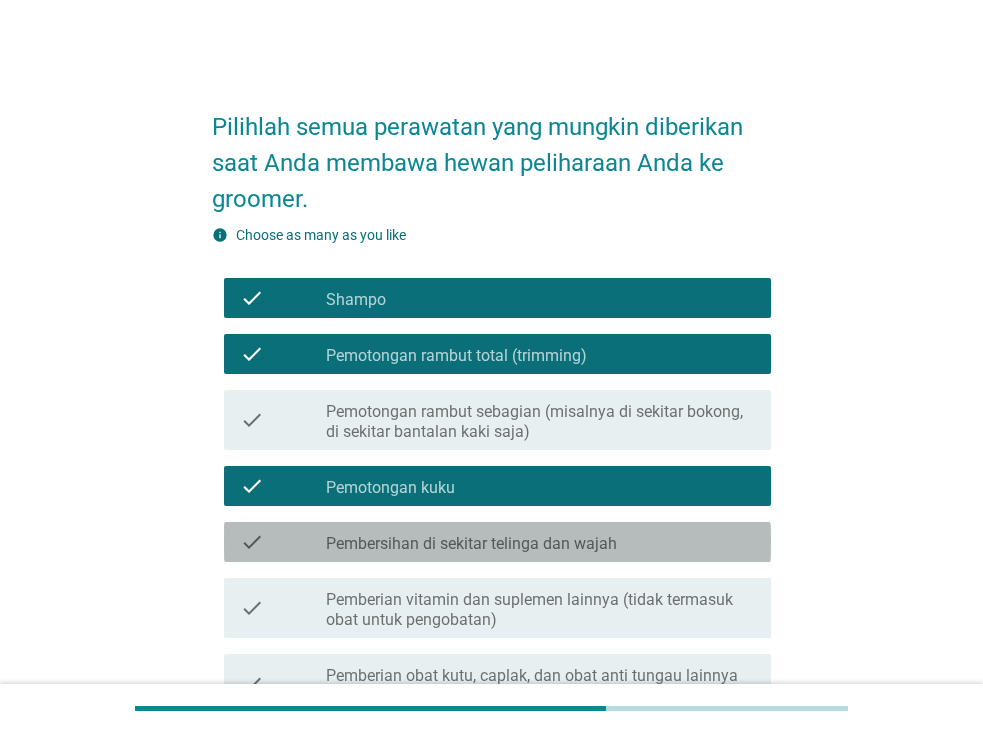 click on "Pembersihan di sekitar telinga dan wajah" at bounding box center (471, 544) 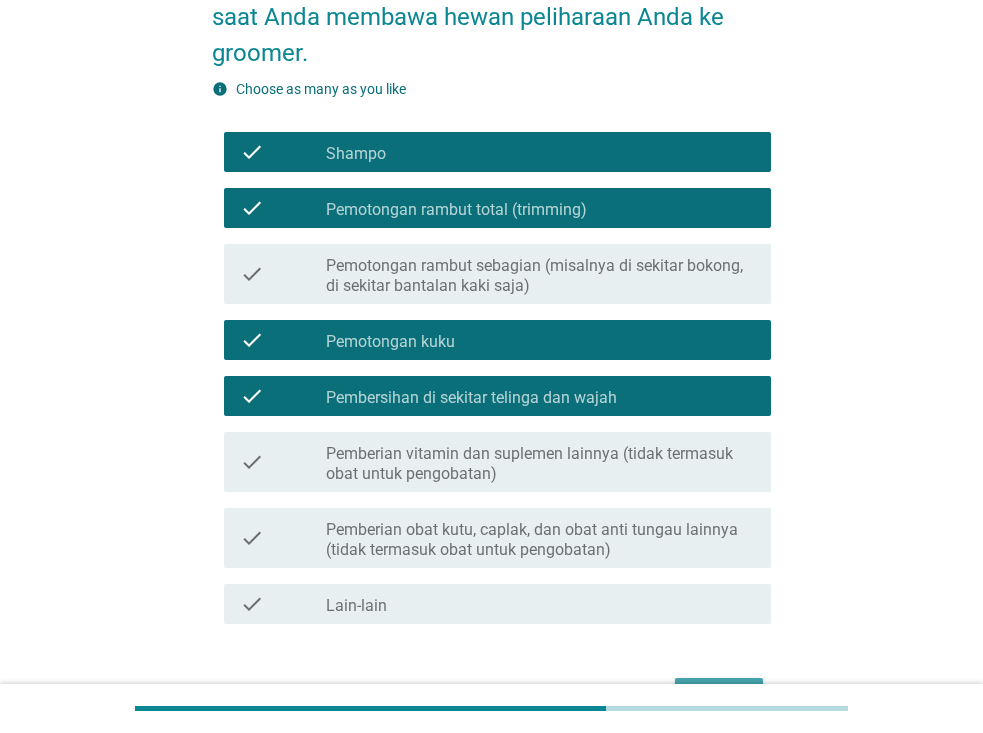 scroll, scrollTop: 200, scrollLeft: 0, axis: vertical 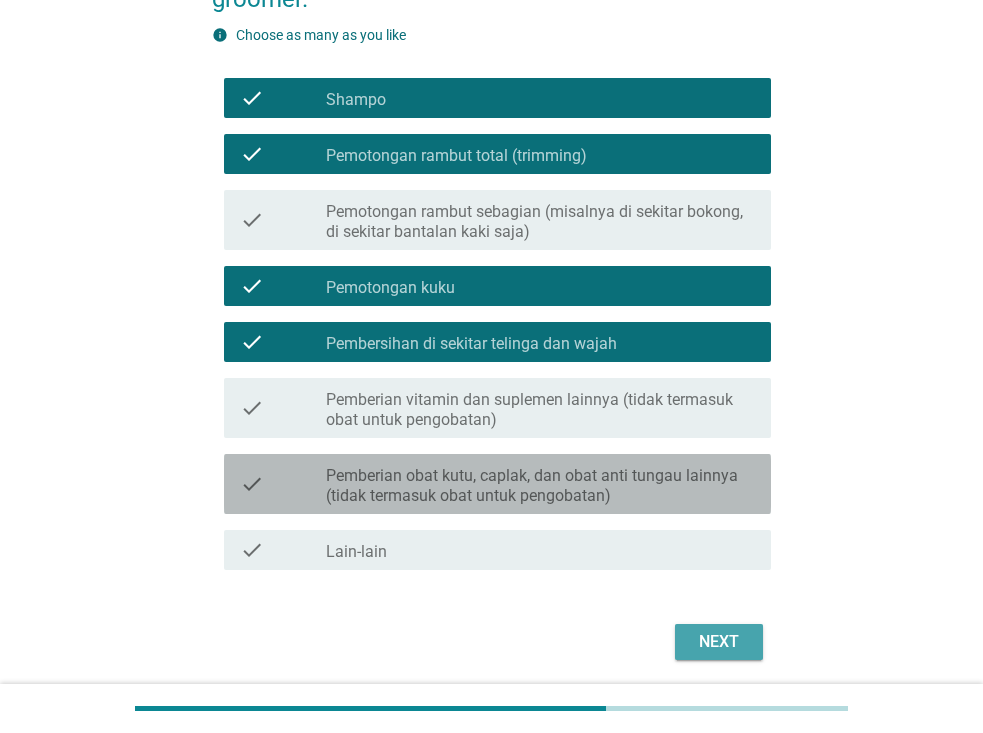 click on "Pemberian obat kutu, caplak, dan obat anti tungau lainnya (tidak termasuk obat untuk pengobatan)" at bounding box center (540, 486) 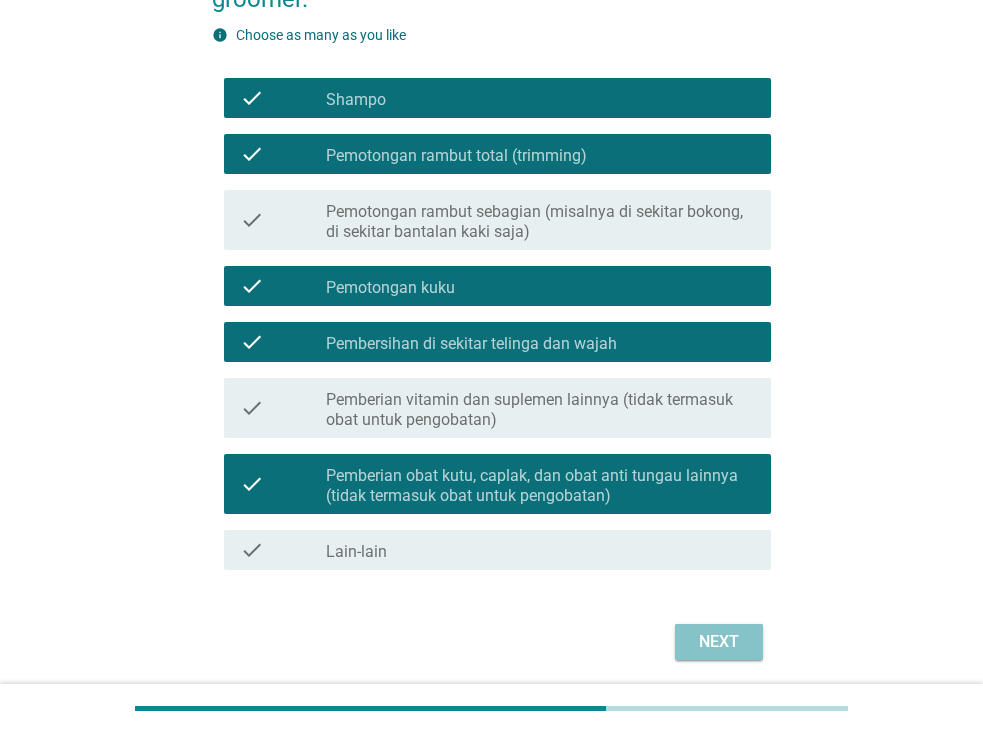 click on "Next" at bounding box center [719, 642] 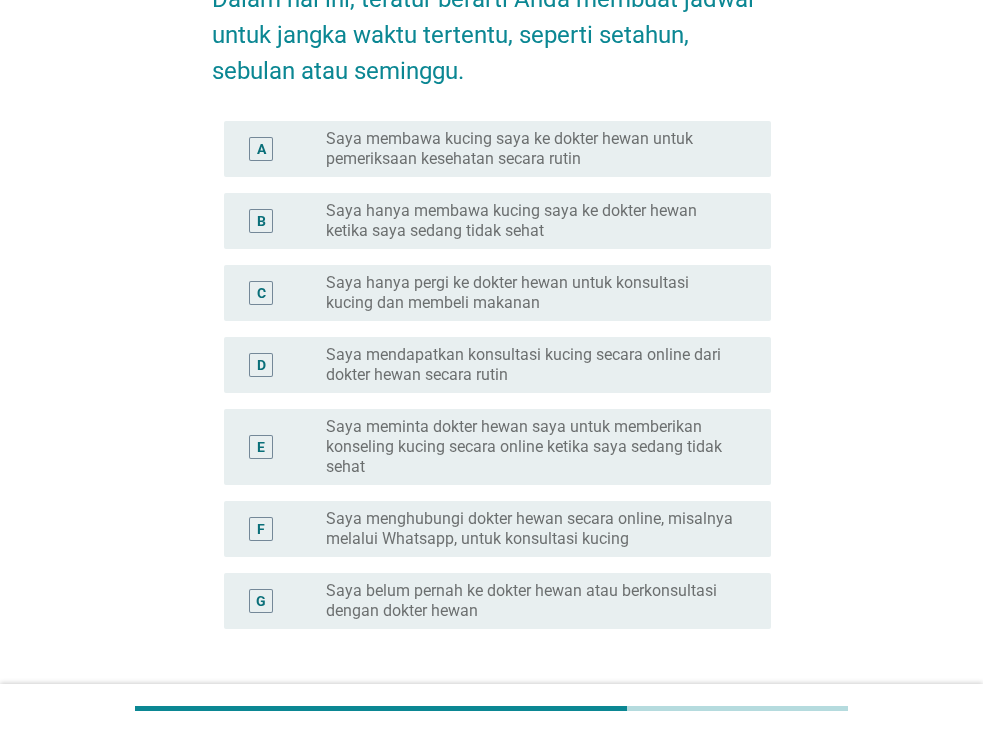 scroll, scrollTop: 0, scrollLeft: 0, axis: both 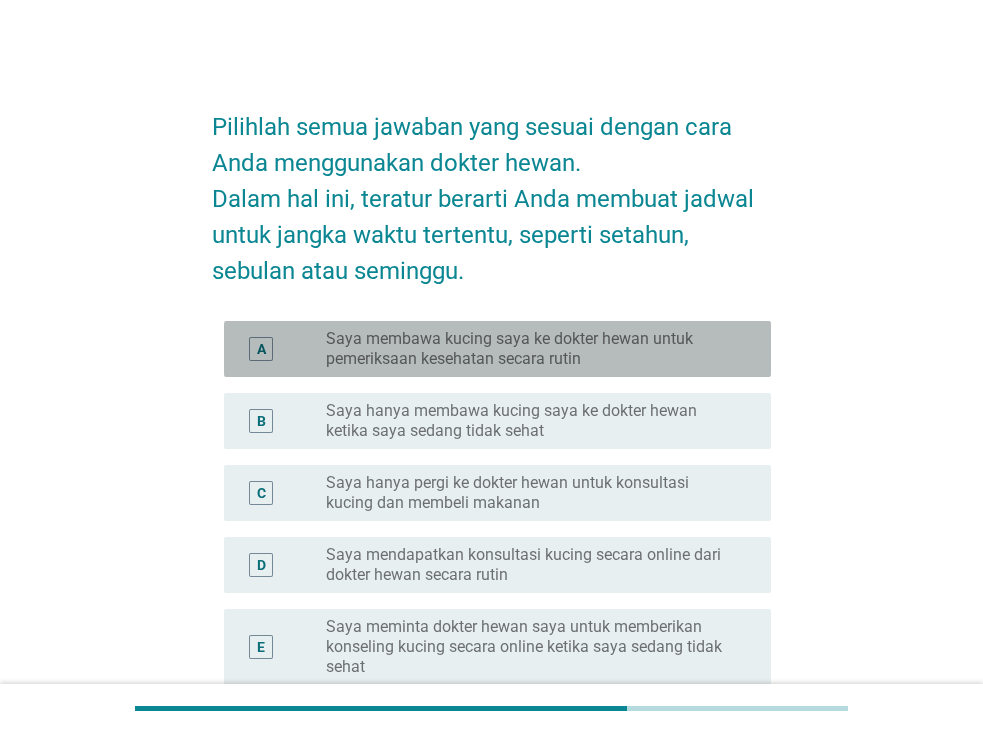 click on "Saya membawa kucing saya ke dokter hewan untuk pemeriksaan kesehatan secara rutin" at bounding box center (532, 349) 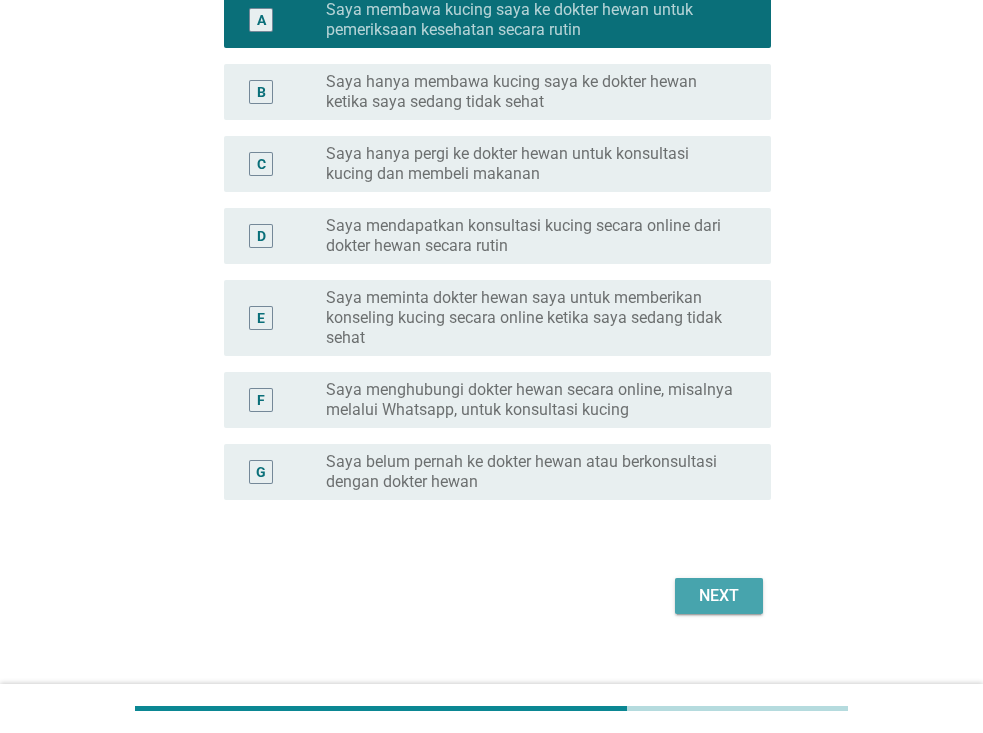 scroll, scrollTop: 353, scrollLeft: 0, axis: vertical 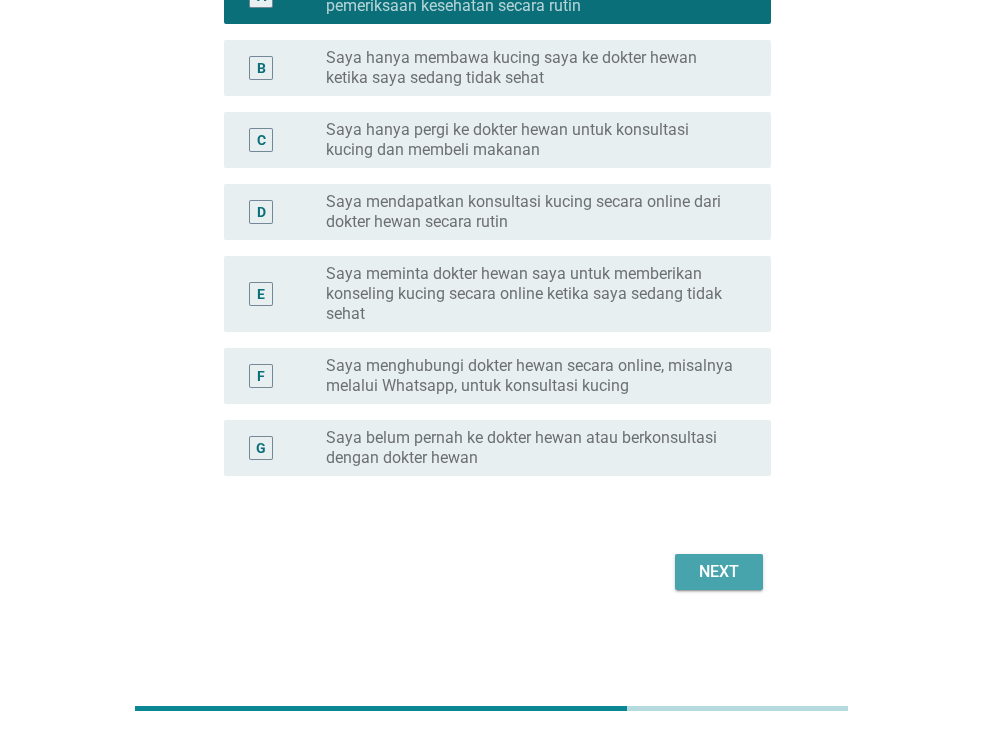 click on "Next" at bounding box center (719, 572) 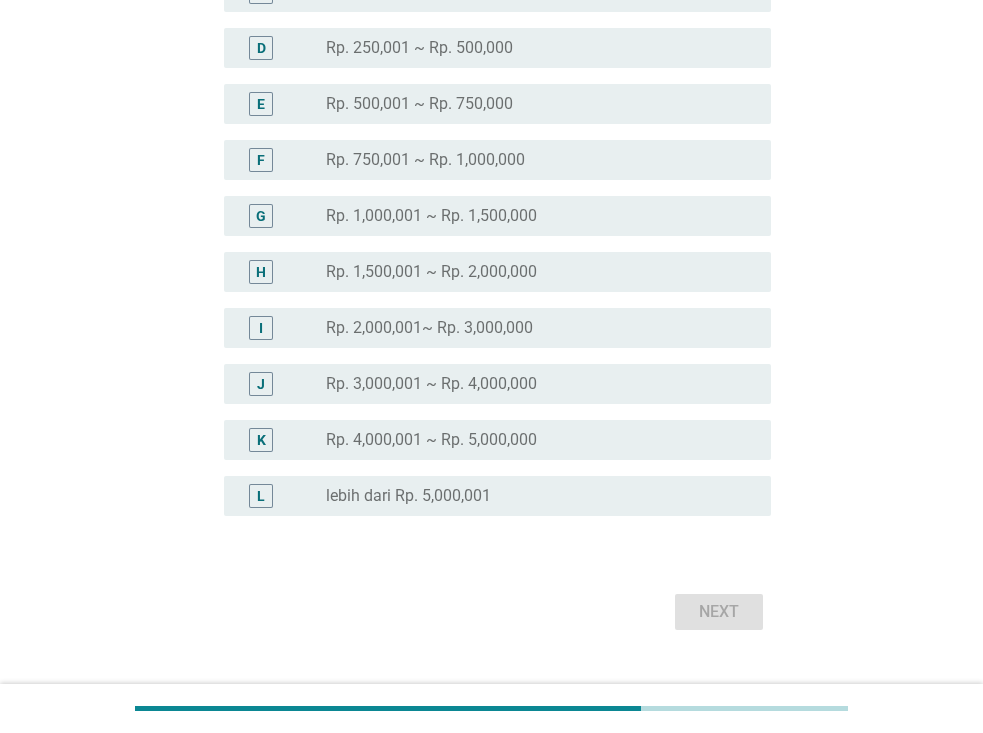 scroll, scrollTop: 0, scrollLeft: 0, axis: both 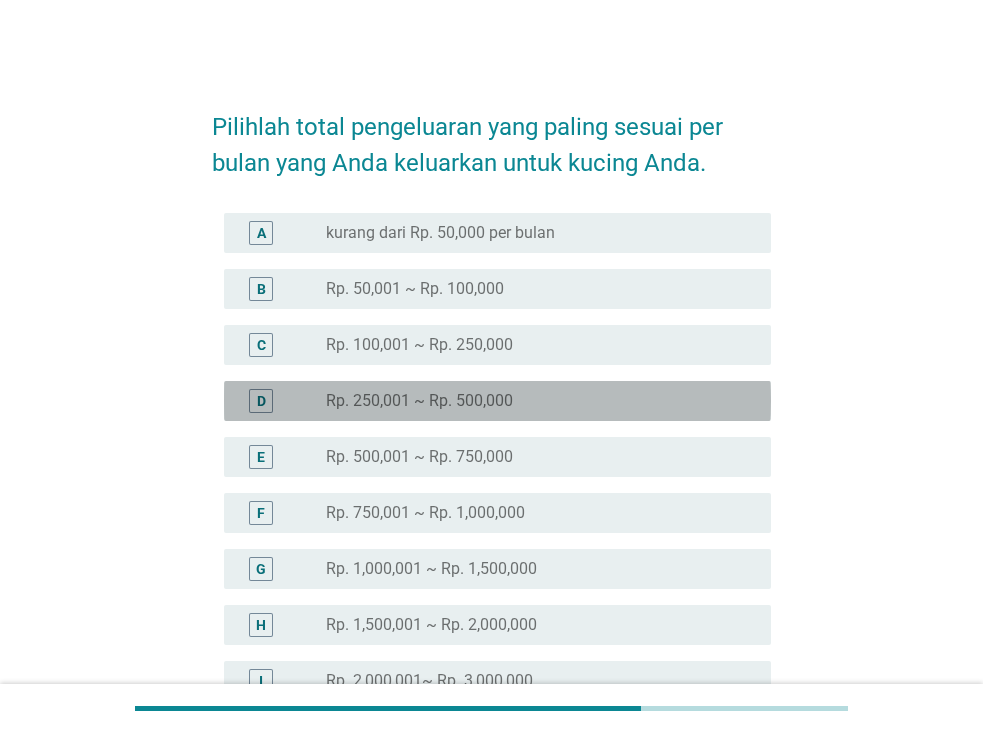 click on "radio_button_unchecked Rp. 250,001 ~ Rp. 500,000" at bounding box center [532, 401] 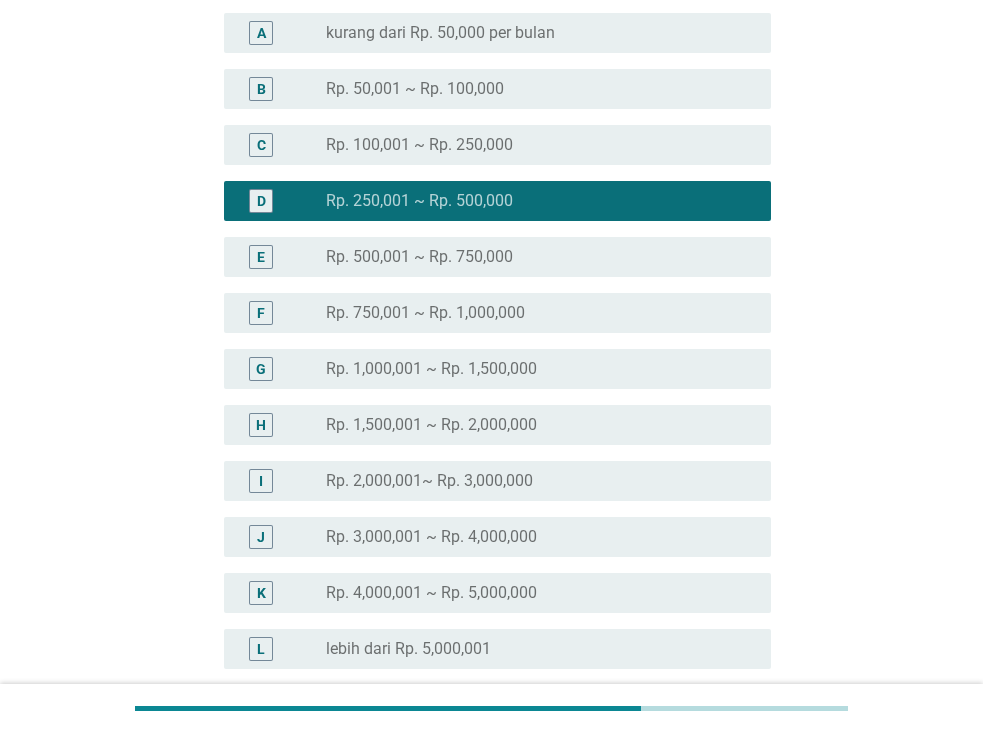 scroll, scrollTop: 300, scrollLeft: 0, axis: vertical 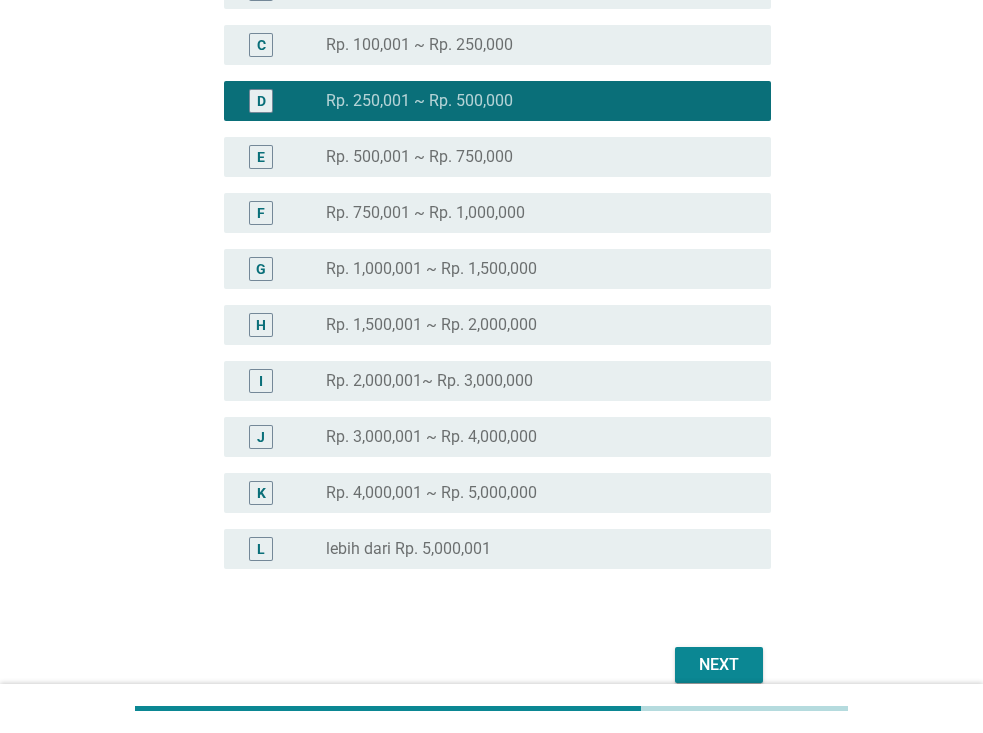 click on "radio_button_unchecked Rp. 500,001 ~ Rp. 750,000" at bounding box center [532, 157] 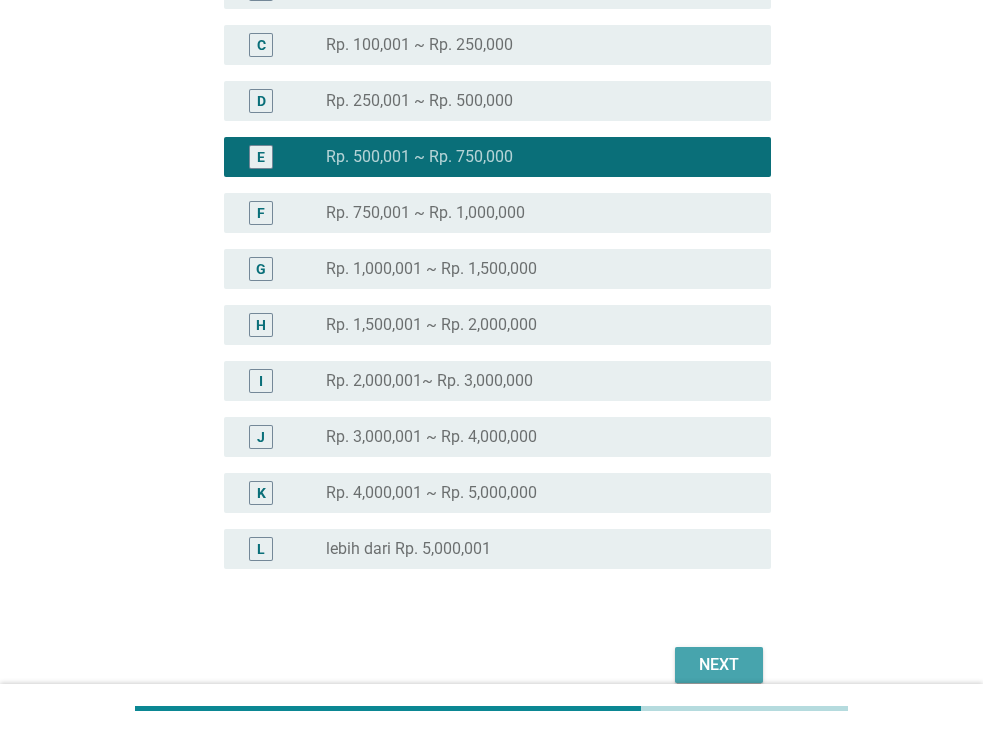 click on "Next" at bounding box center (719, 665) 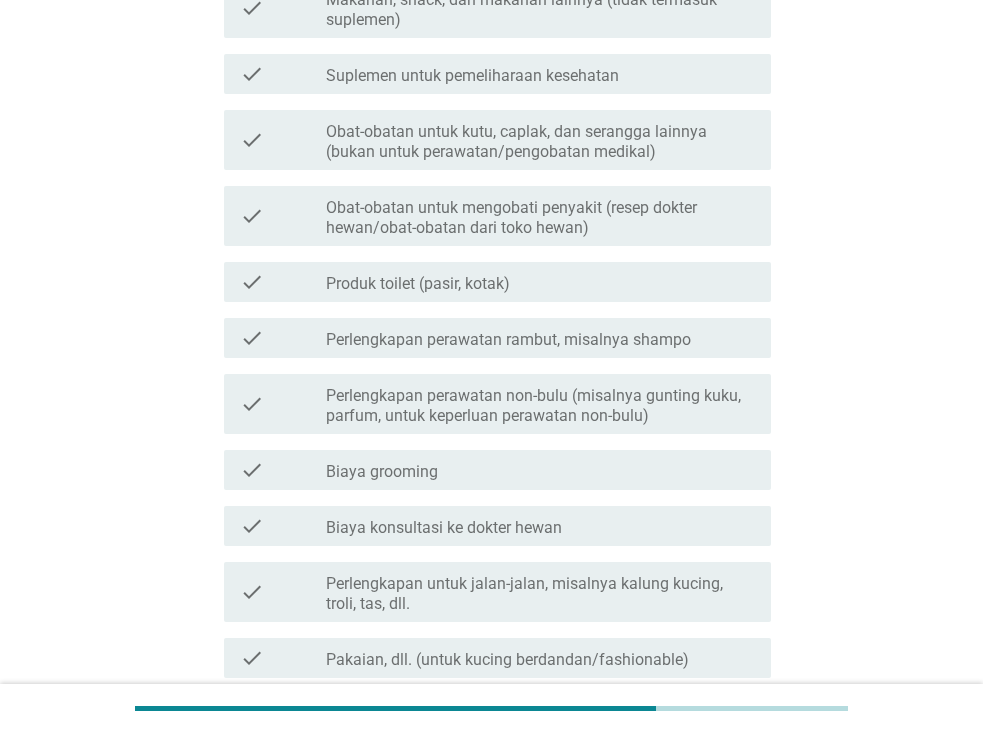 scroll, scrollTop: 0, scrollLeft: 0, axis: both 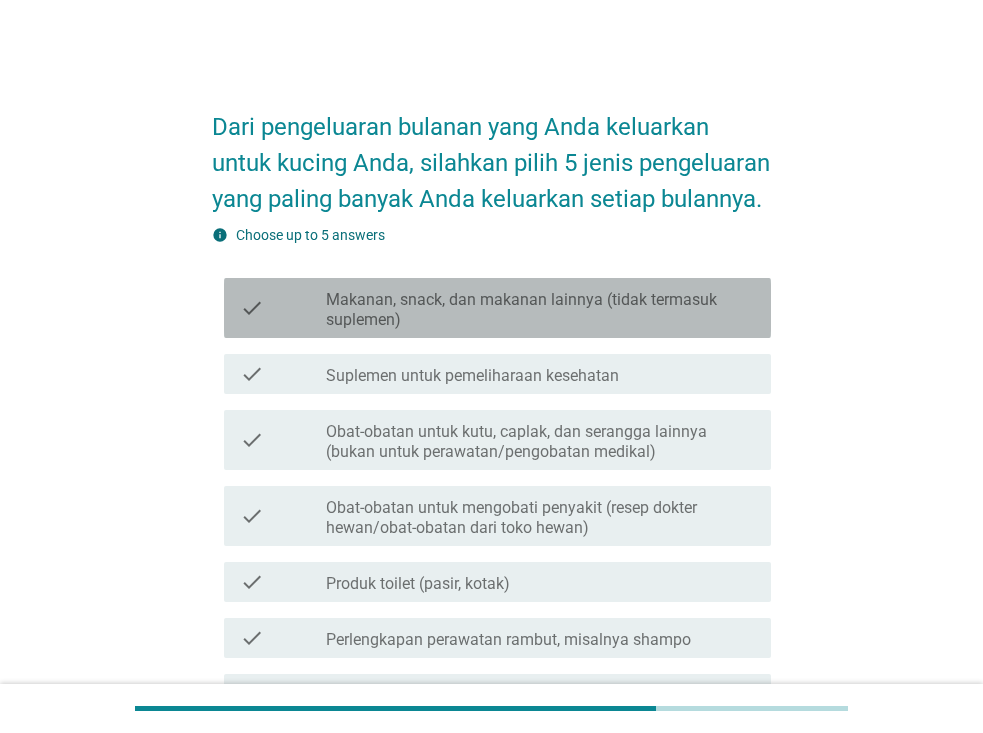 click on "Makanan, snack, dan makanan lainnya (tidak termasuk suplemen)" at bounding box center [540, 310] 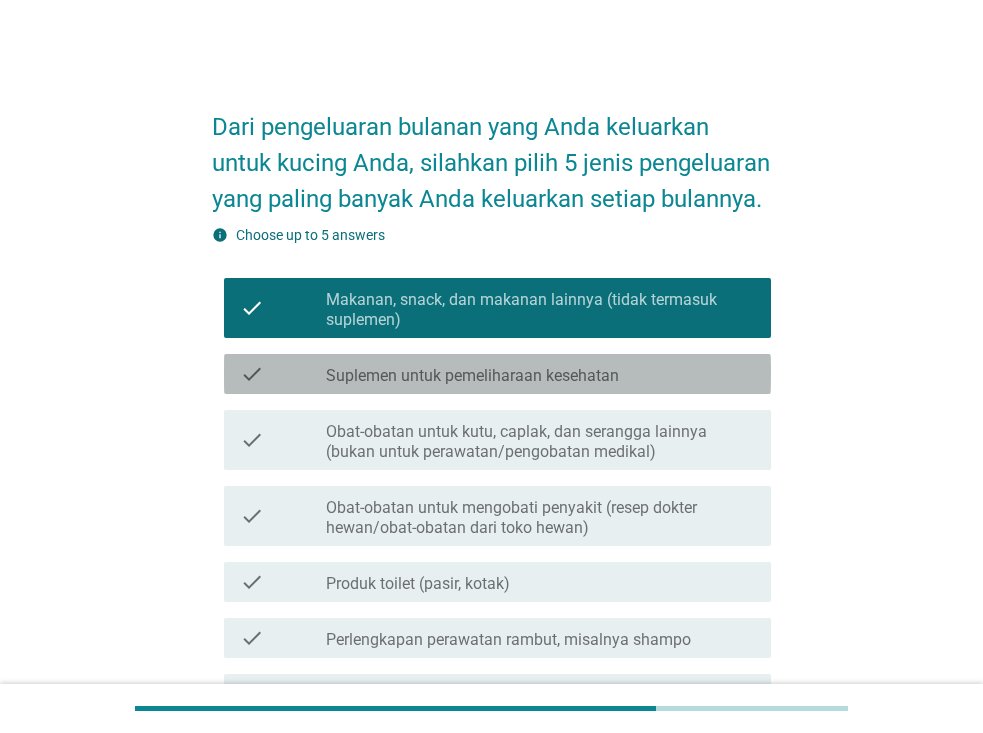 click on "check     check_box_outline_blank Suplemen untuk pemeliharaan kesehatan" at bounding box center (497, 374) 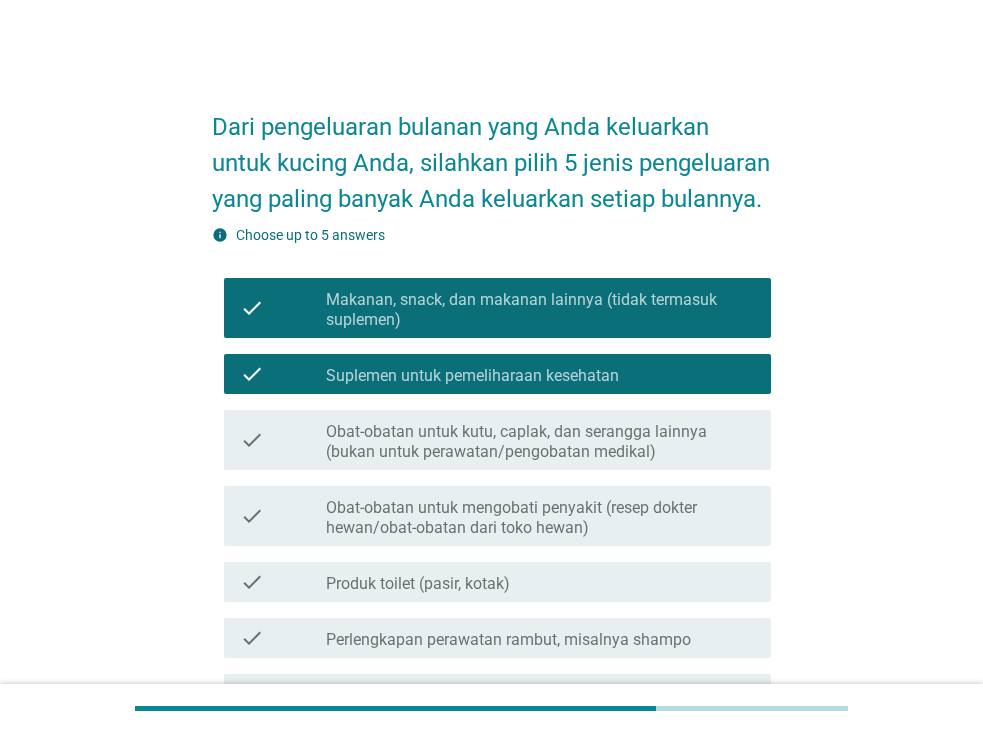 scroll, scrollTop: 100, scrollLeft: 0, axis: vertical 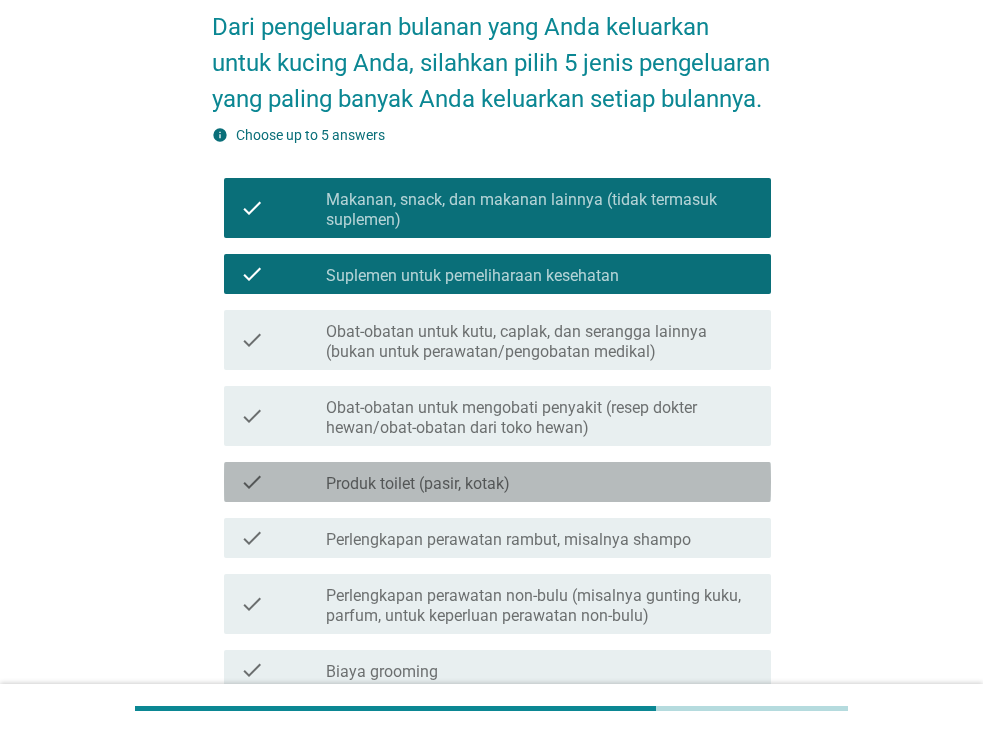 drag, startPoint x: 600, startPoint y: 482, endPoint x: 563, endPoint y: 495, distance: 39.217342 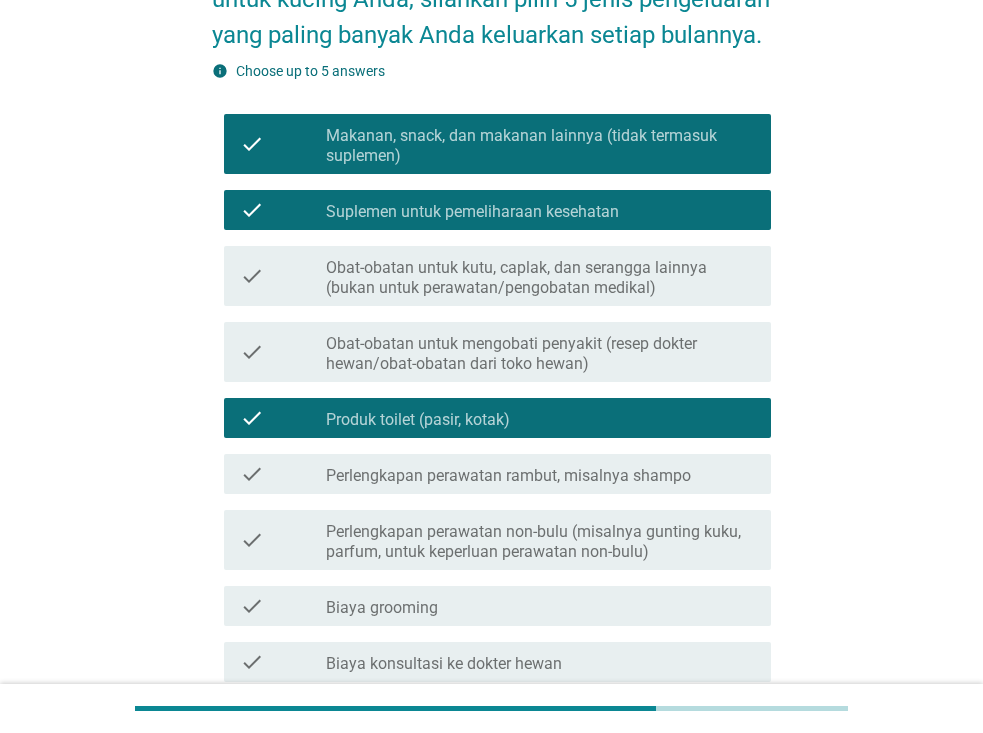 scroll, scrollTop: 200, scrollLeft: 0, axis: vertical 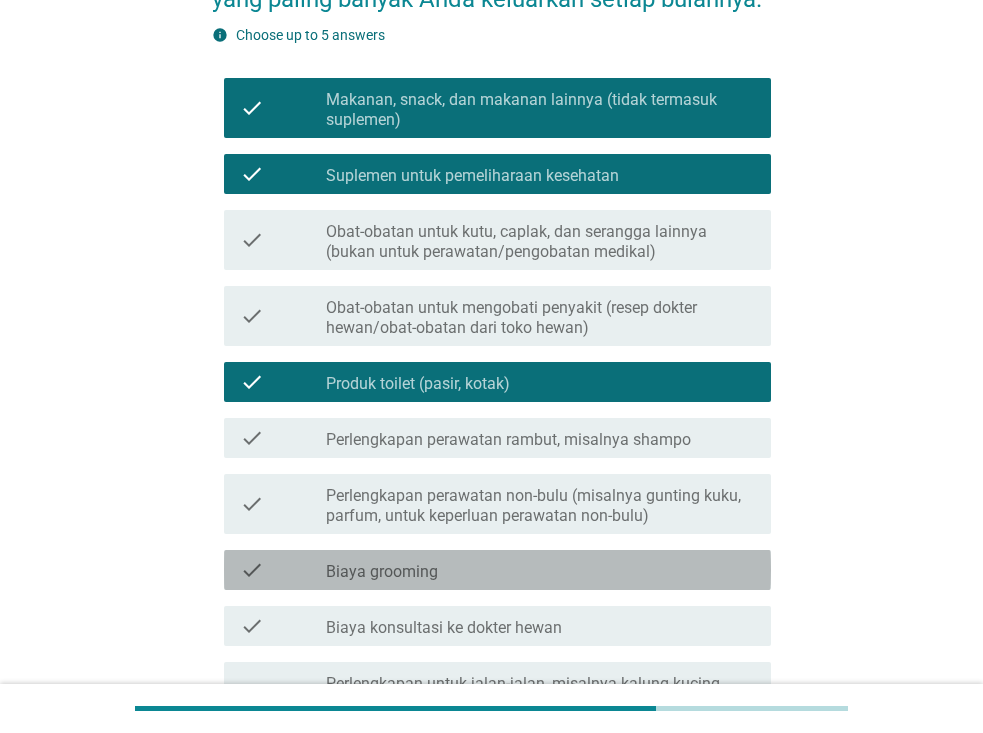 click on "check_box_outline_blank Biaya grooming" at bounding box center (540, 570) 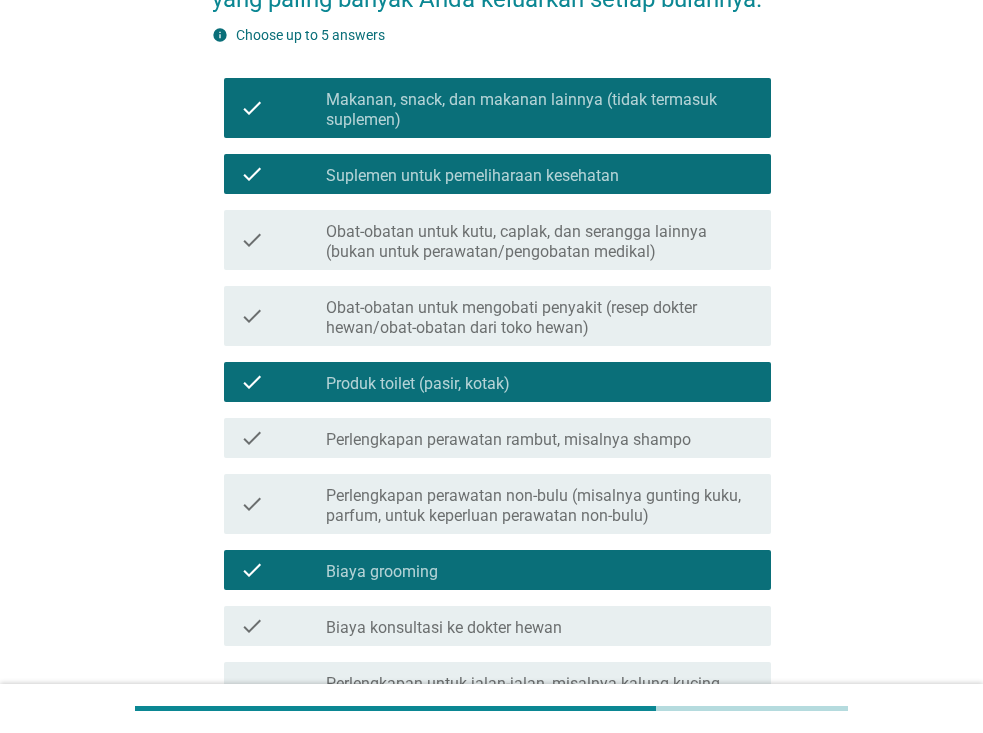 scroll, scrollTop: 300, scrollLeft: 0, axis: vertical 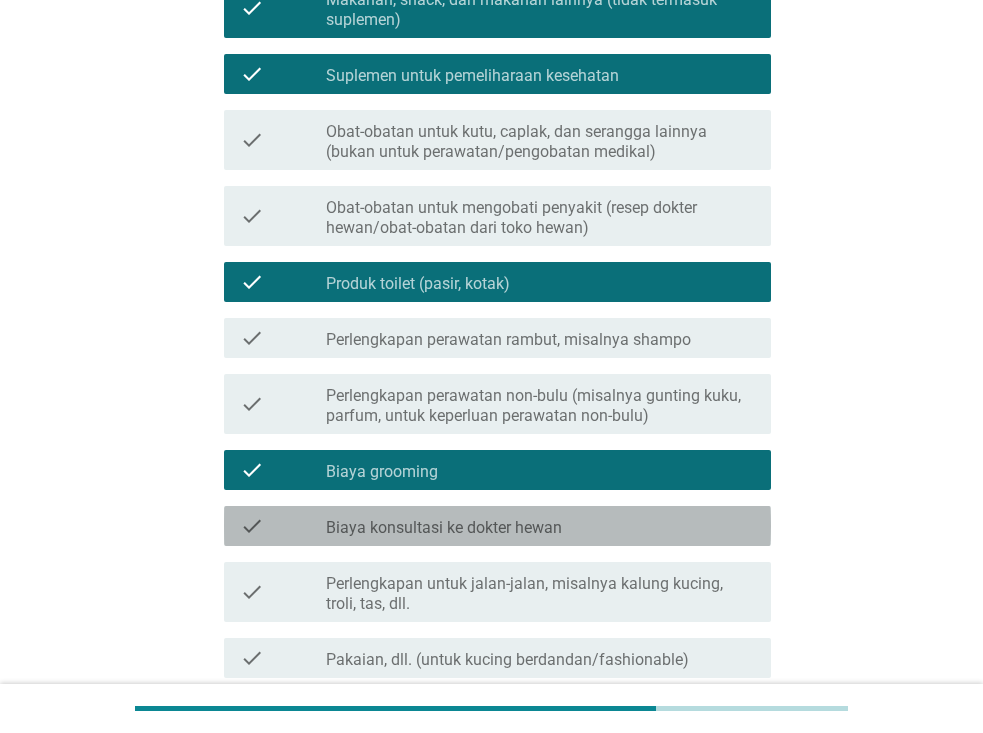 click on "check_box_outline_blank Biaya konsultasi ke dokter hewan" at bounding box center (540, 526) 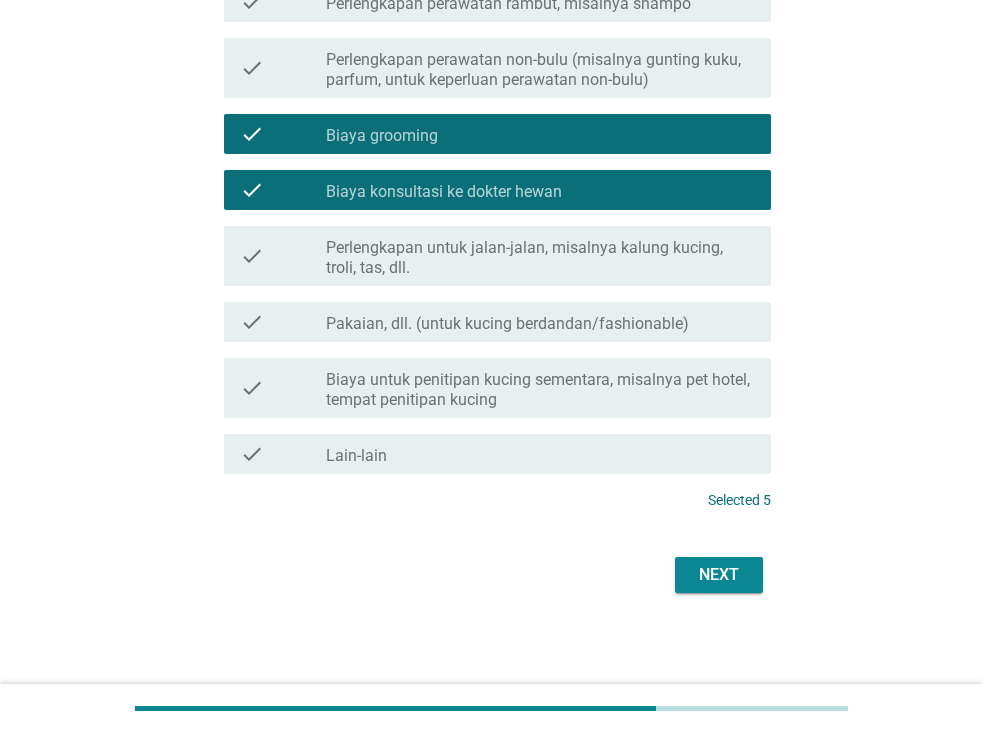scroll, scrollTop: 639, scrollLeft: 0, axis: vertical 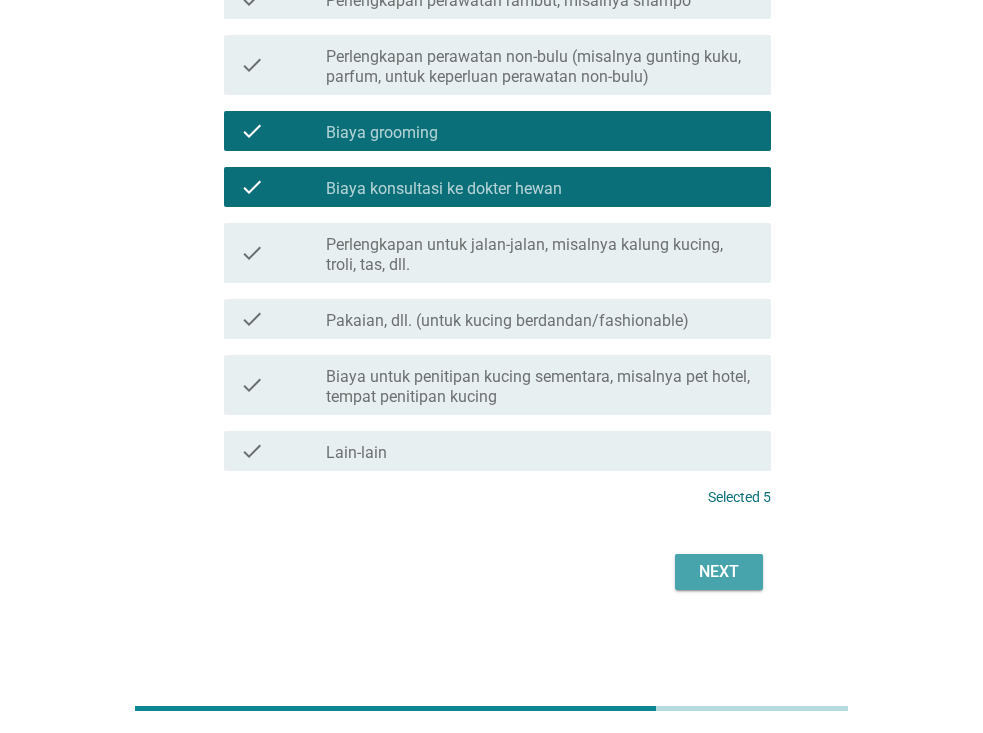 click on "Next" at bounding box center [719, 572] 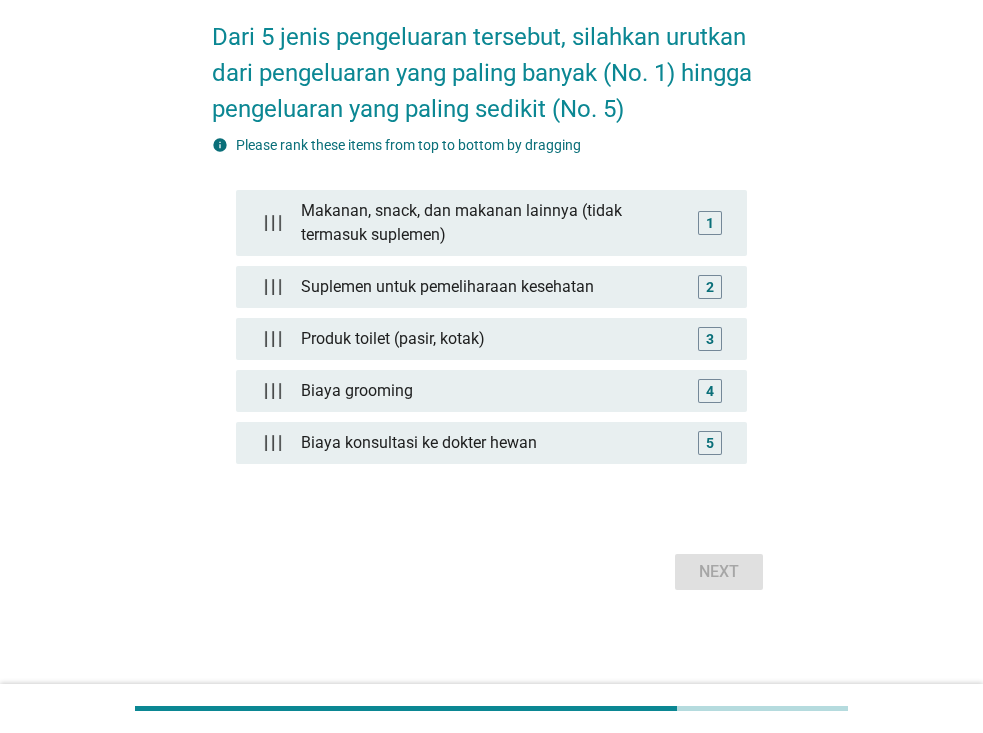 scroll, scrollTop: 0, scrollLeft: 0, axis: both 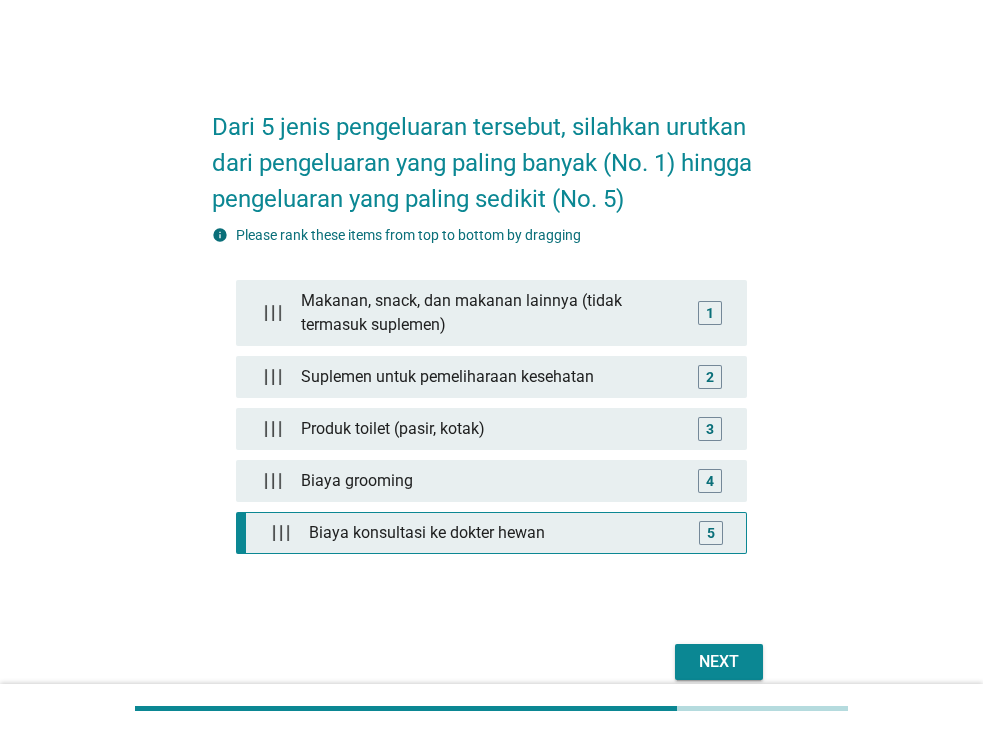 click on "5" at bounding box center [711, 533] 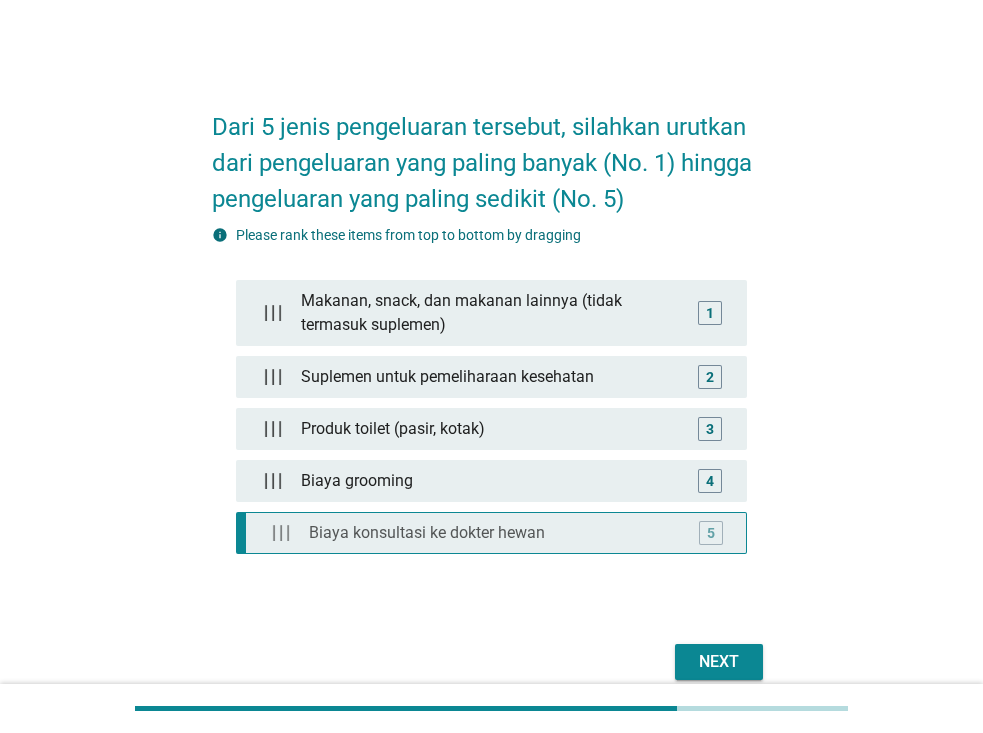 type 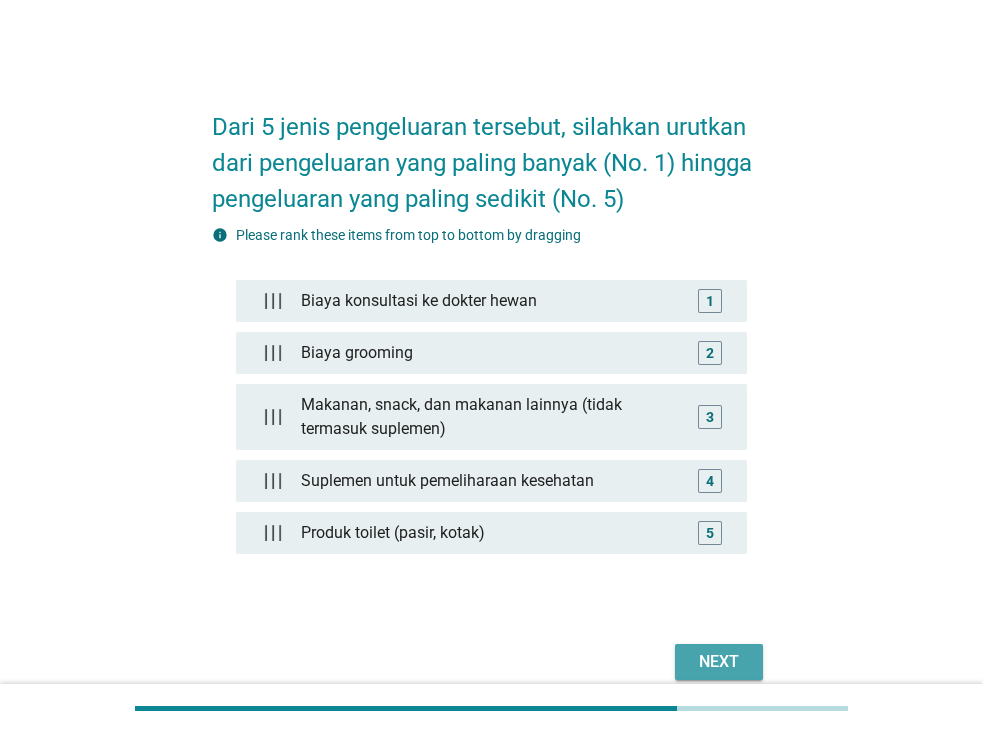 click on "Next" at bounding box center [719, 662] 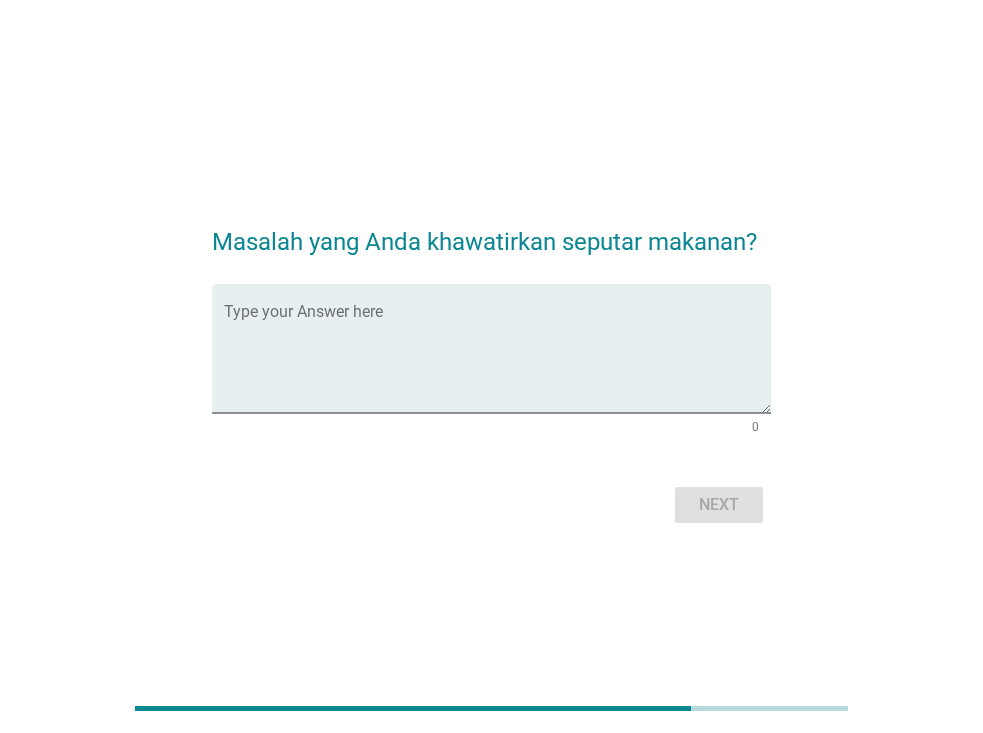 drag, startPoint x: 268, startPoint y: 327, endPoint x: 813, endPoint y: 305, distance: 545.44385 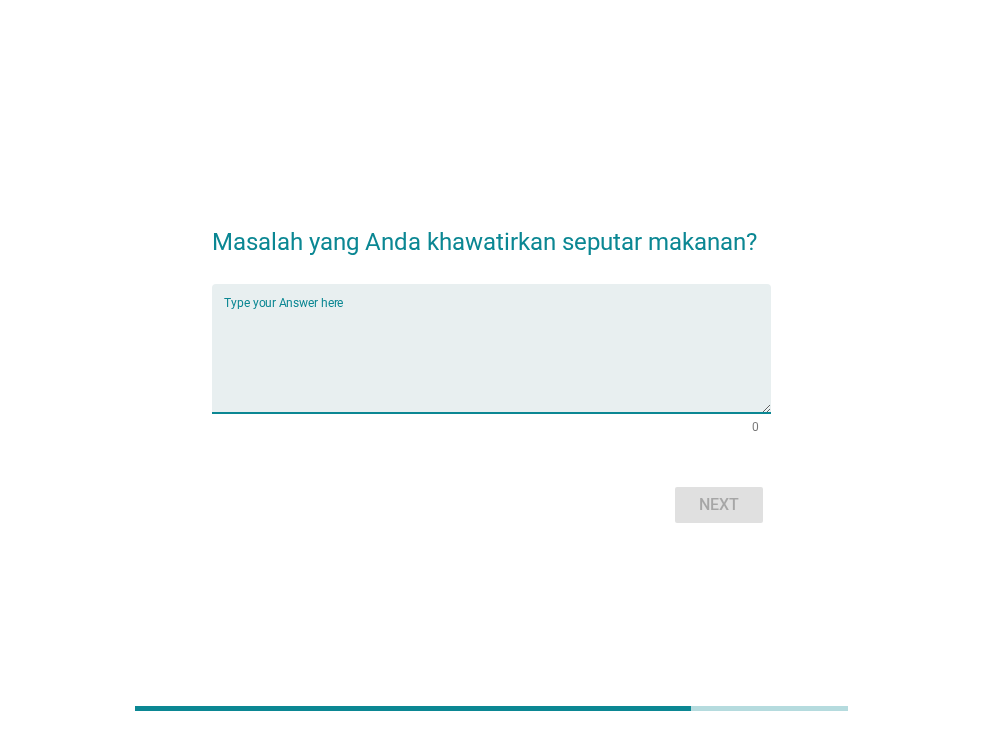 click at bounding box center [497, 360] 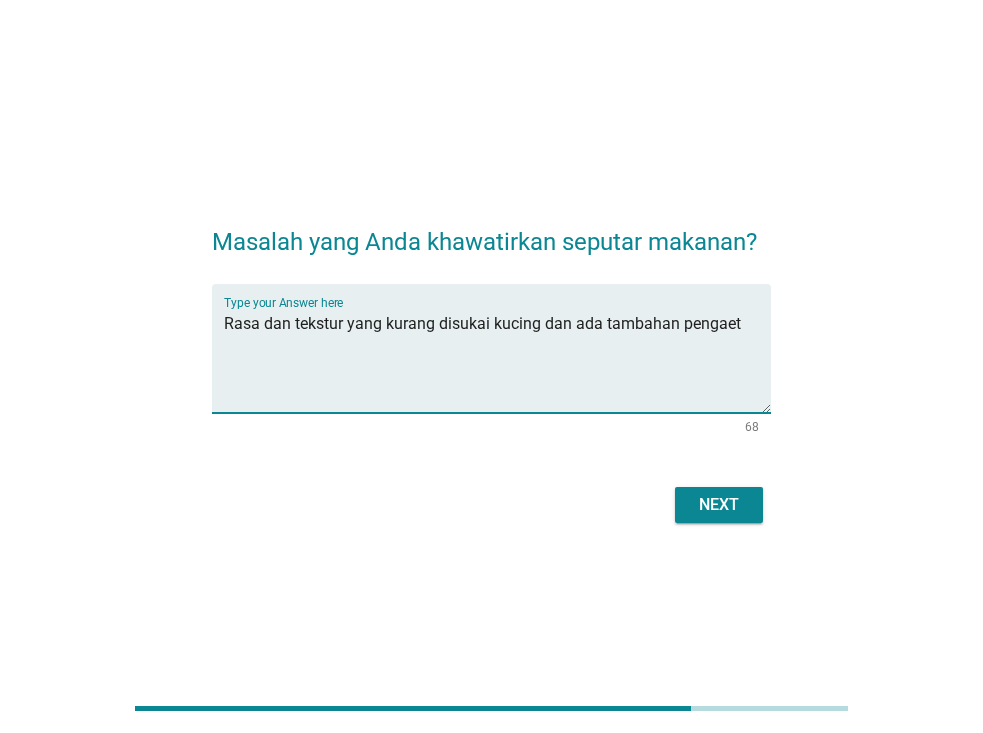 click on "Rasa dan tekstur yang kurang disukai kucing dan ada tambahan pengaet" at bounding box center [497, 360] 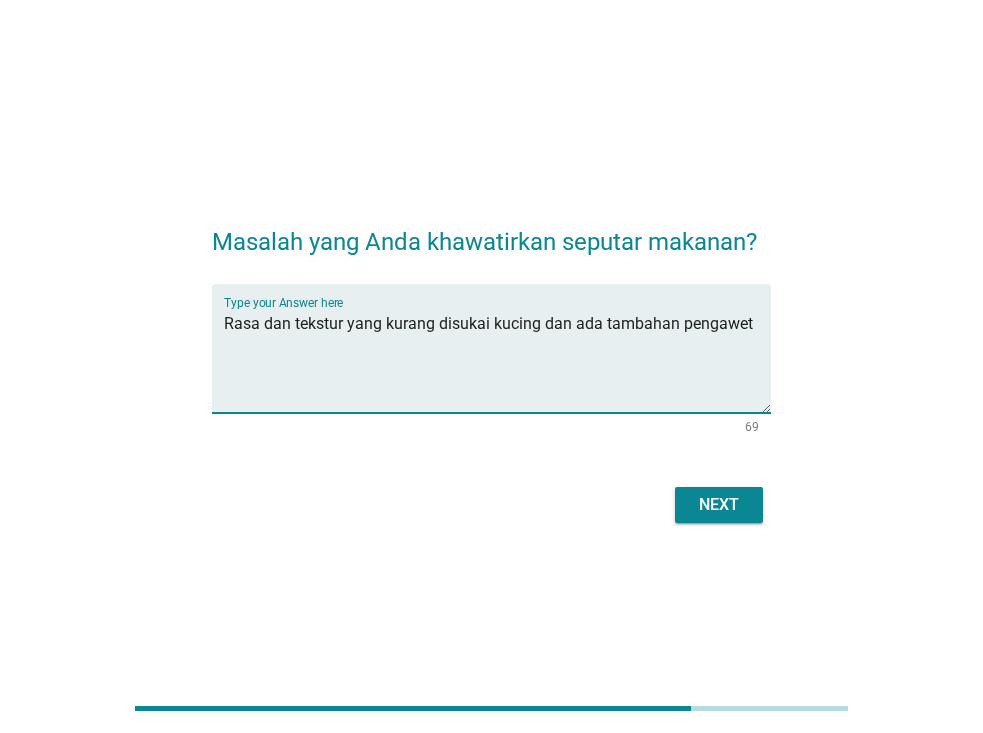 click on "Rasa dan tekstur yang kurang disukai kucing dan ada tambahan pengawet" at bounding box center (497, 360) 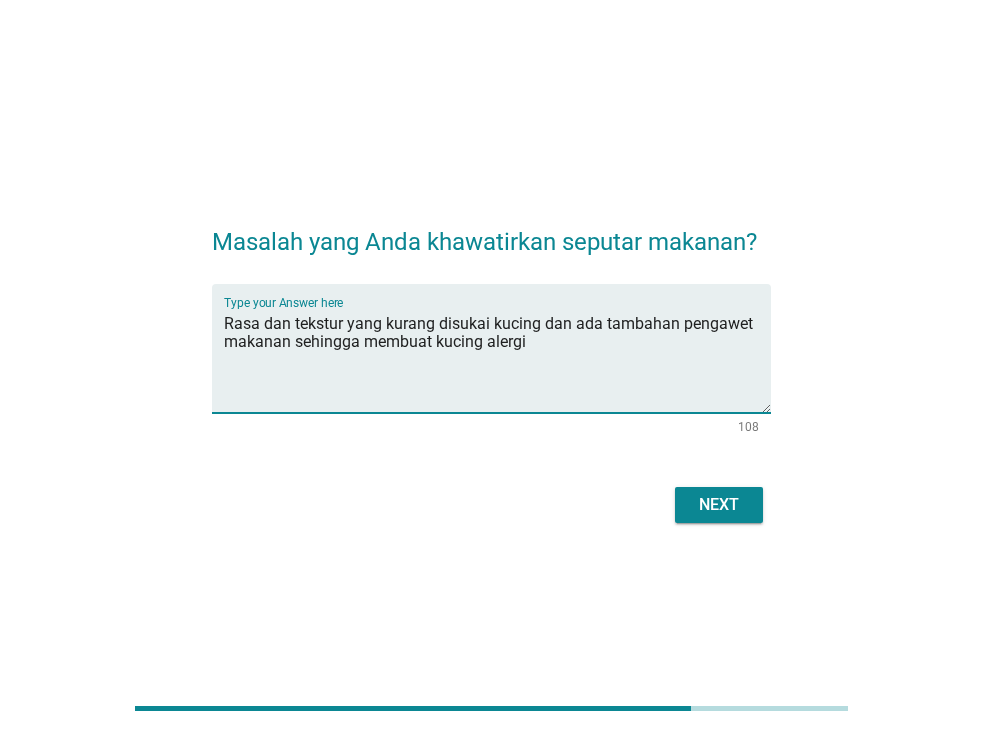 type on "Rasa dan tekstur yang kurang disukai kucing dan ada tambahan pengawet makanan sehingga membuat kucing alergi" 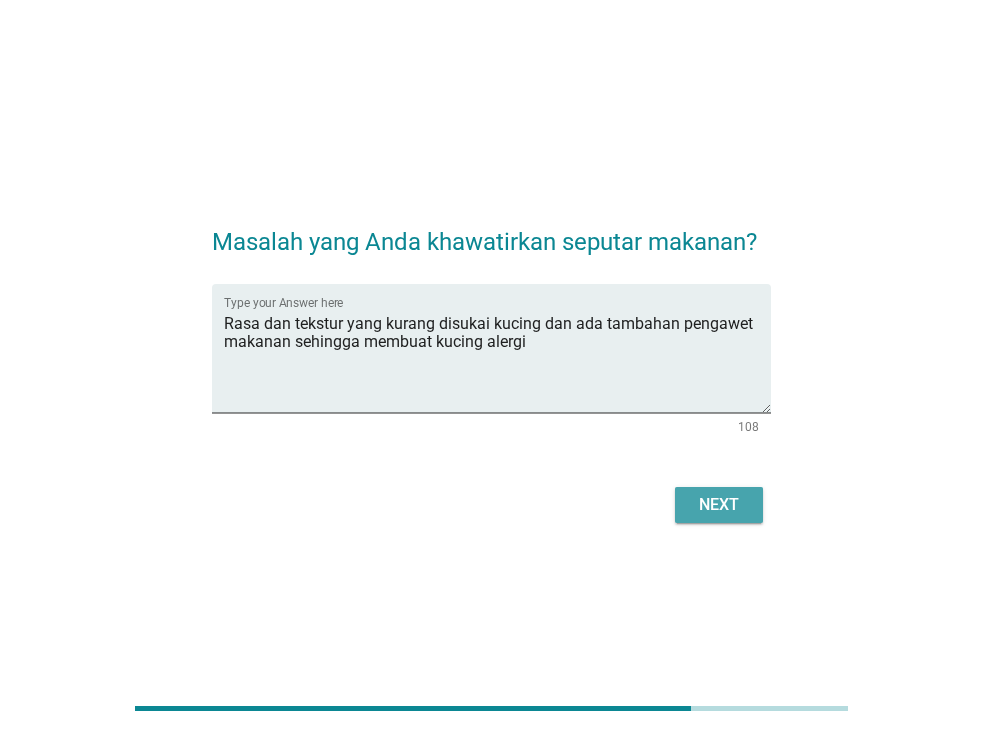 click on "Next" at bounding box center [719, 505] 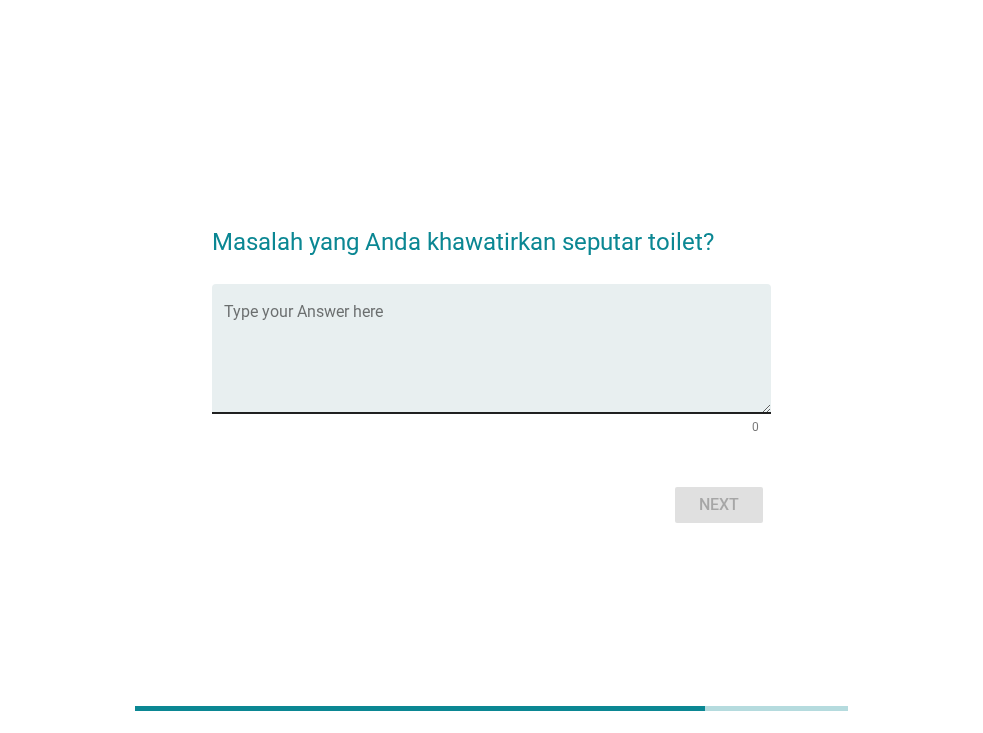 click at bounding box center (497, 360) 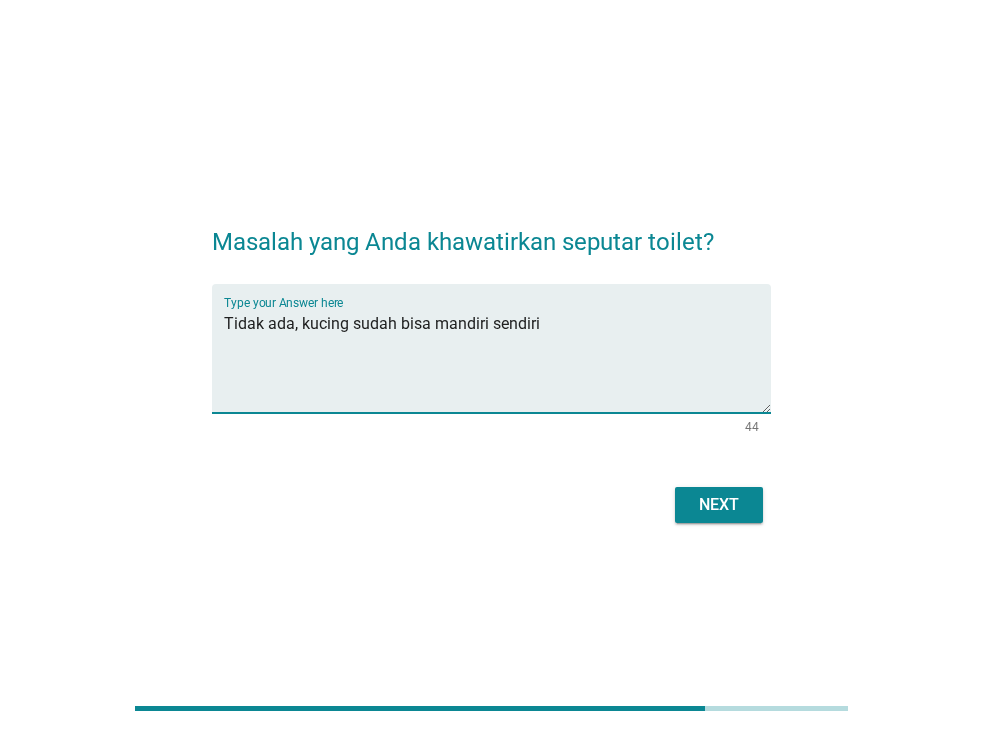 type on "Tidak ada, kucing sudah bisa mandiri sendiri" 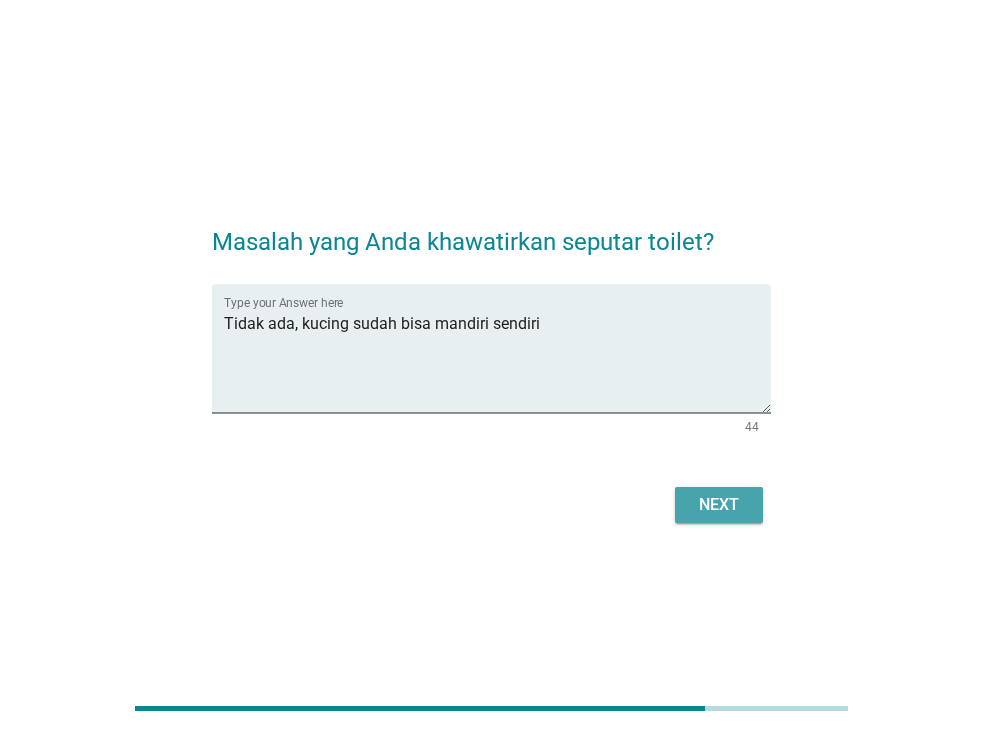 click on "Next" at bounding box center (719, 505) 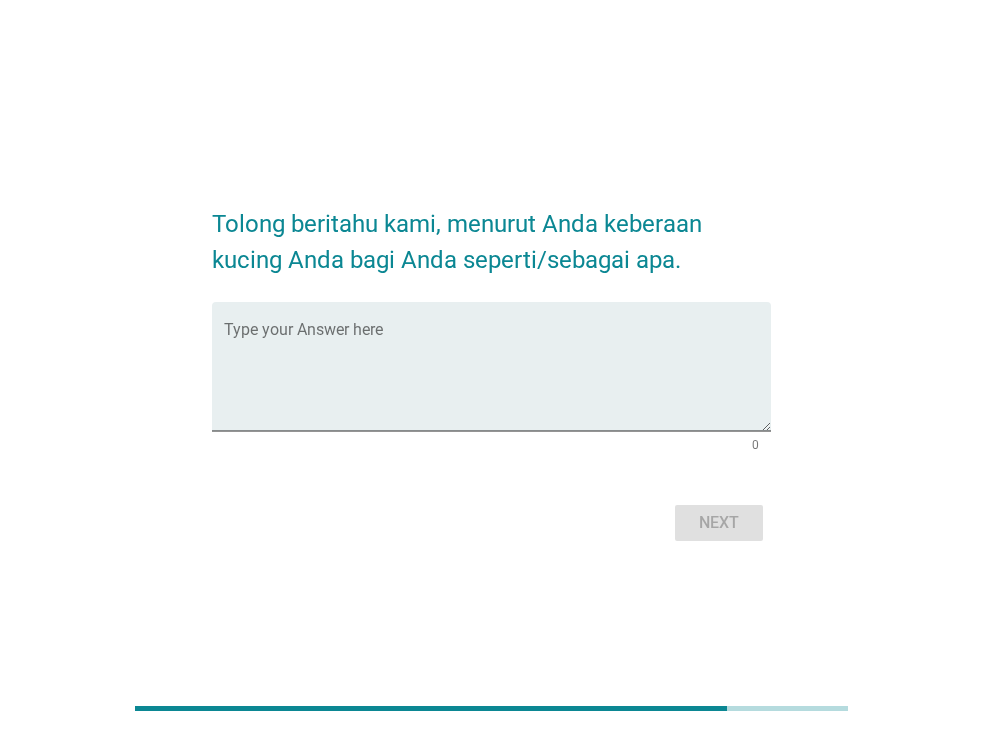 drag, startPoint x: 304, startPoint y: 334, endPoint x: 135, endPoint y: 530, distance: 258.79916 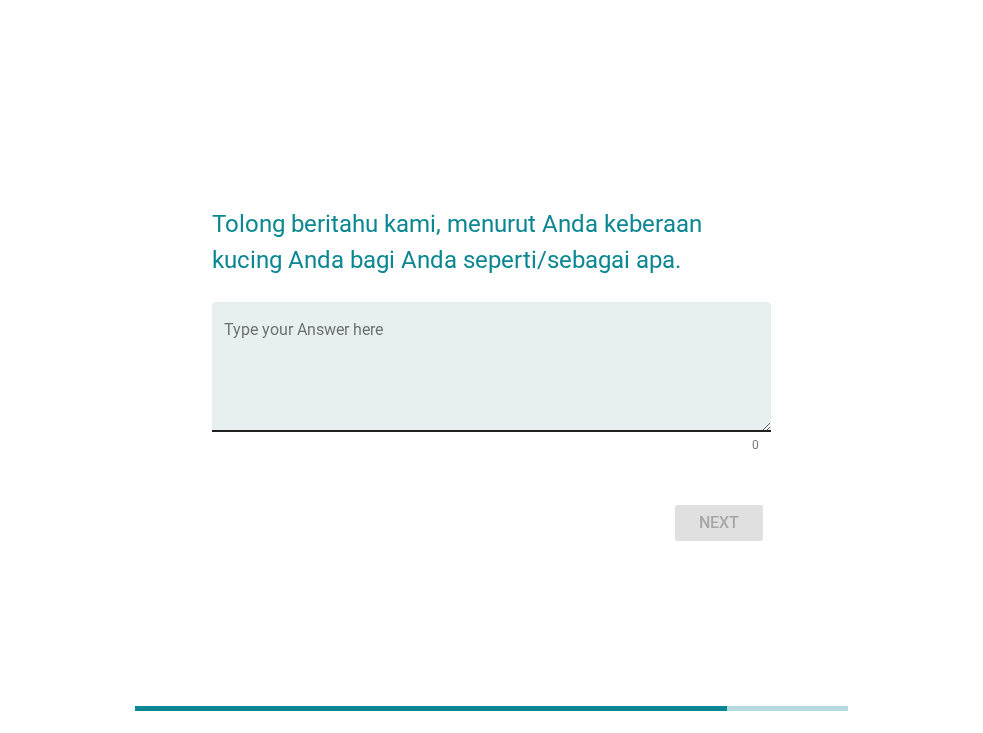 click at bounding box center (497, 378) 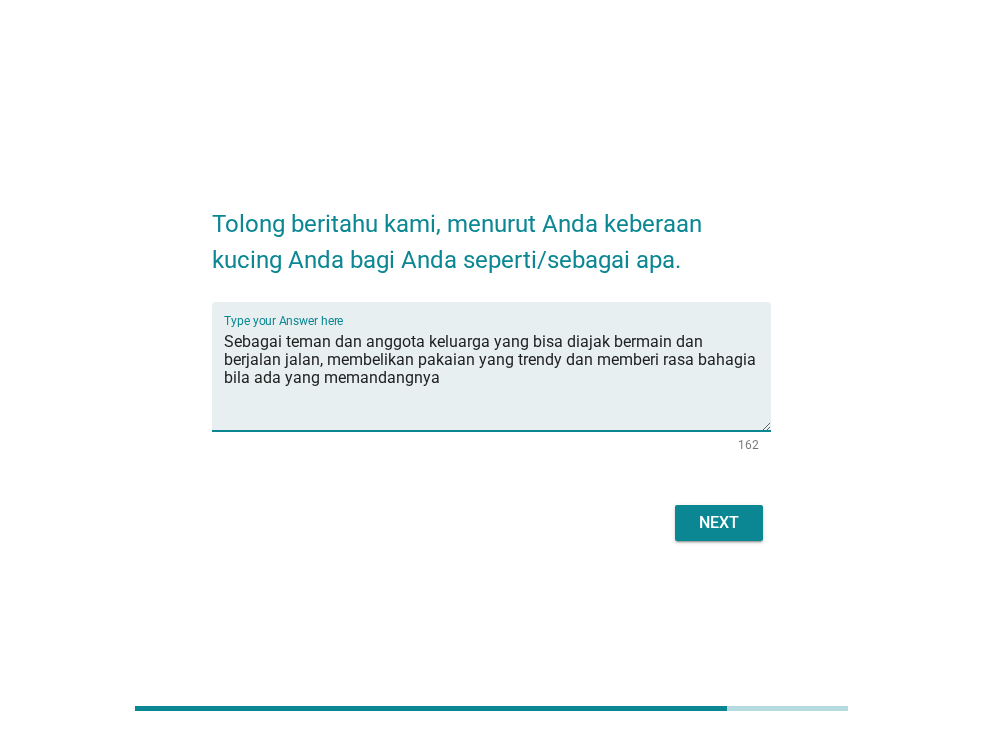 type on "Sebagai teman dan anggota keluarga yang bisa diajak bermain dan berjalan jalan, membelikan pakaian yang trendy dan memberi rasa bahagia bila ada yang memandangnya" 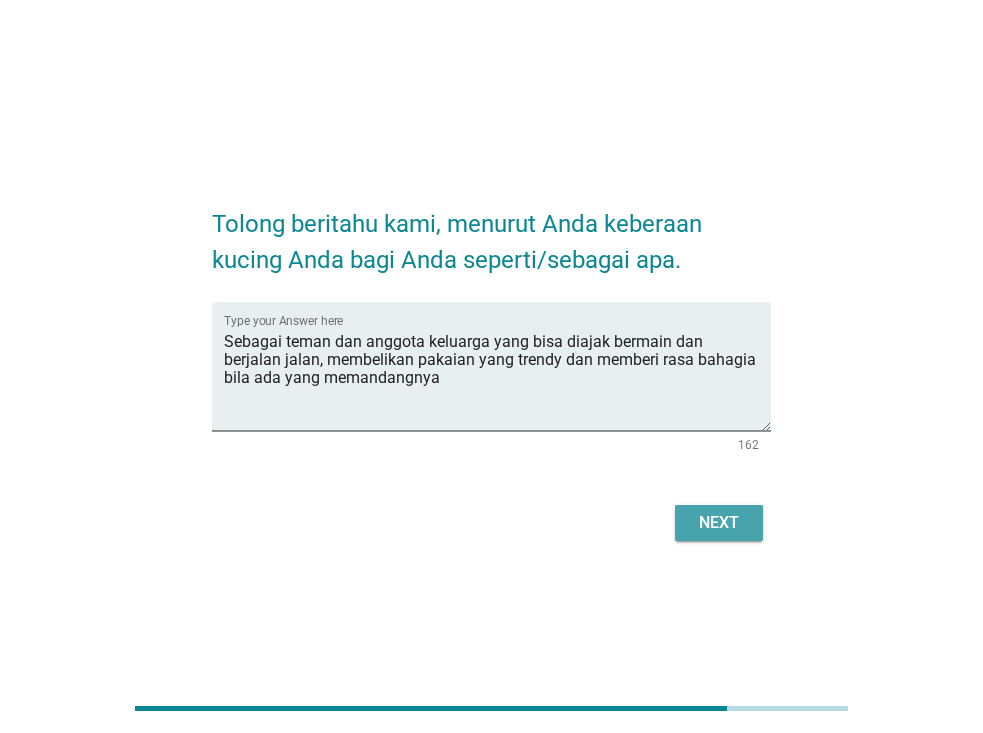 click on "Next" at bounding box center [719, 523] 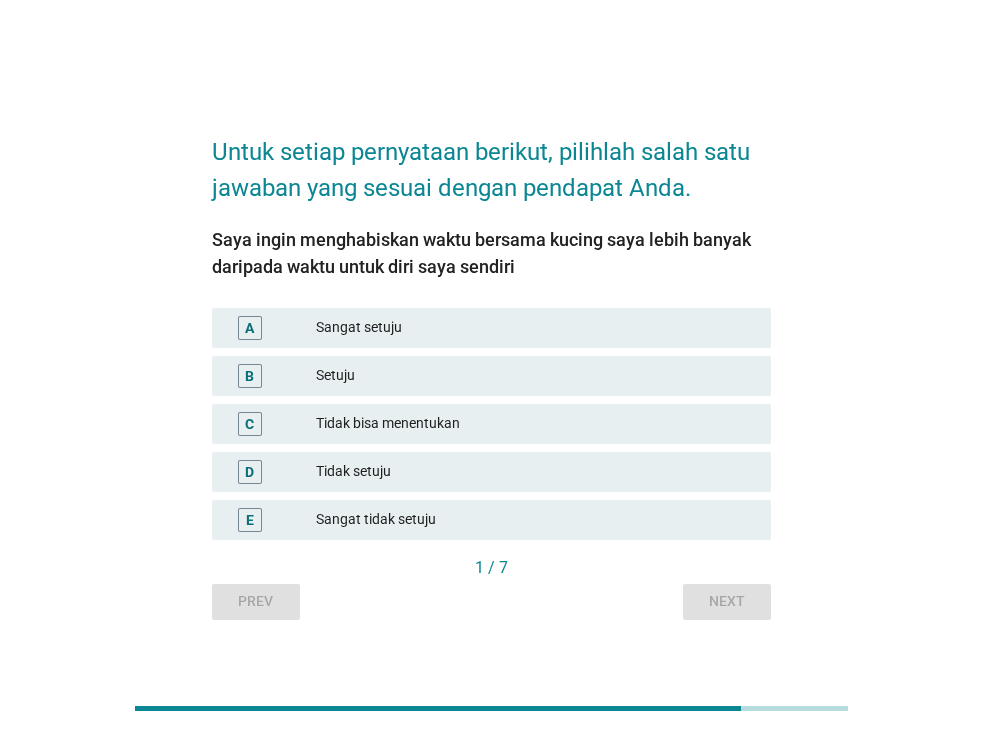 click on "Setuju" at bounding box center (535, 376) 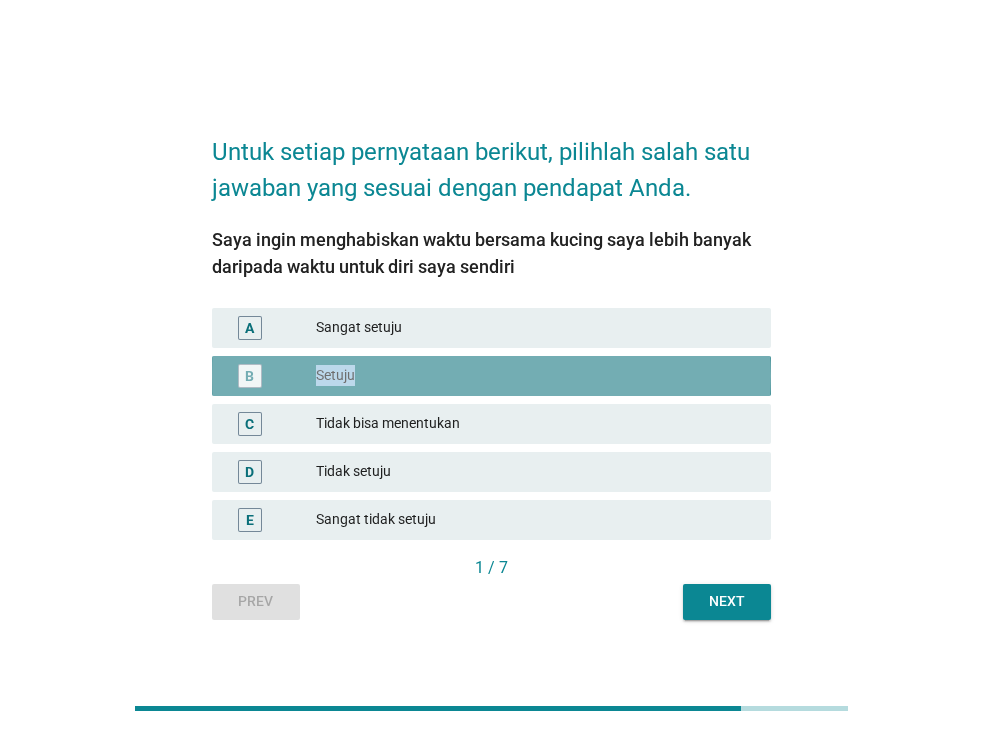 click on "Setuju" at bounding box center [535, 376] 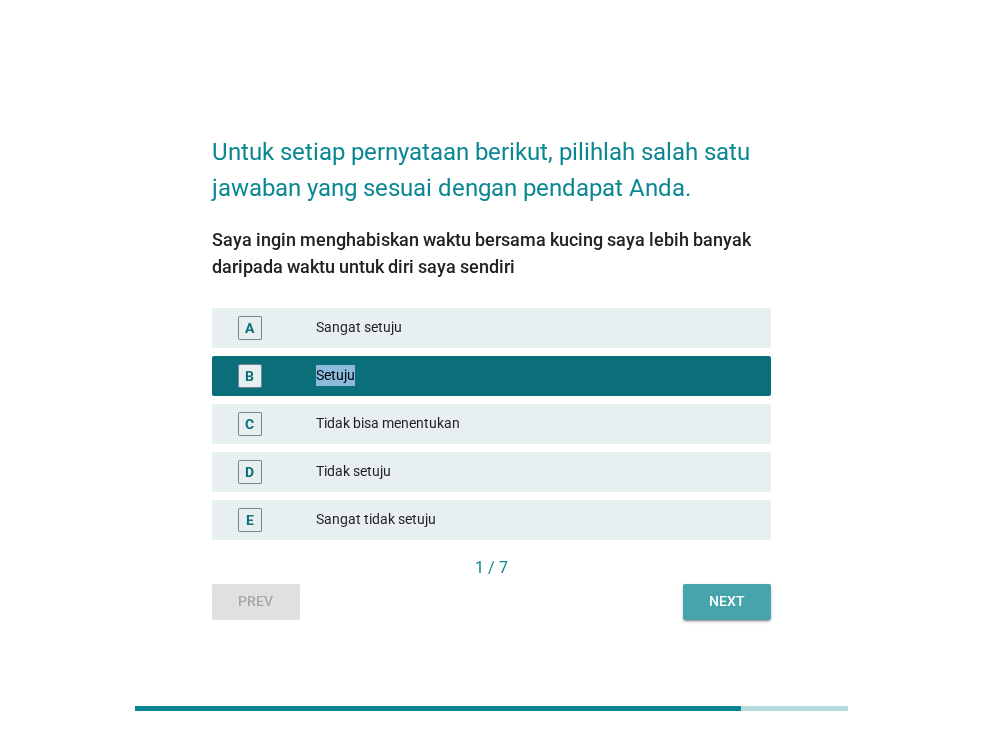 click on "Next" at bounding box center (727, 601) 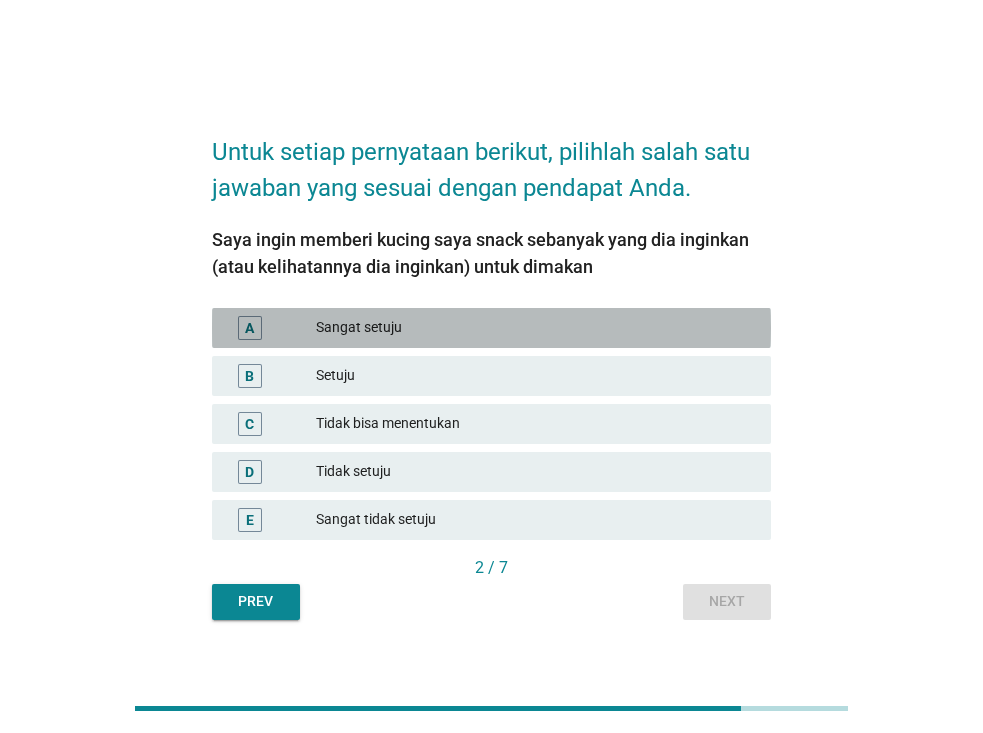 click on "Sangat setuju" at bounding box center [535, 328] 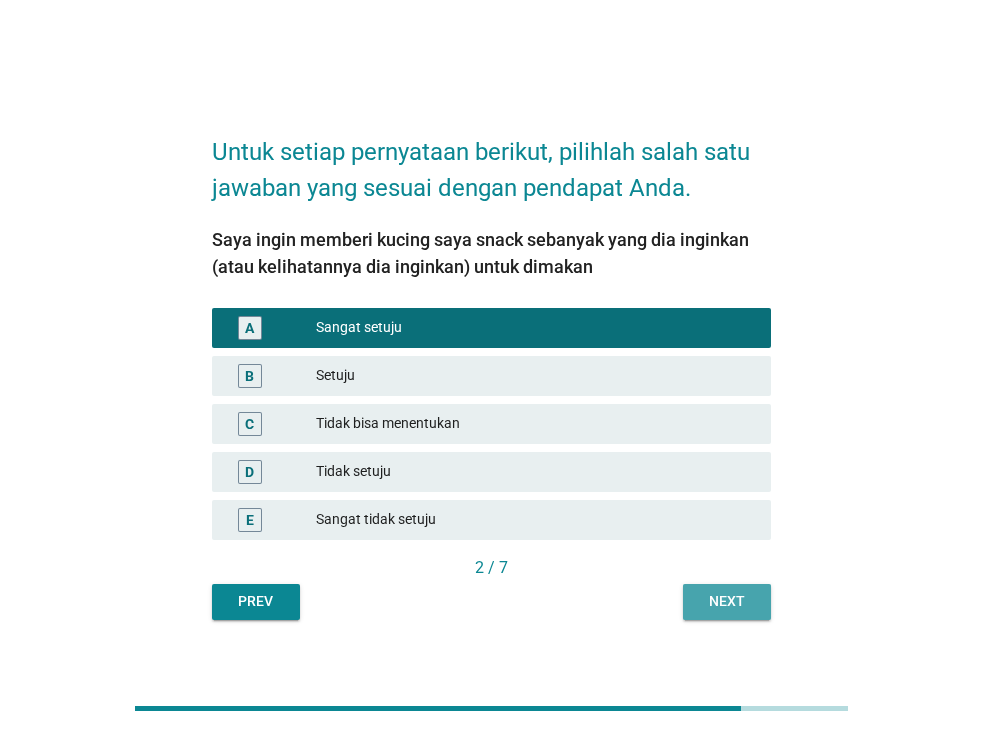 click on "Next" at bounding box center (727, 601) 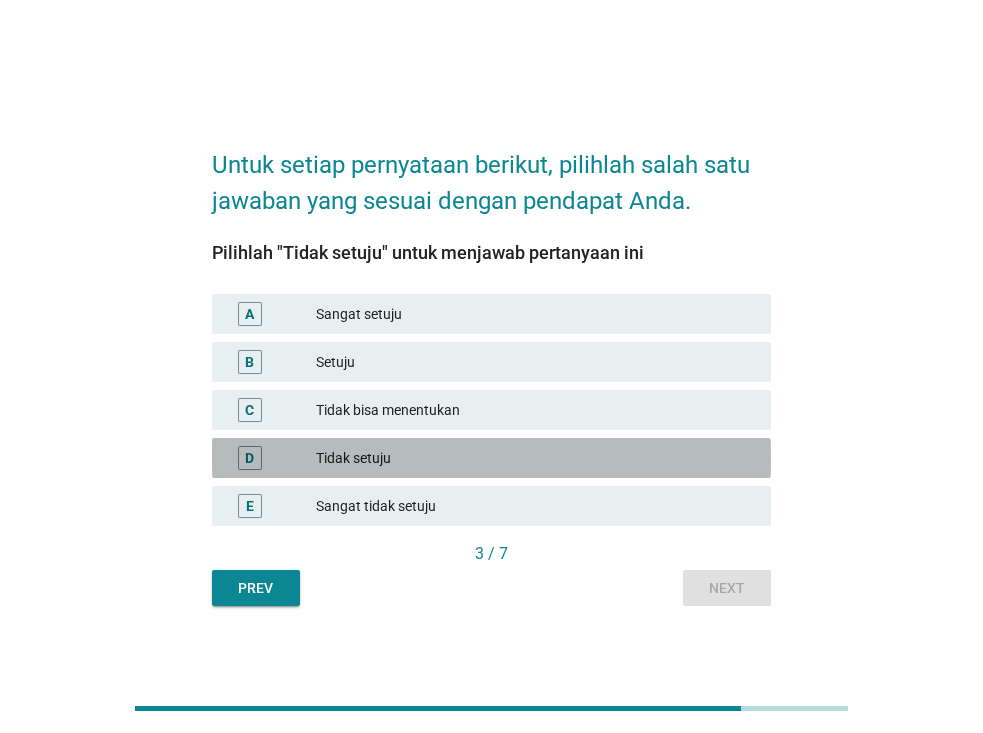 click on "Tidak setuju" at bounding box center (535, 458) 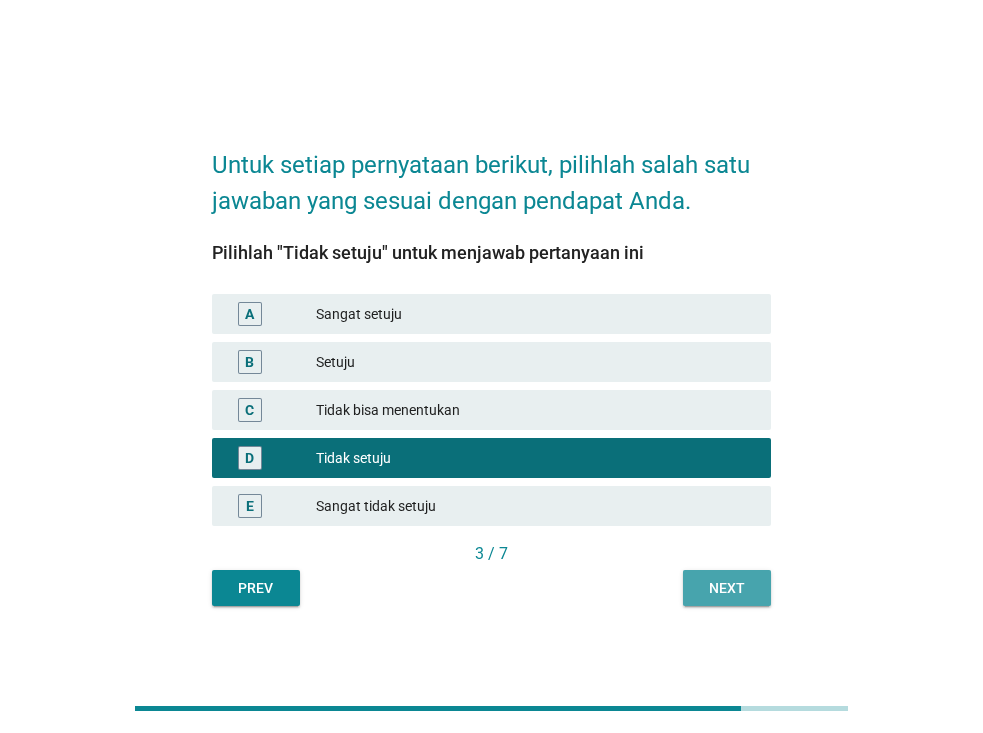 click on "Next" at bounding box center [727, 588] 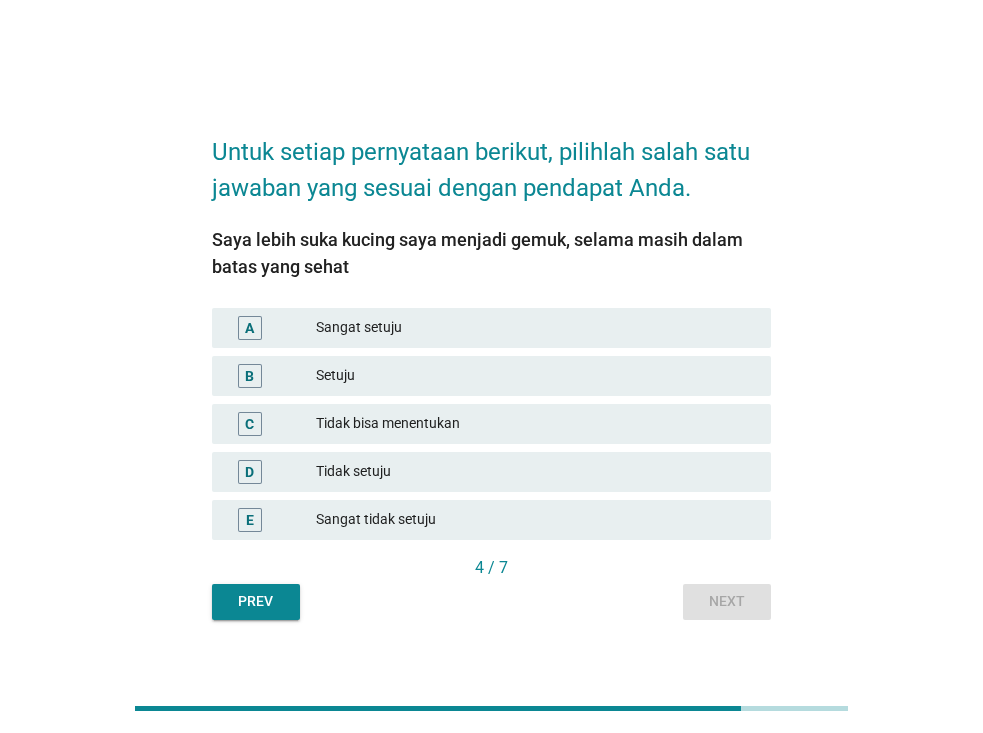 click on "Sangat setuju" at bounding box center [535, 328] 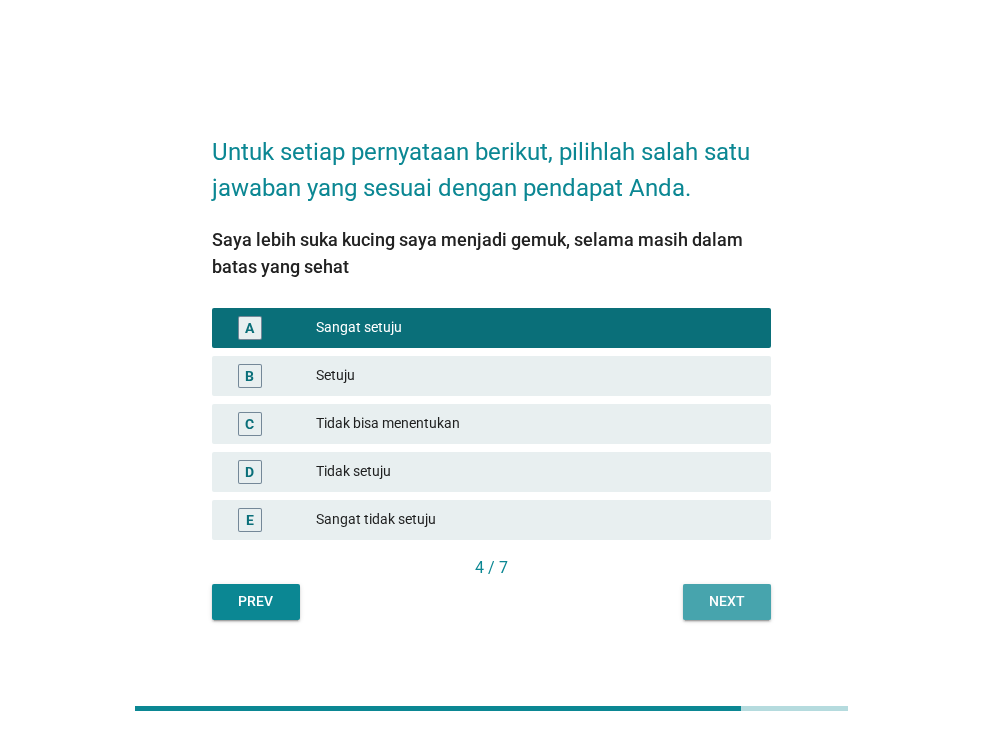 click on "Next" at bounding box center [727, 602] 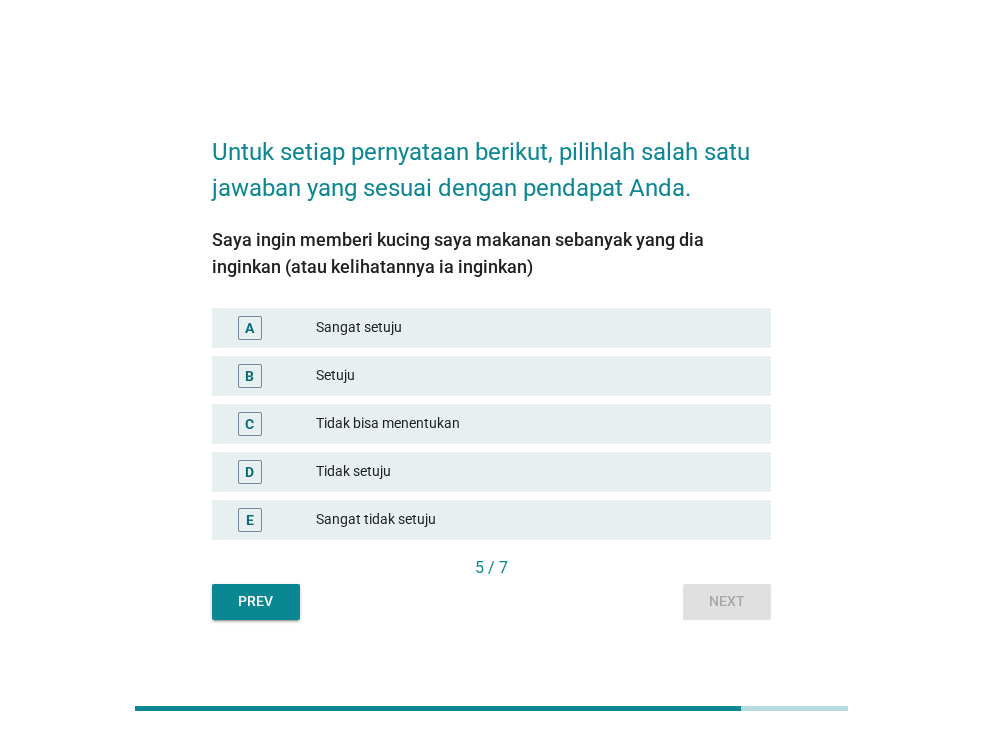 click on "Sangat setuju" at bounding box center [535, 328] 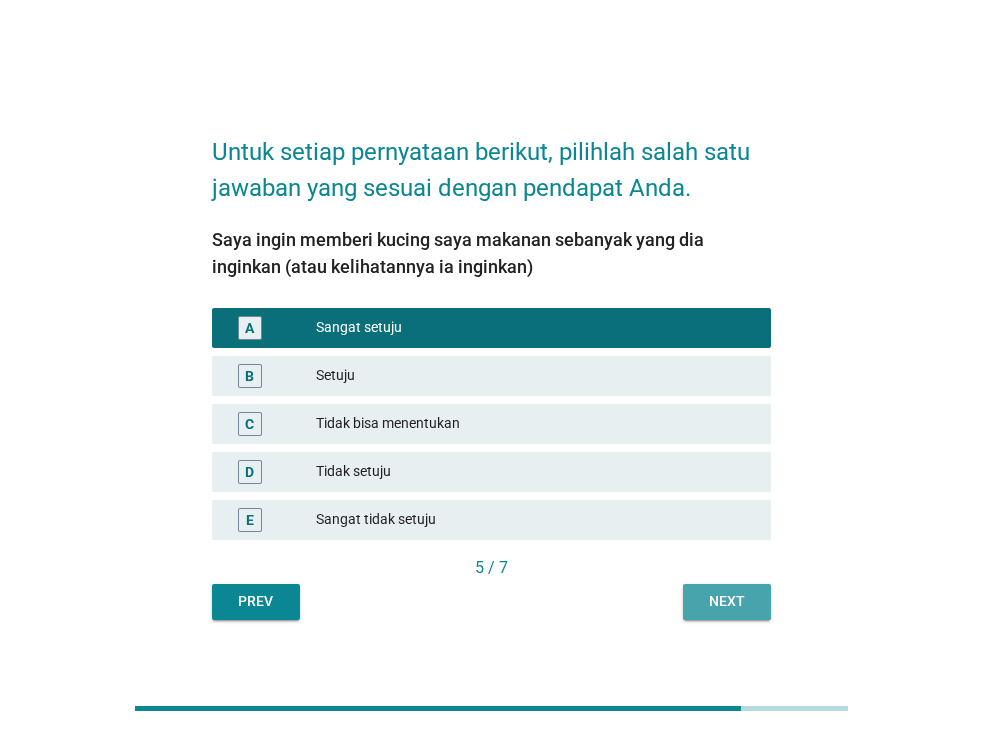 click on "Next" at bounding box center (727, 601) 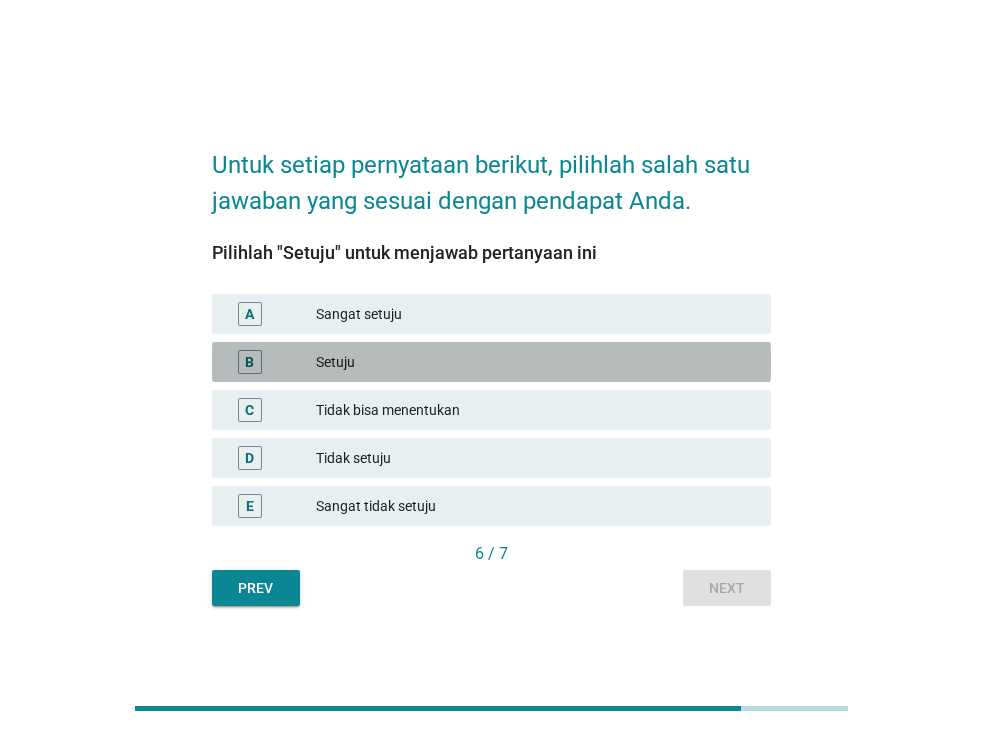 click on "Setuju" at bounding box center (535, 362) 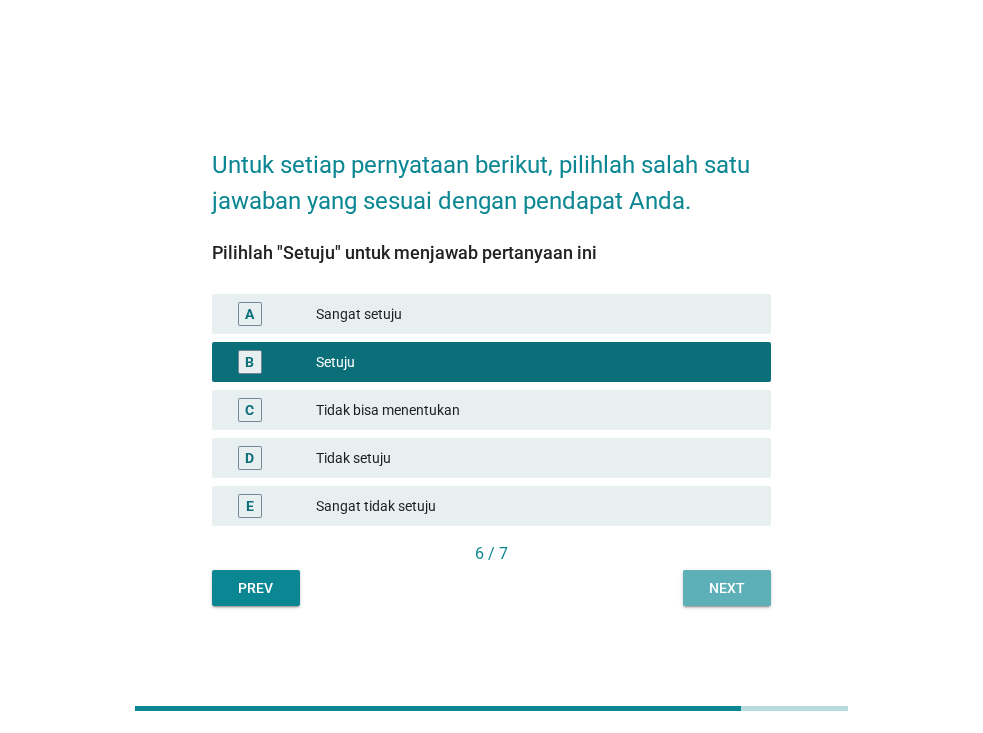 click on "Next" at bounding box center [727, 588] 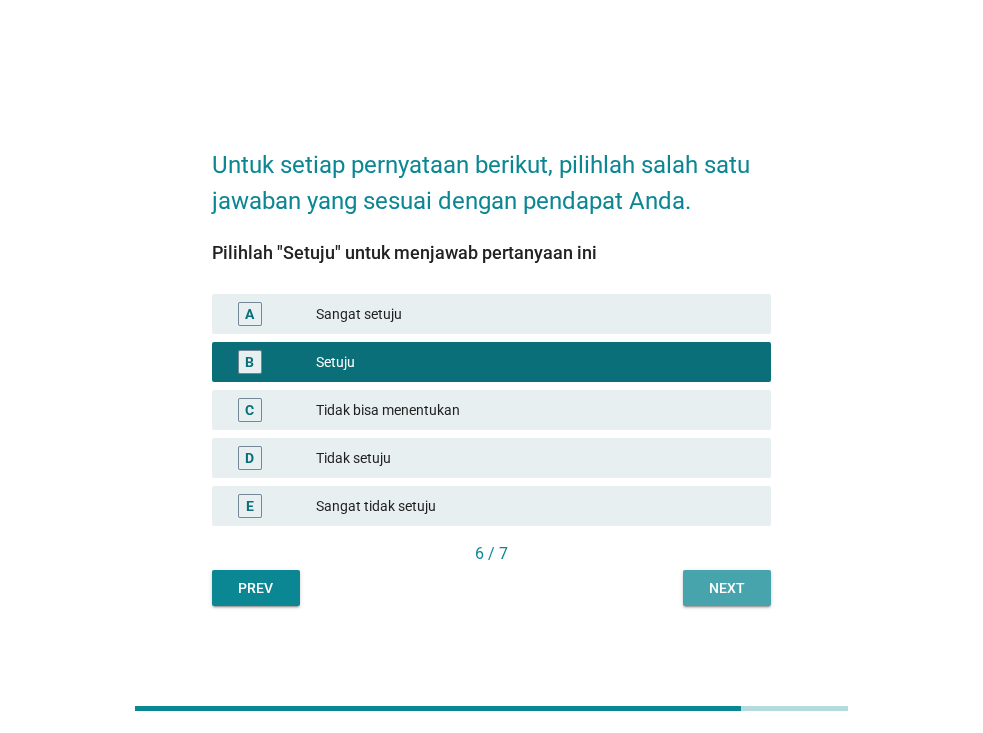 click on "Prev   Next" at bounding box center [491, 588] 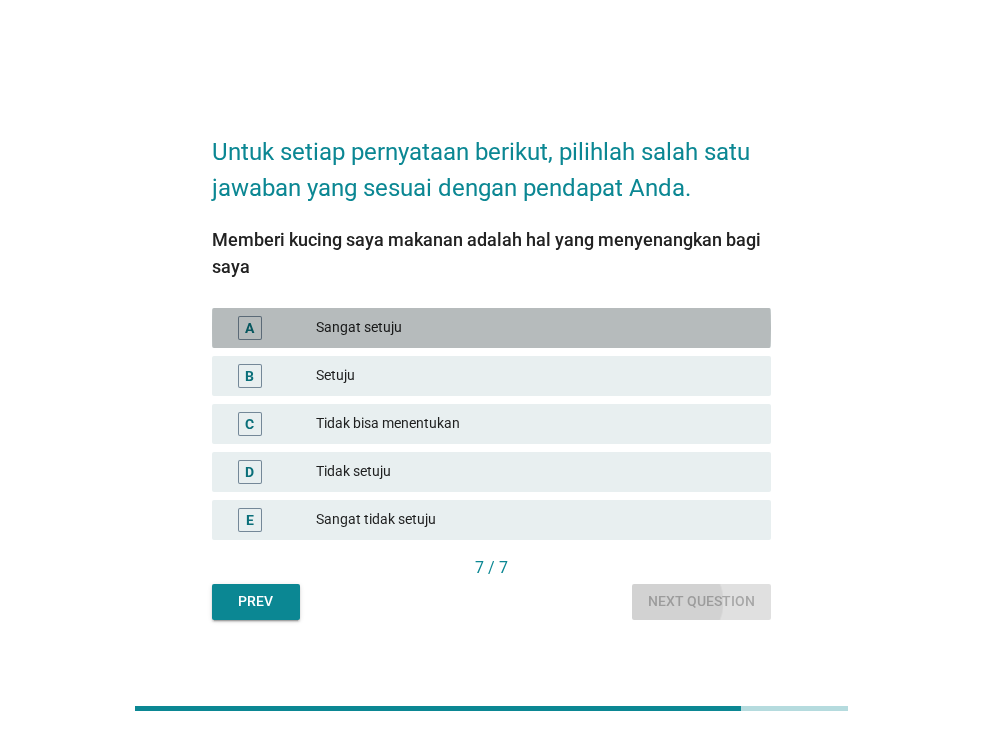 click on "Sangat setuju" at bounding box center [535, 328] 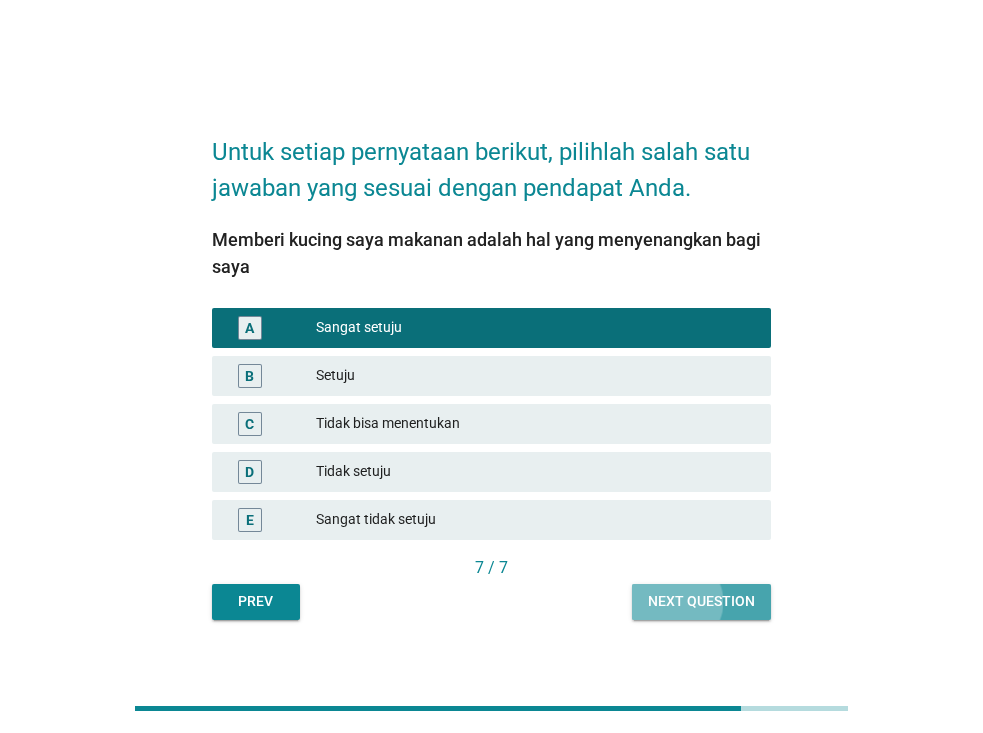 click on "Next question" at bounding box center (701, 601) 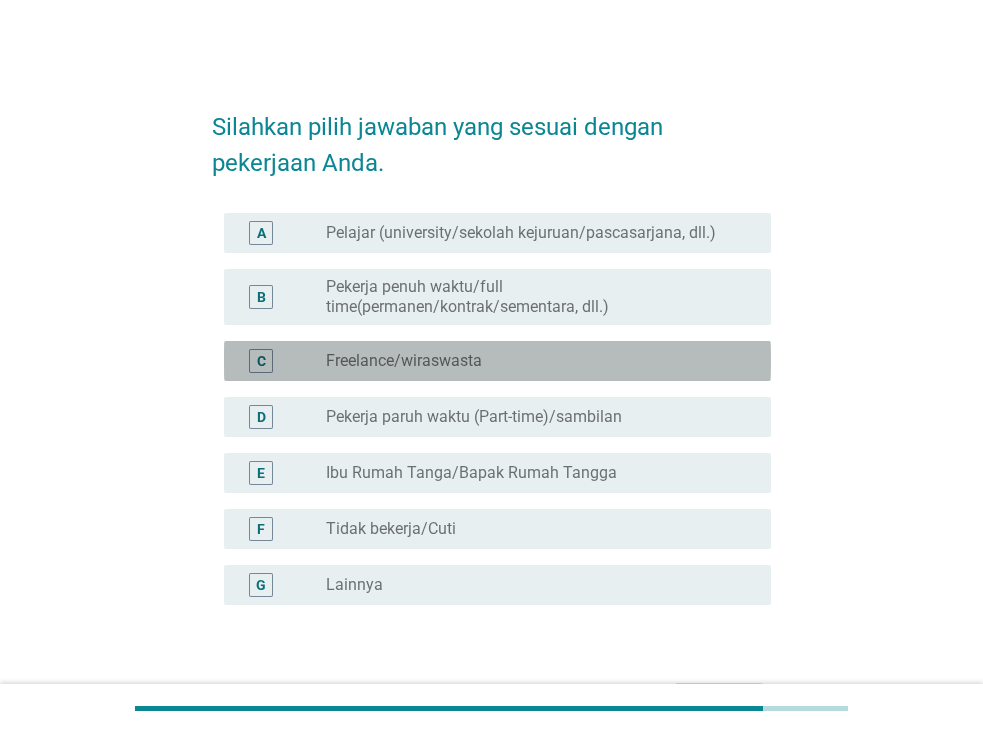 click on "Freelance/wiraswasta" at bounding box center (404, 361) 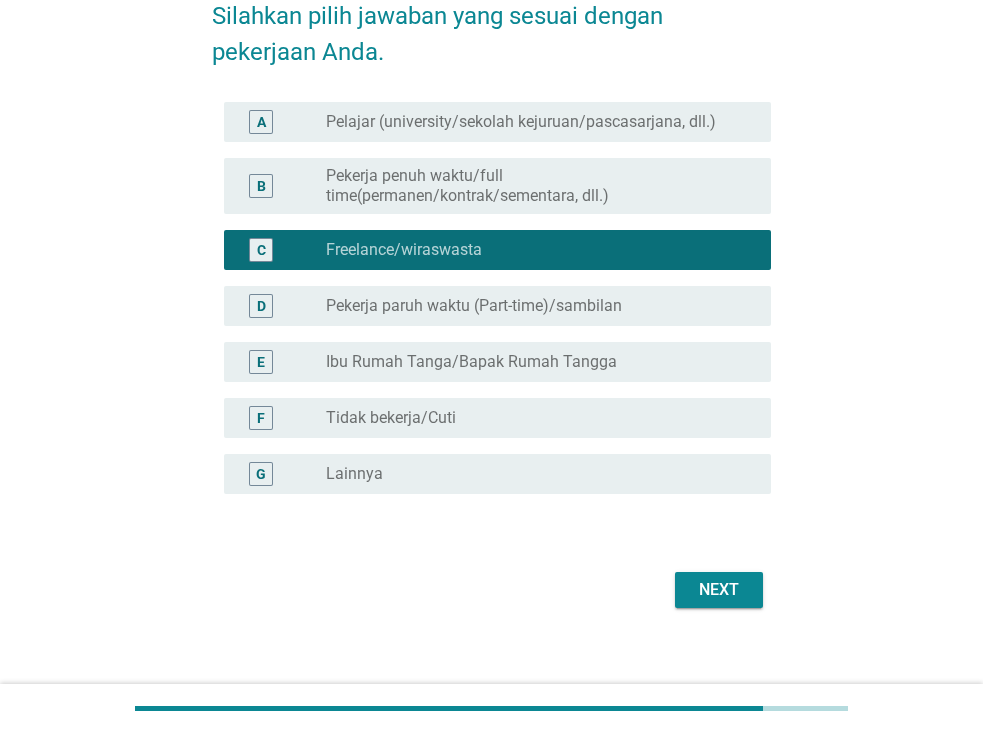 scroll, scrollTop: 129, scrollLeft: 0, axis: vertical 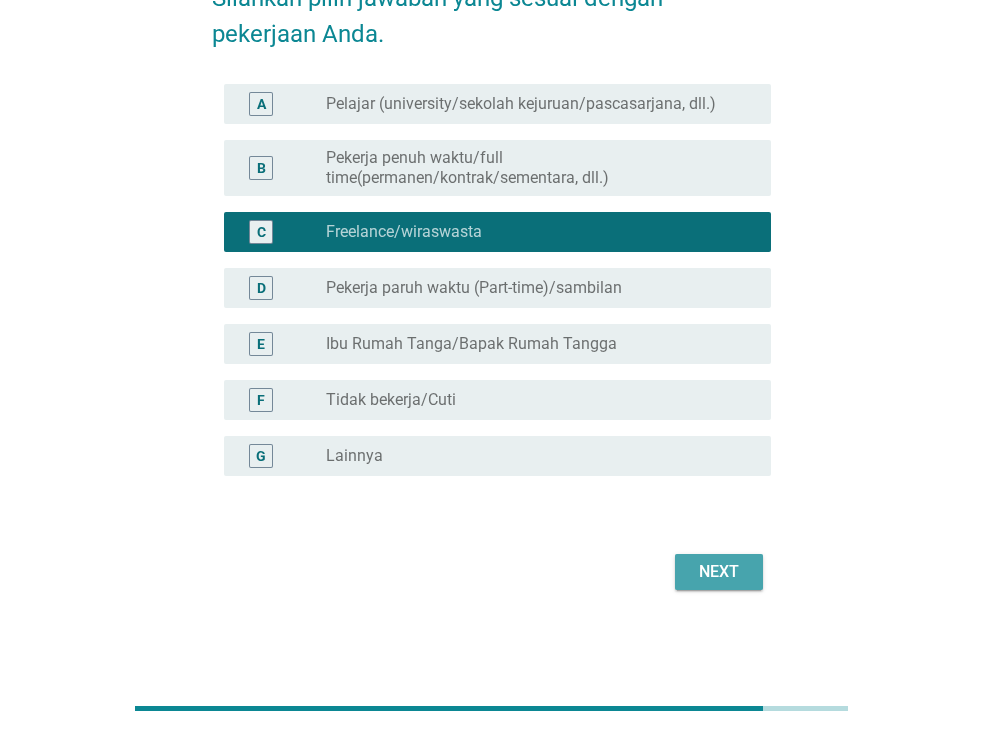 click on "Next" at bounding box center (719, 572) 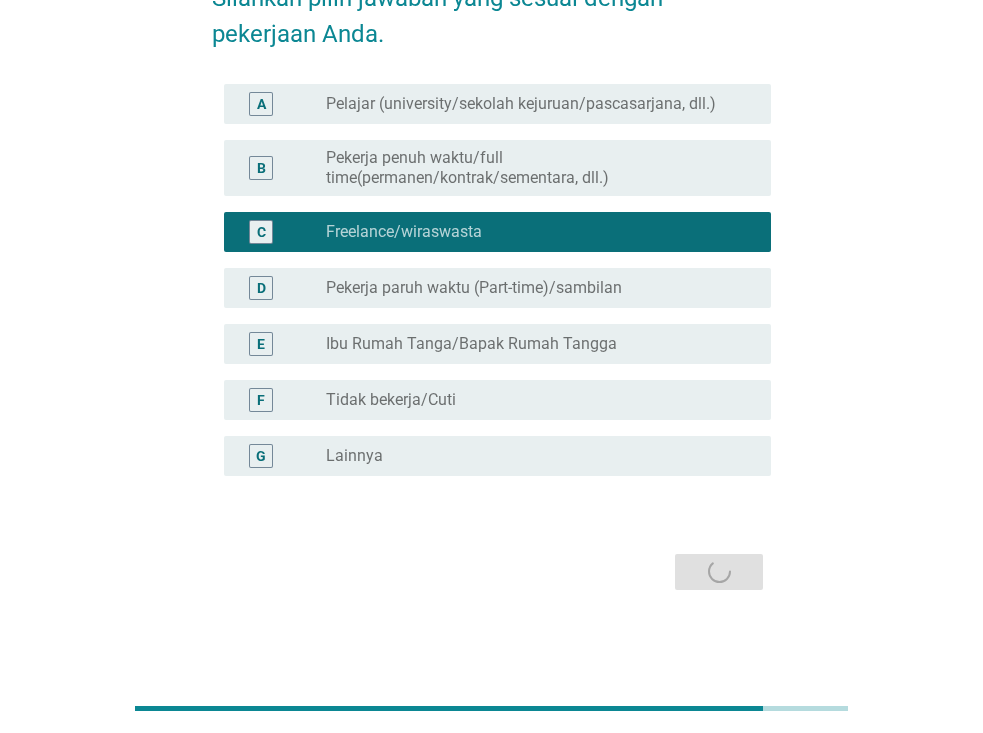 scroll, scrollTop: 0, scrollLeft: 0, axis: both 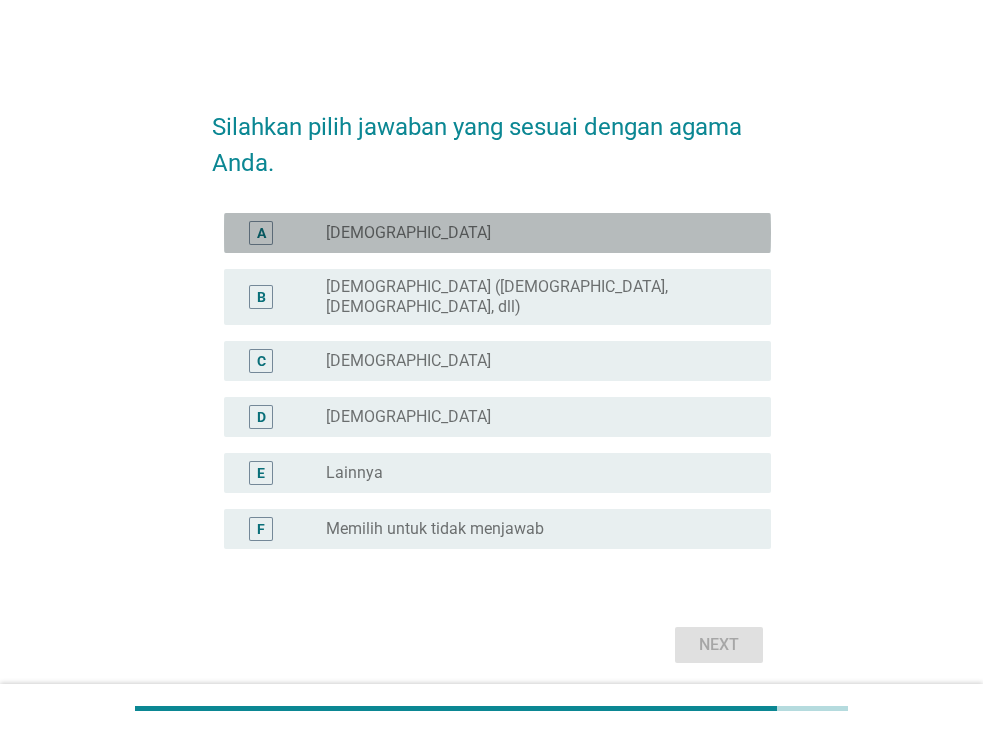 click on "[DEMOGRAPHIC_DATA]" at bounding box center [408, 233] 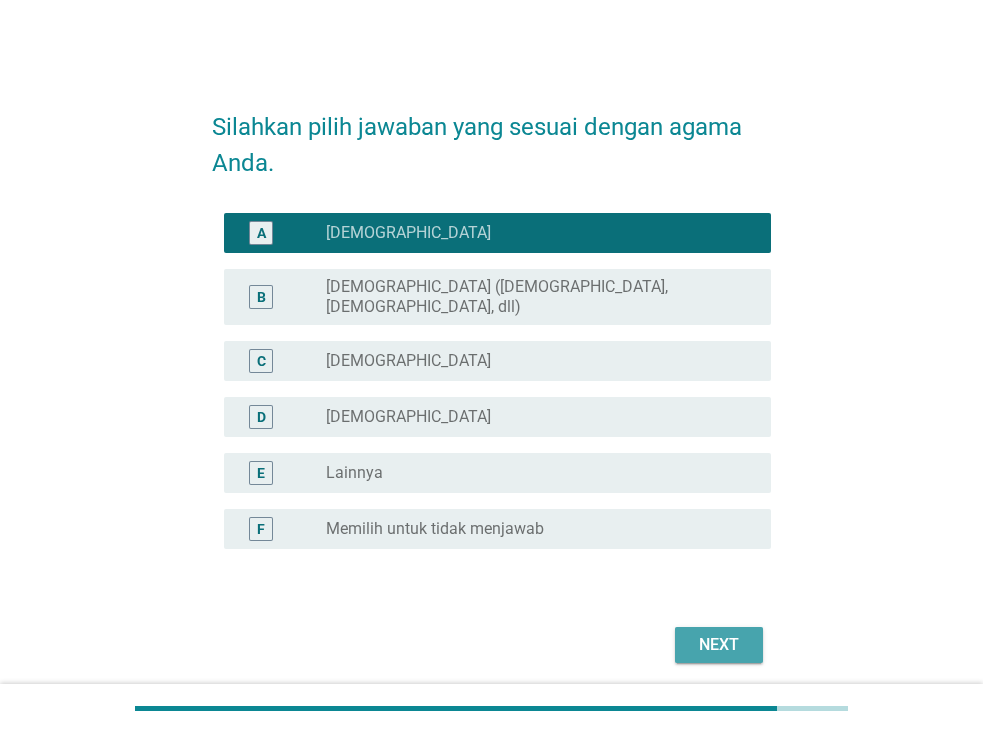 click on "Next" at bounding box center [719, 645] 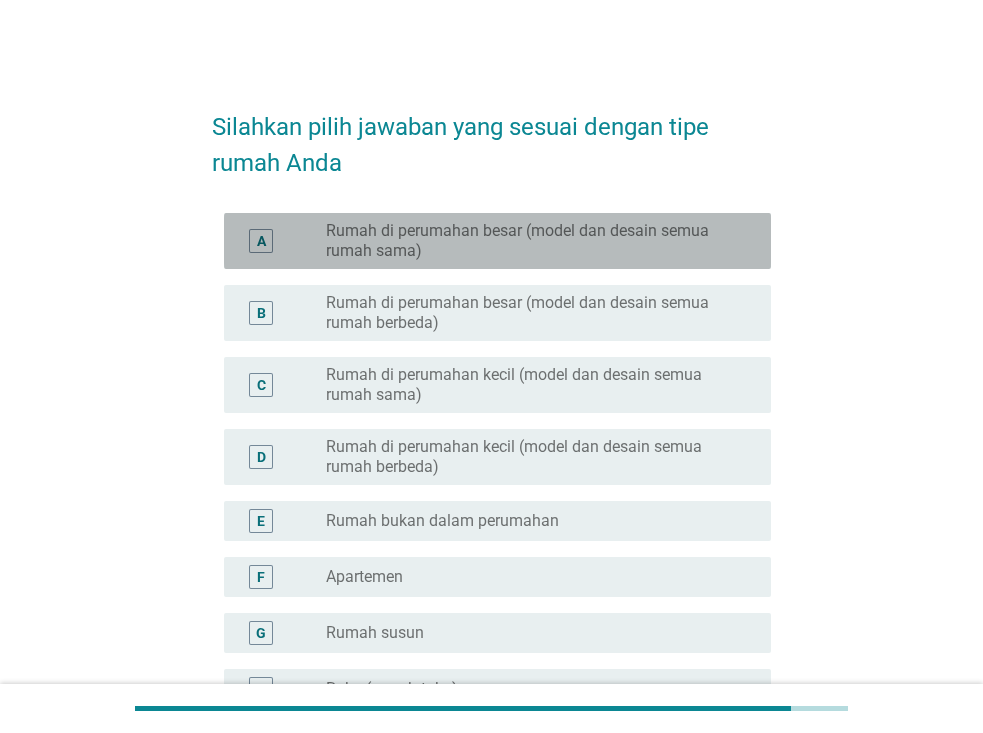 click on "Rumah di perumahan besar (model dan desain semua rumah sama)" at bounding box center (532, 241) 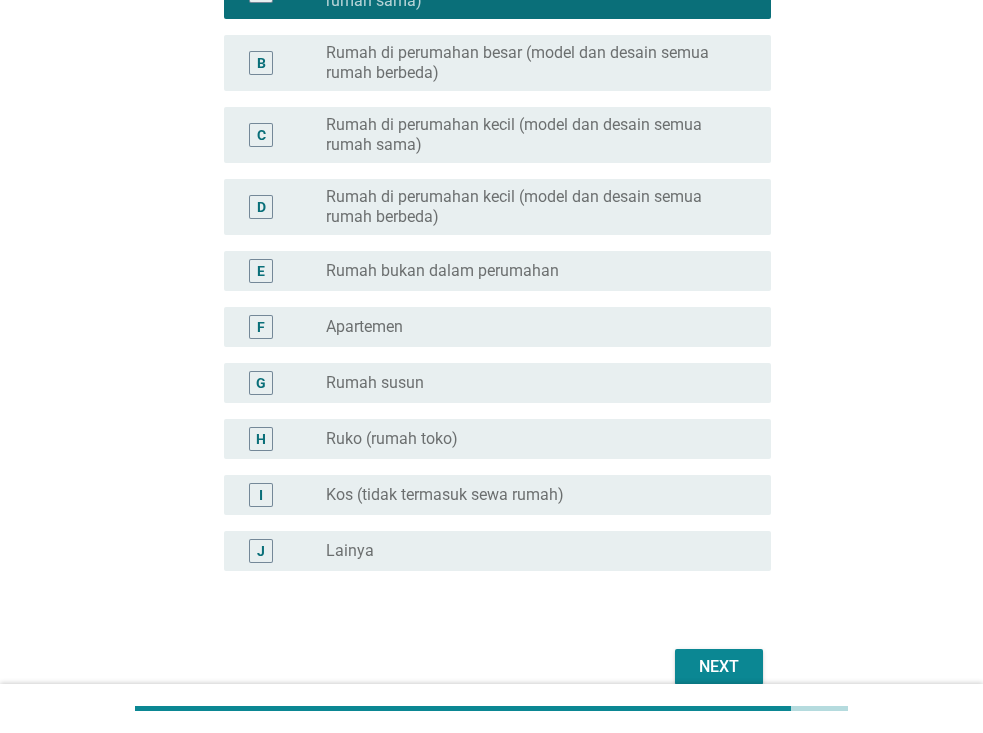 scroll, scrollTop: 345, scrollLeft: 0, axis: vertical 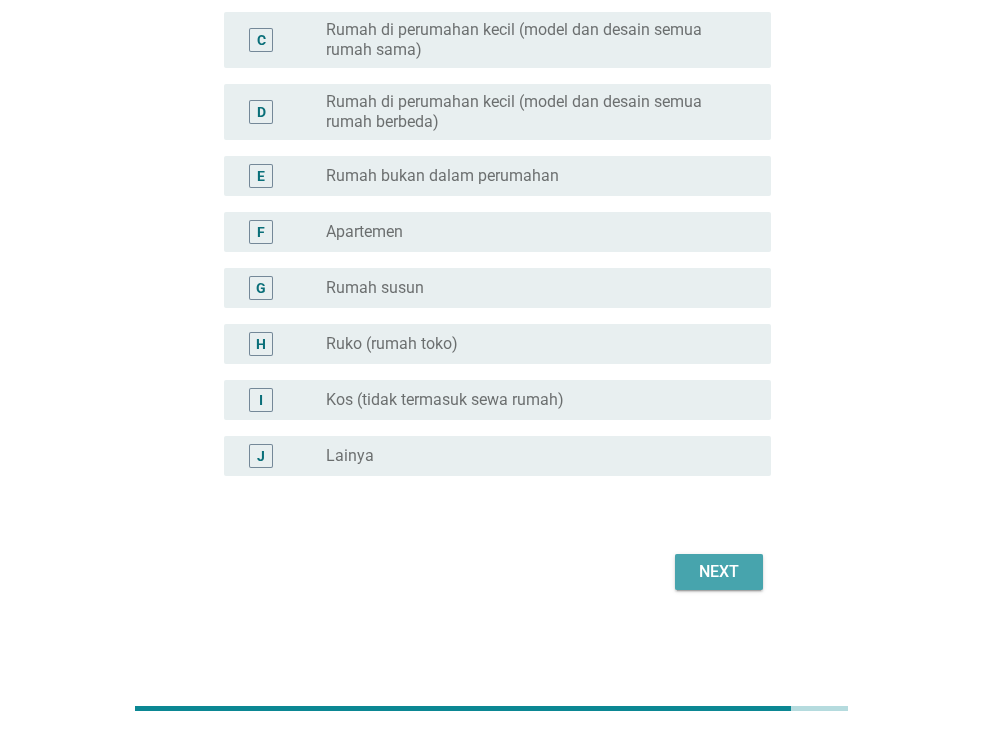 click on "Next" at bounding box center (719, 572) 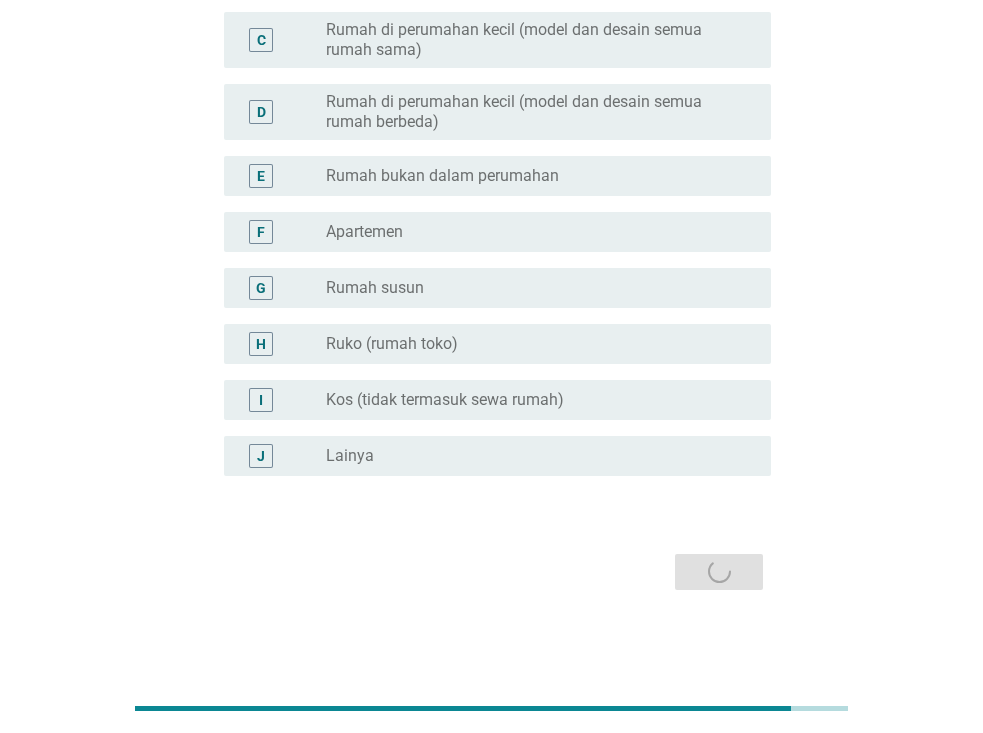 scroll, scrollTop: 0, scrollLeft: 0, axis: both 